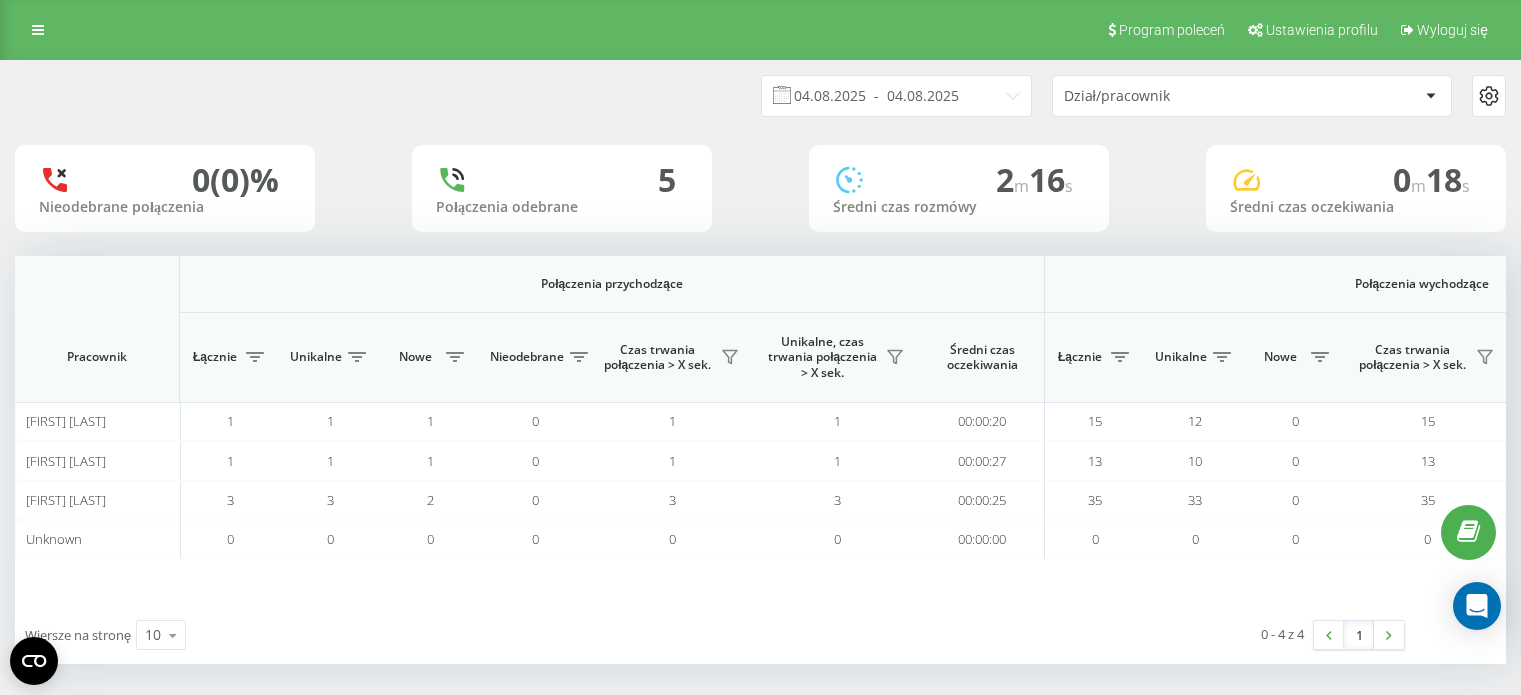 scroll, scrollTop: 0, scrollLeft: 0, axis: both 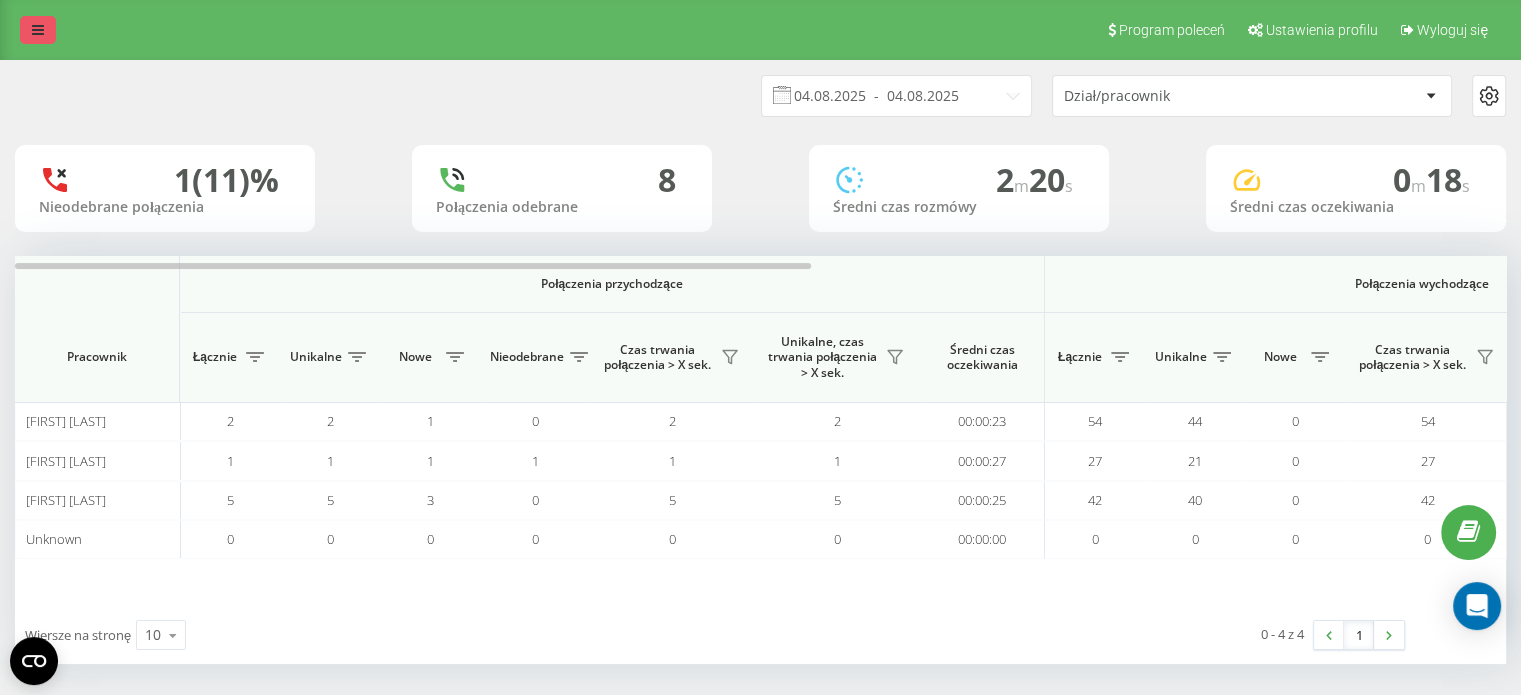 click at bounding box center (38, 30) 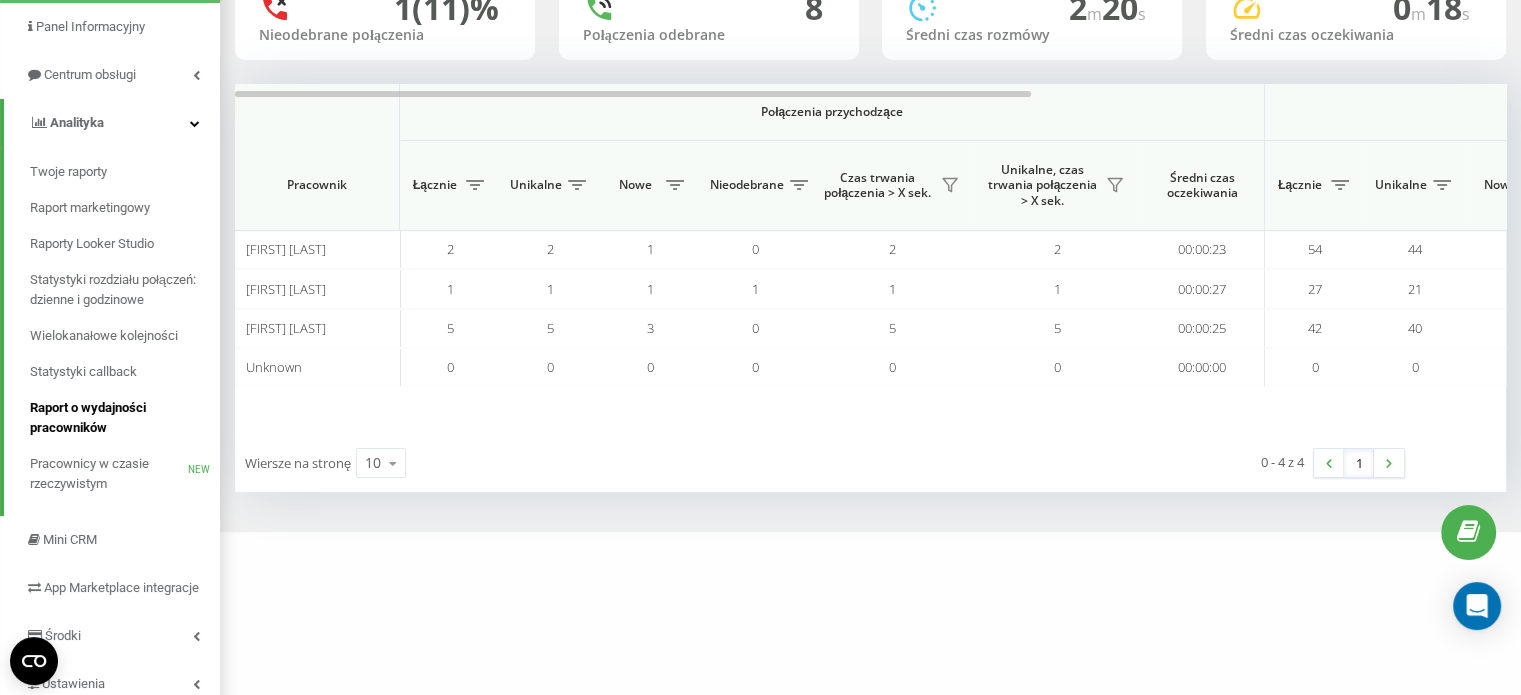 scroll, scrollTop: 200, scrollLeft: 0, axis: vertical 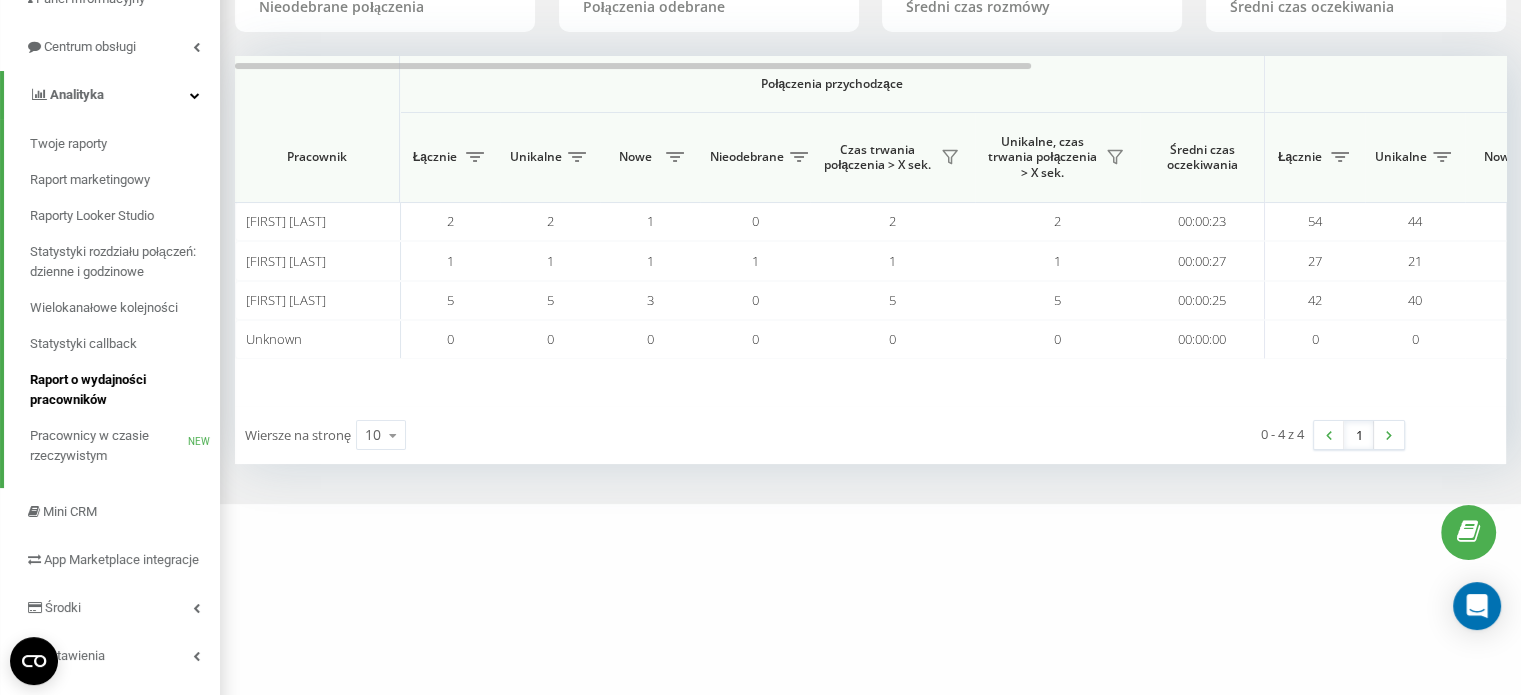 click on "Raport o wydajności pracowników" at bounding box center (120, 390) 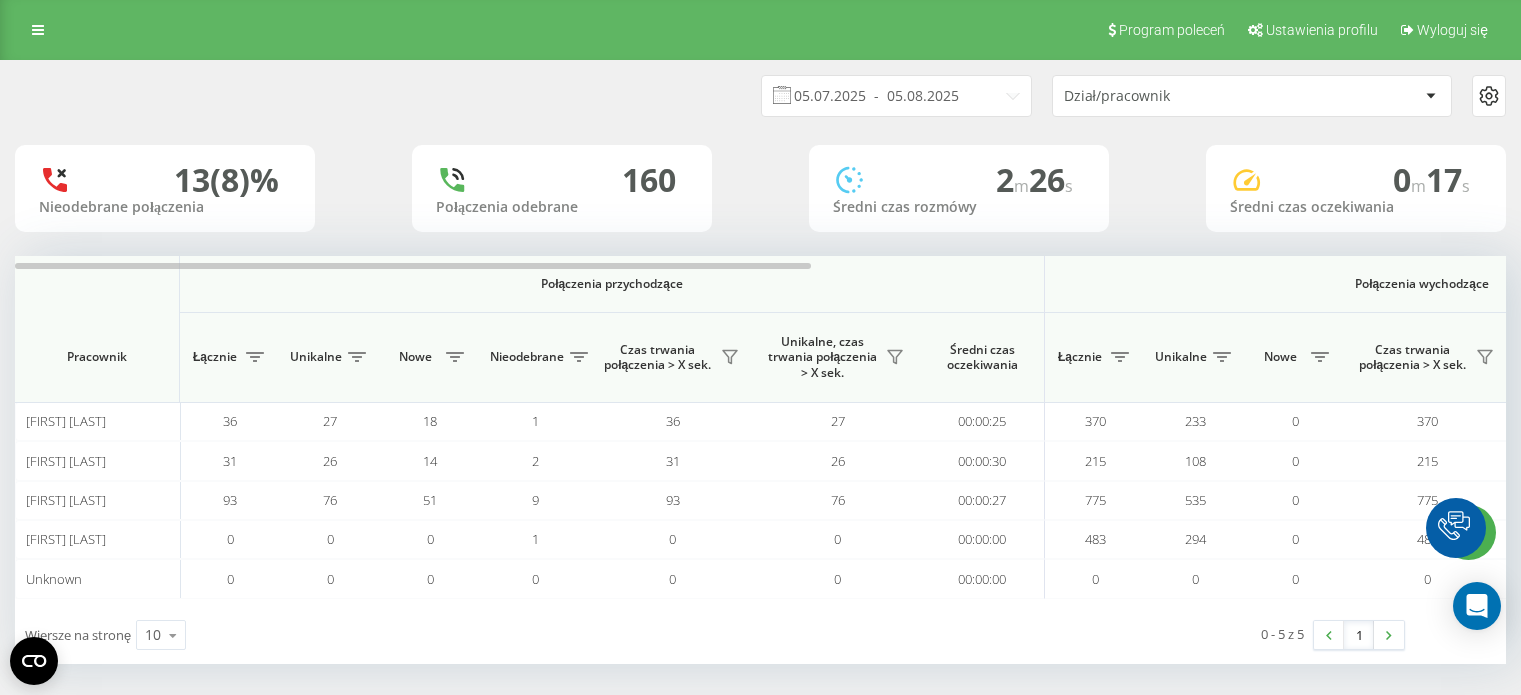 scroll, scrollTop: 0, scrollLeft: 0, axis: both 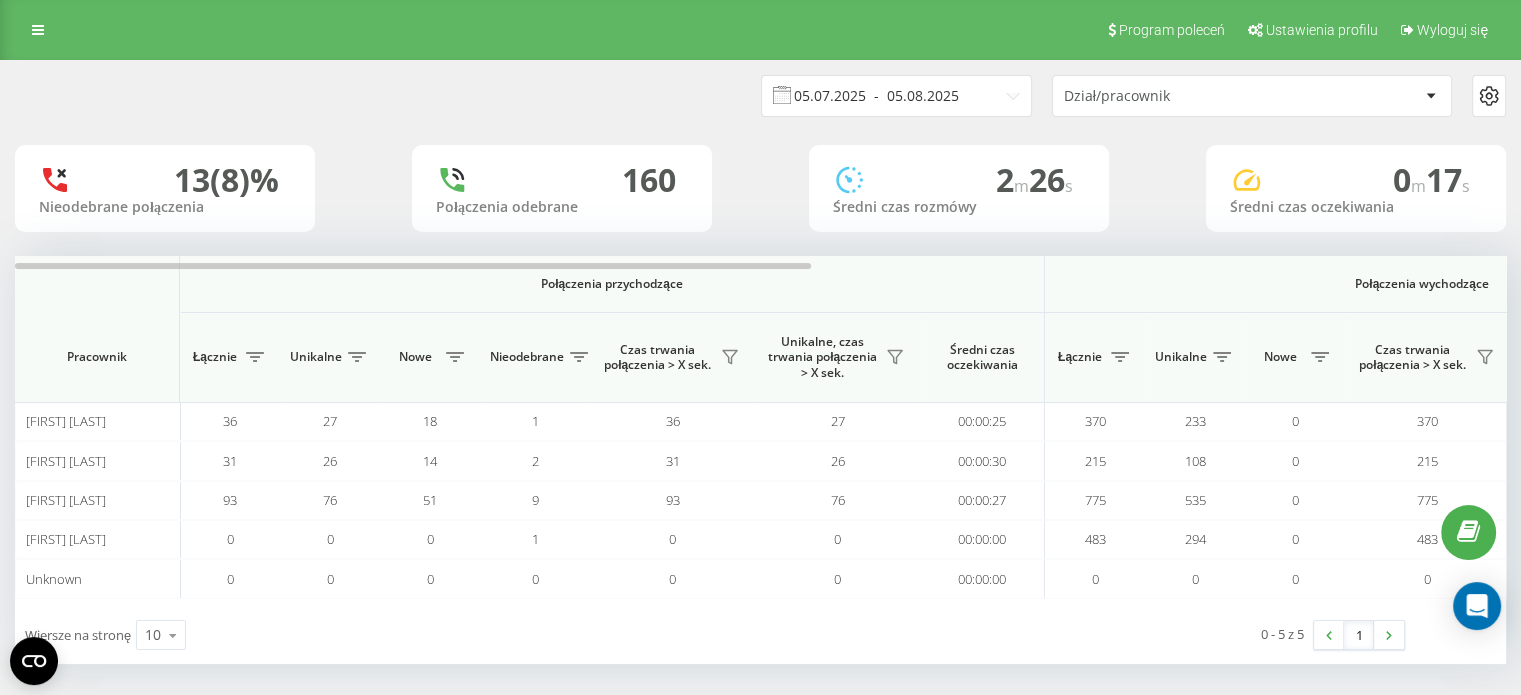 click on "05.07.2025  -  05.08.2025" at bounding box center (896, 96) 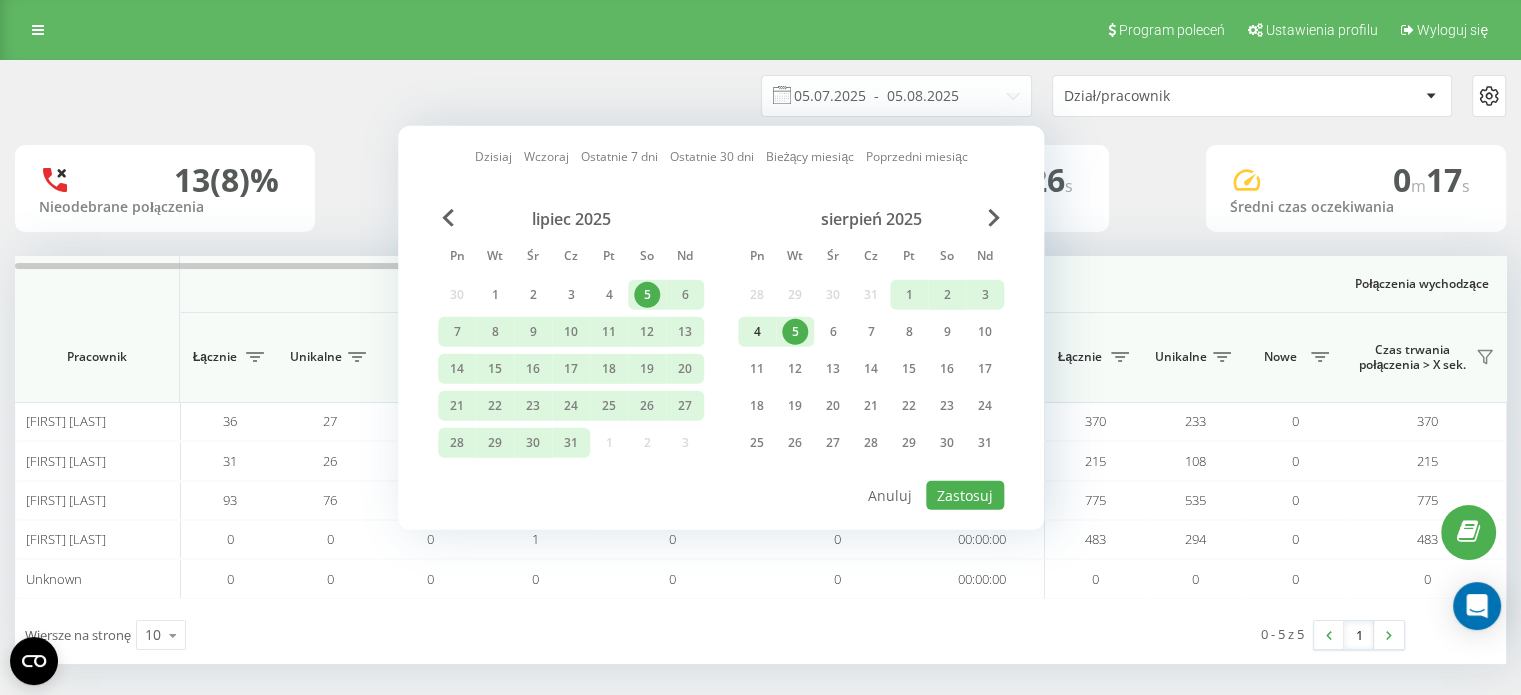 click on "4" at bounding box center (757, 332) 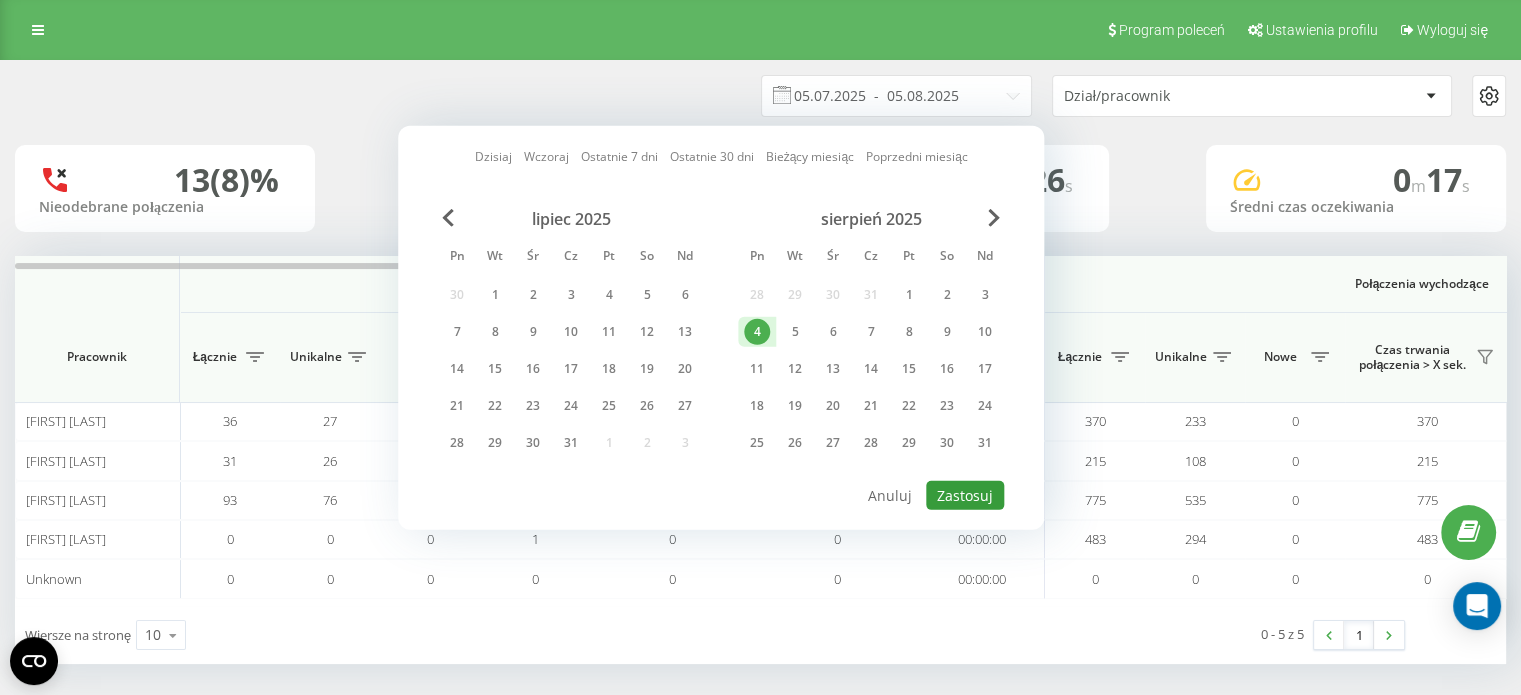 click on "Zastosuj" at bounding box center (965, 495) 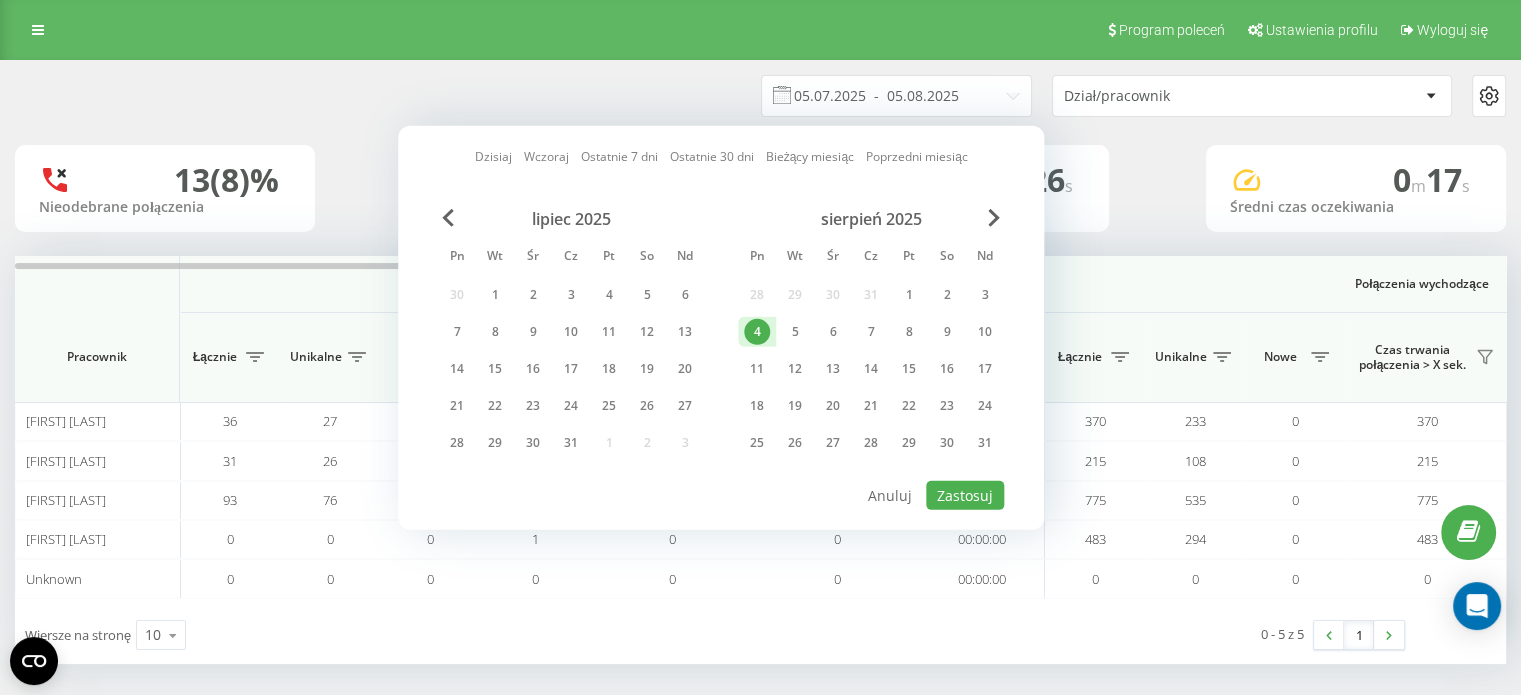 type on "04.08.2025  -  04.08.2025" 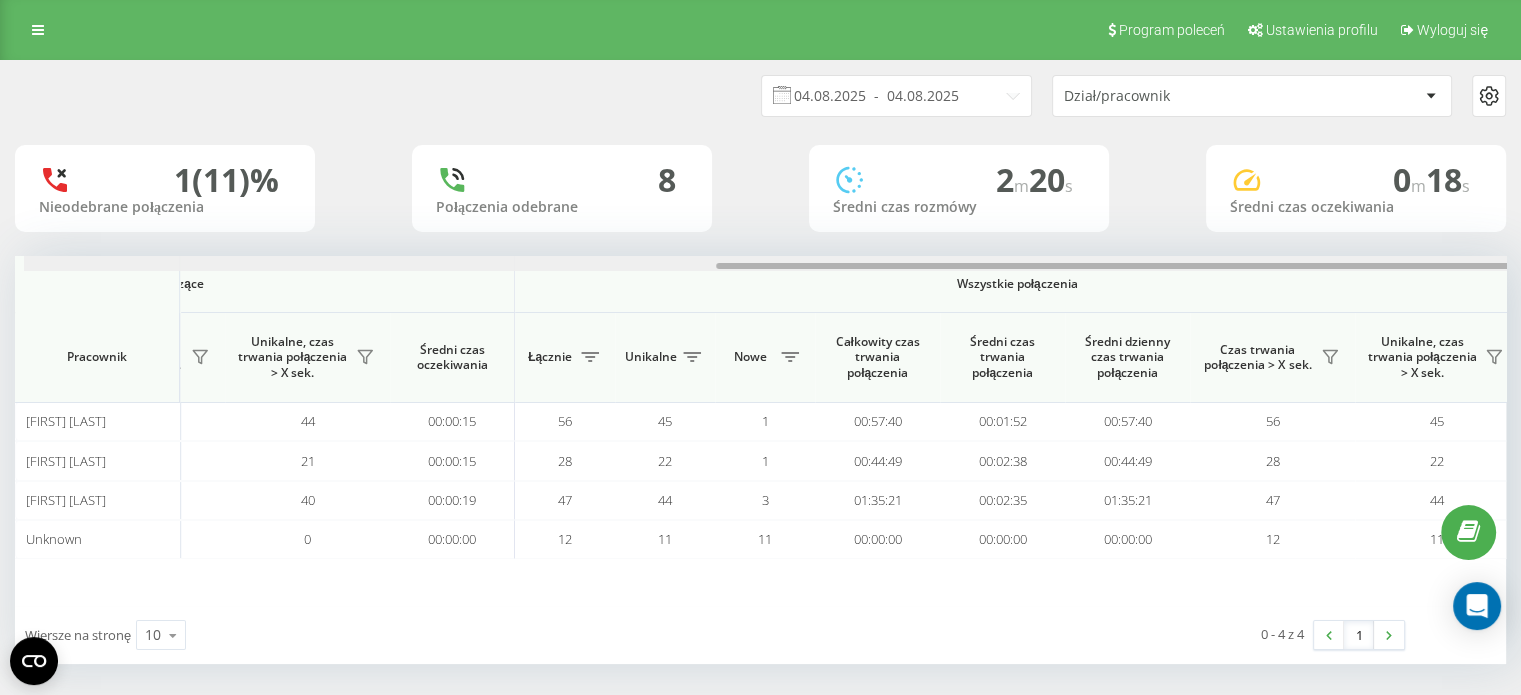scroll, scrollTop: 0, scrollLeft: 1299, axis: horizontal 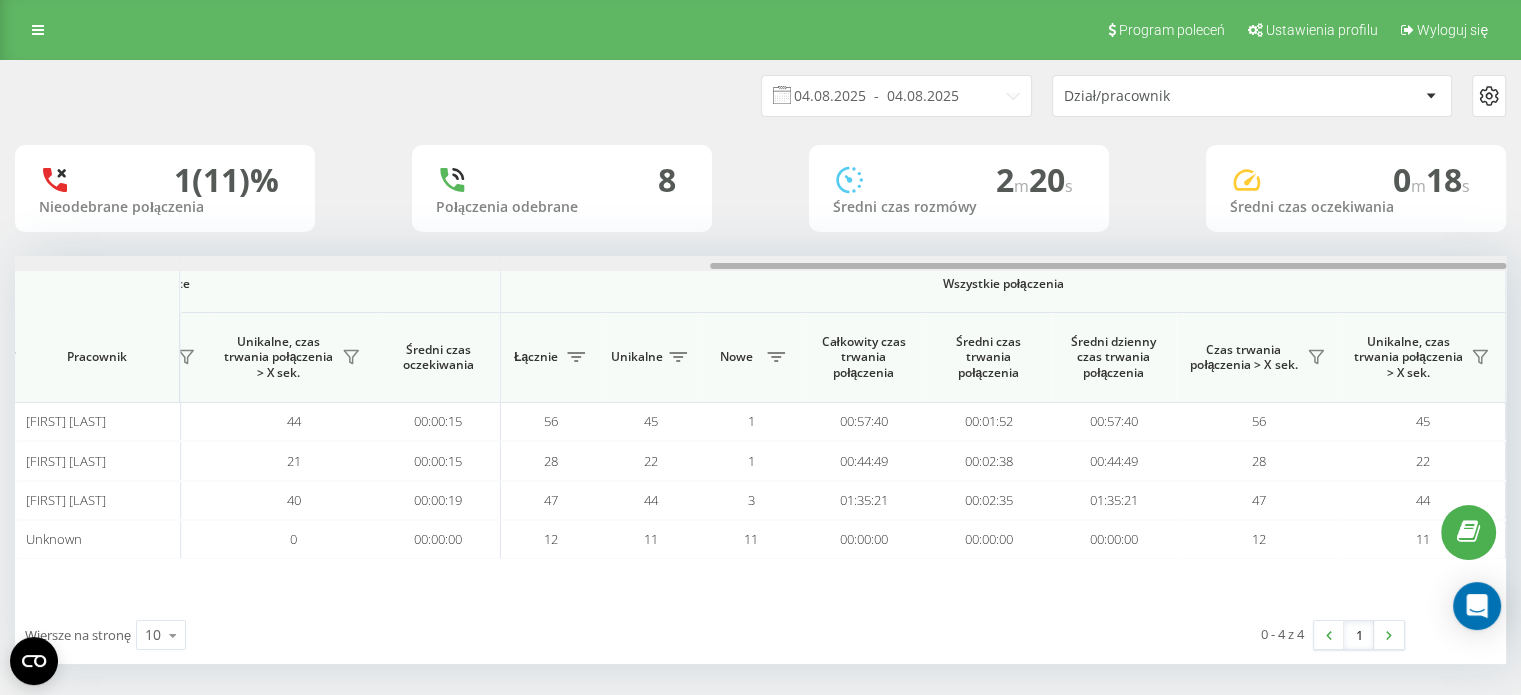 drag, startPoint x: 669, startPoint y: 267, endPoint x: 1414, endPoint y: 239, distance: 745.526 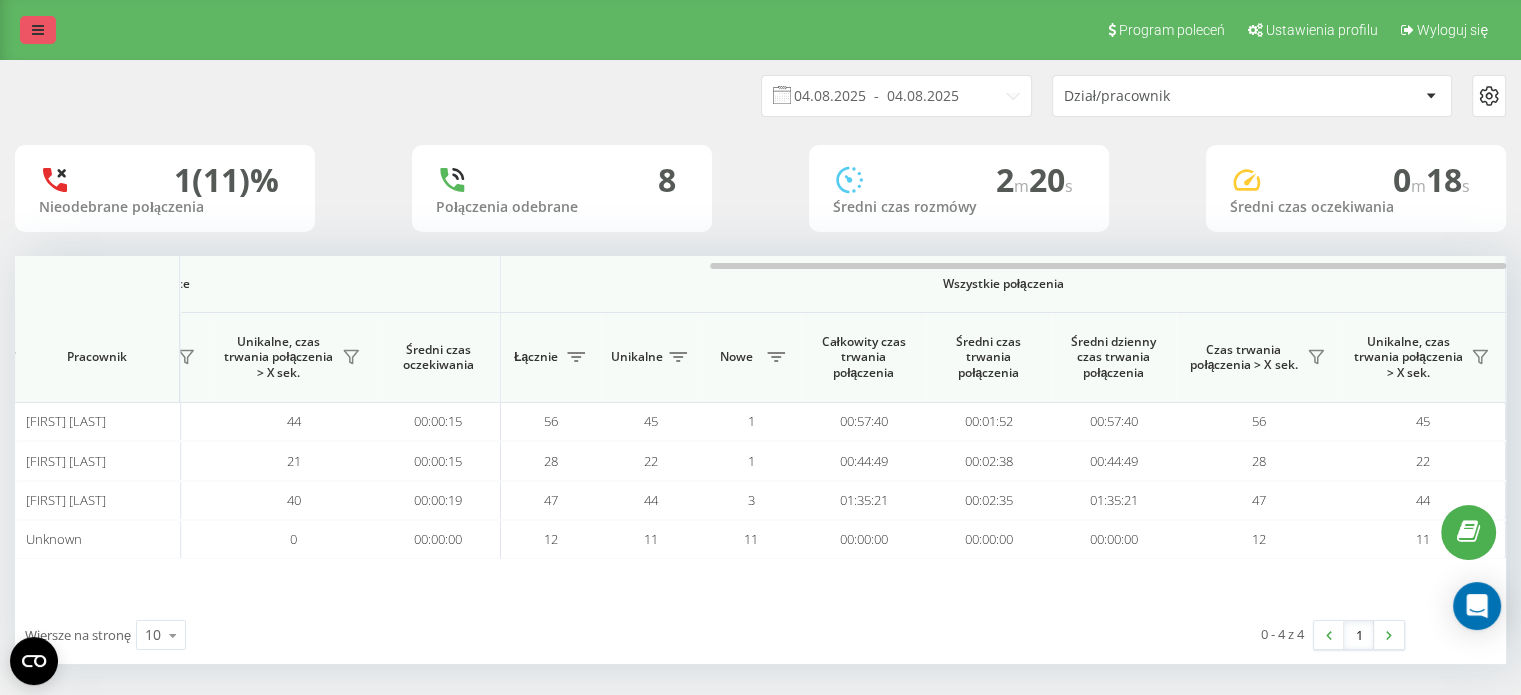 click at bounding box center (38, 30) 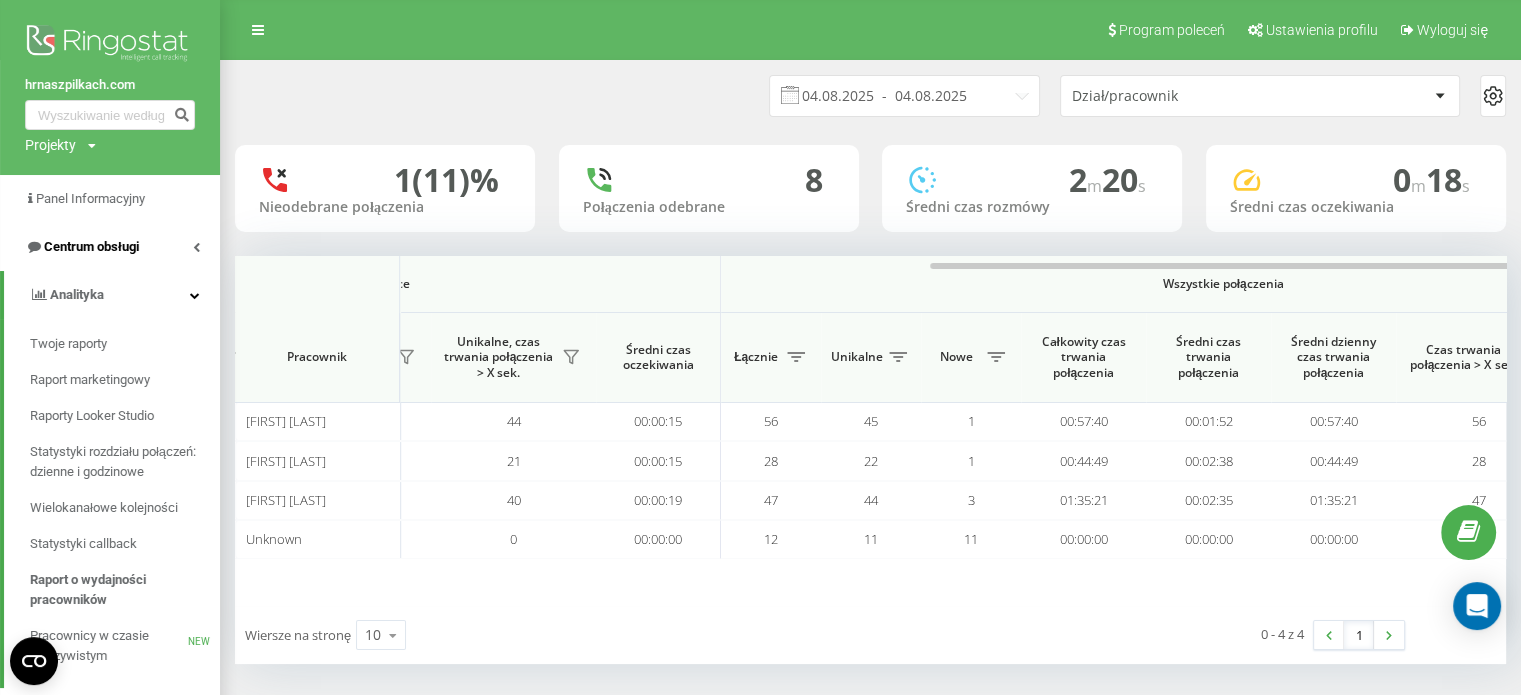 click on "Centrum obsługi" at bounding box center (91, 246) 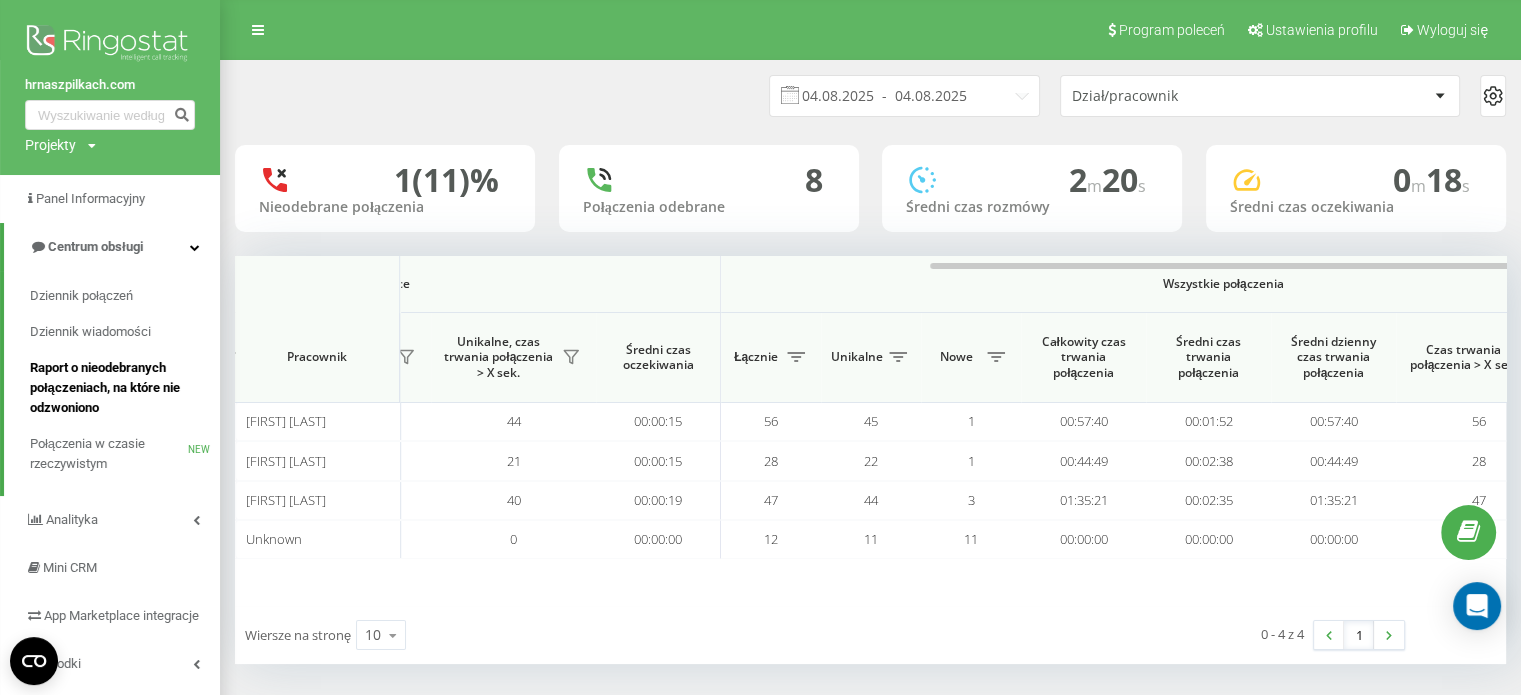 click on "Raport o nieodebranych połączeniach, na które nie odzwoniono" at bounding box center [120, 388] 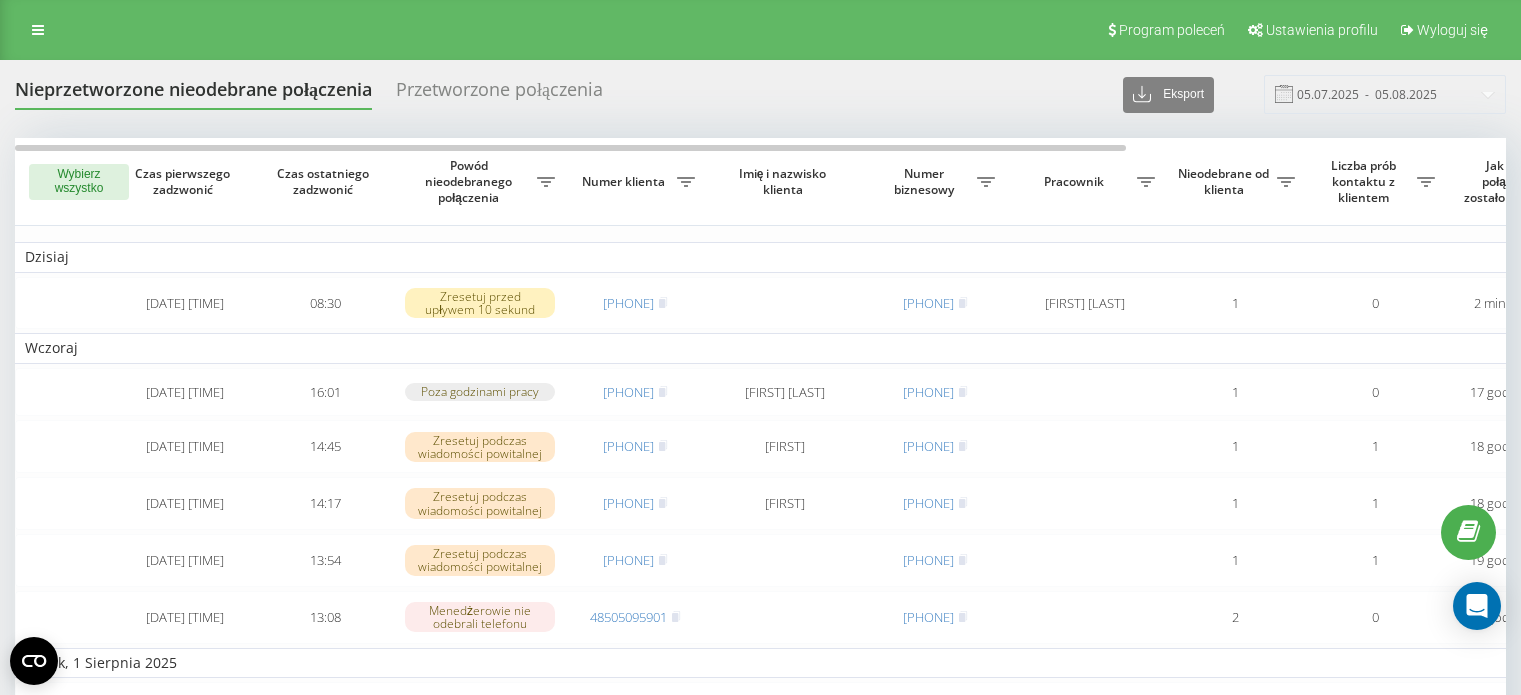 scroll, scrollTop: 0, scrollLeft: 0, axis: both 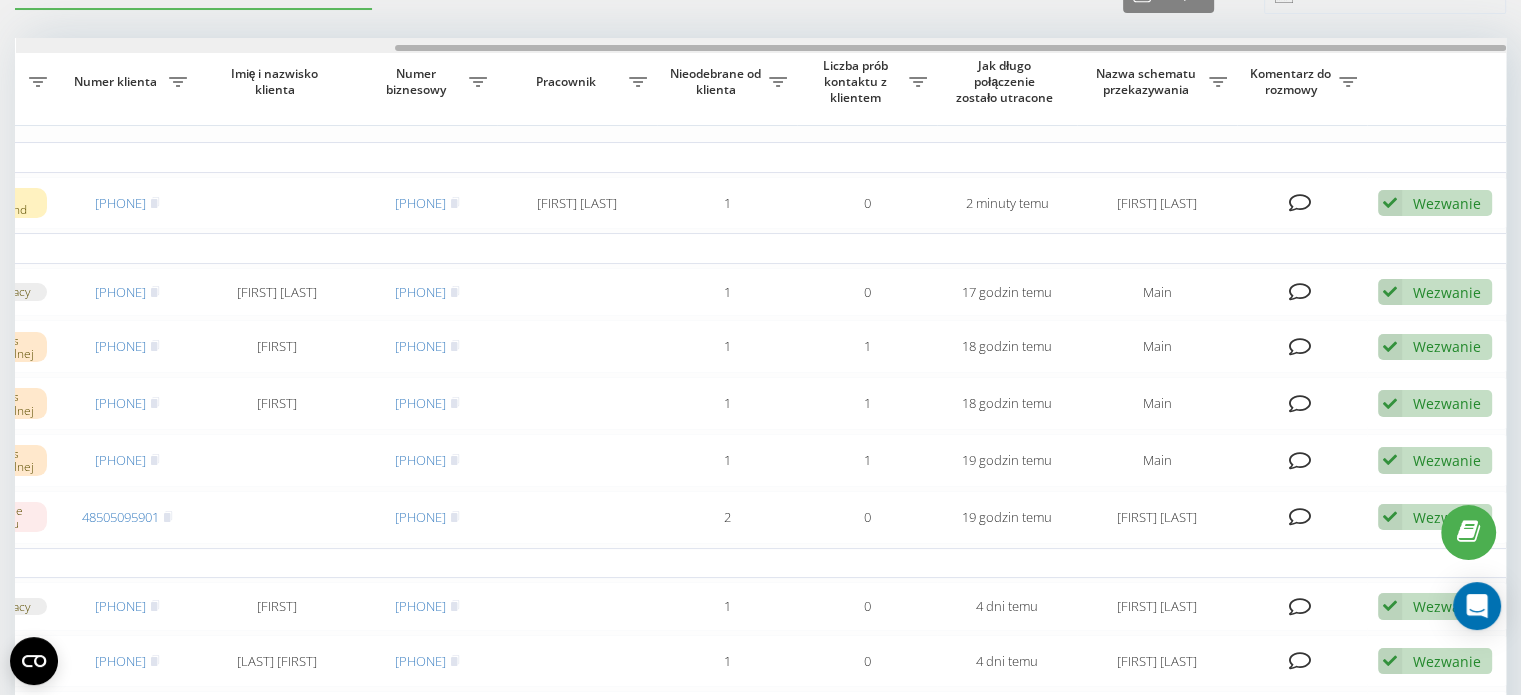 drag, startPoint x: 692, startPoint y: 46, endPoint x: 1148, endPoint y: 31, distance: 456.24664 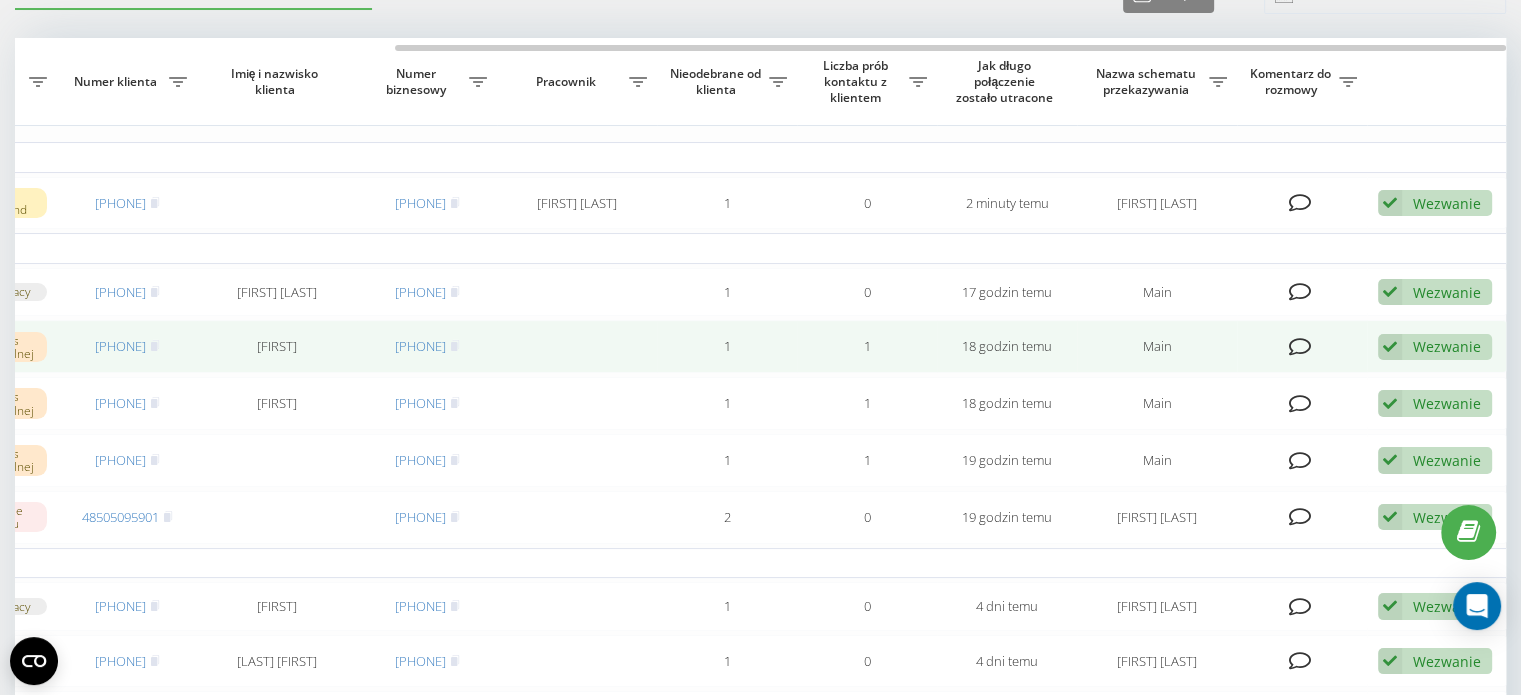 click on "Wezwanie" at bounding box center [1447, 346] 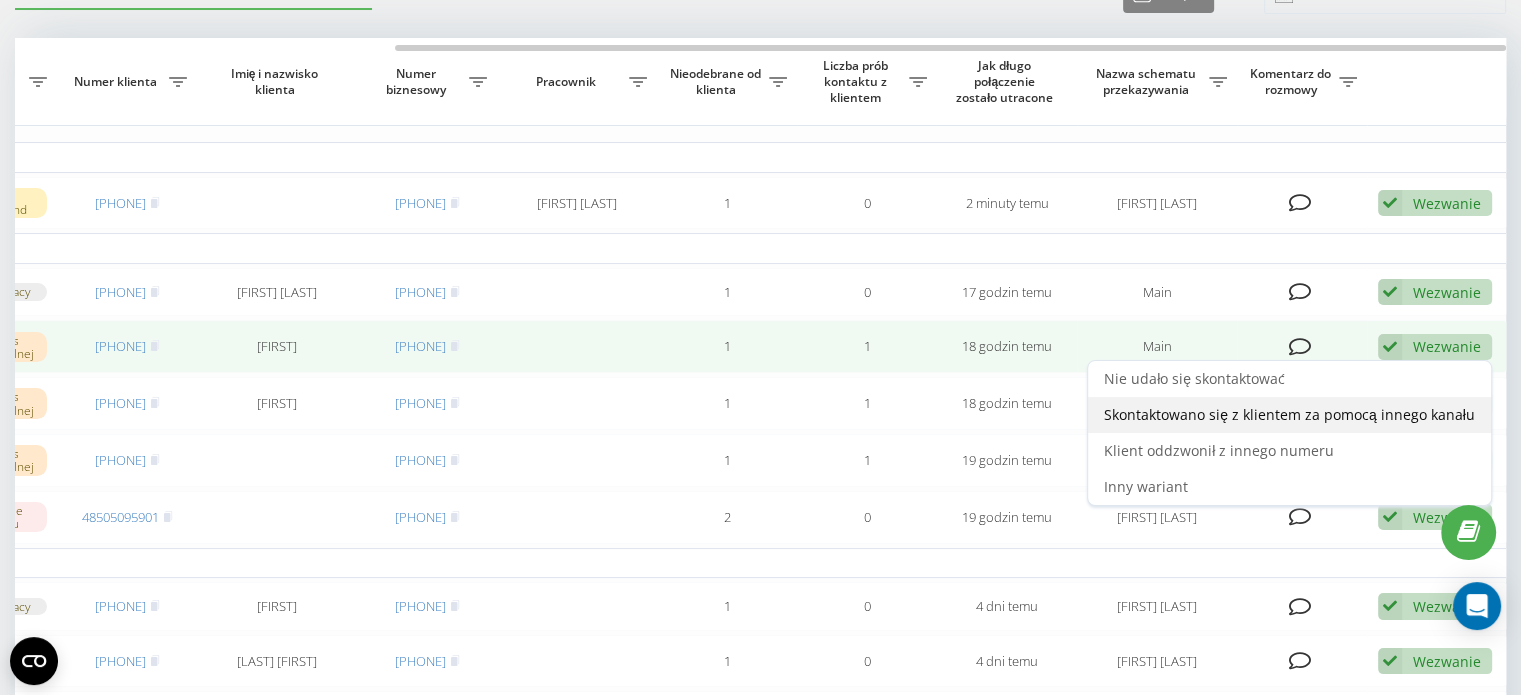 click on "Skontaktowano się z klientem za pomocą innego kanału" at bounding box center [1289, 414] 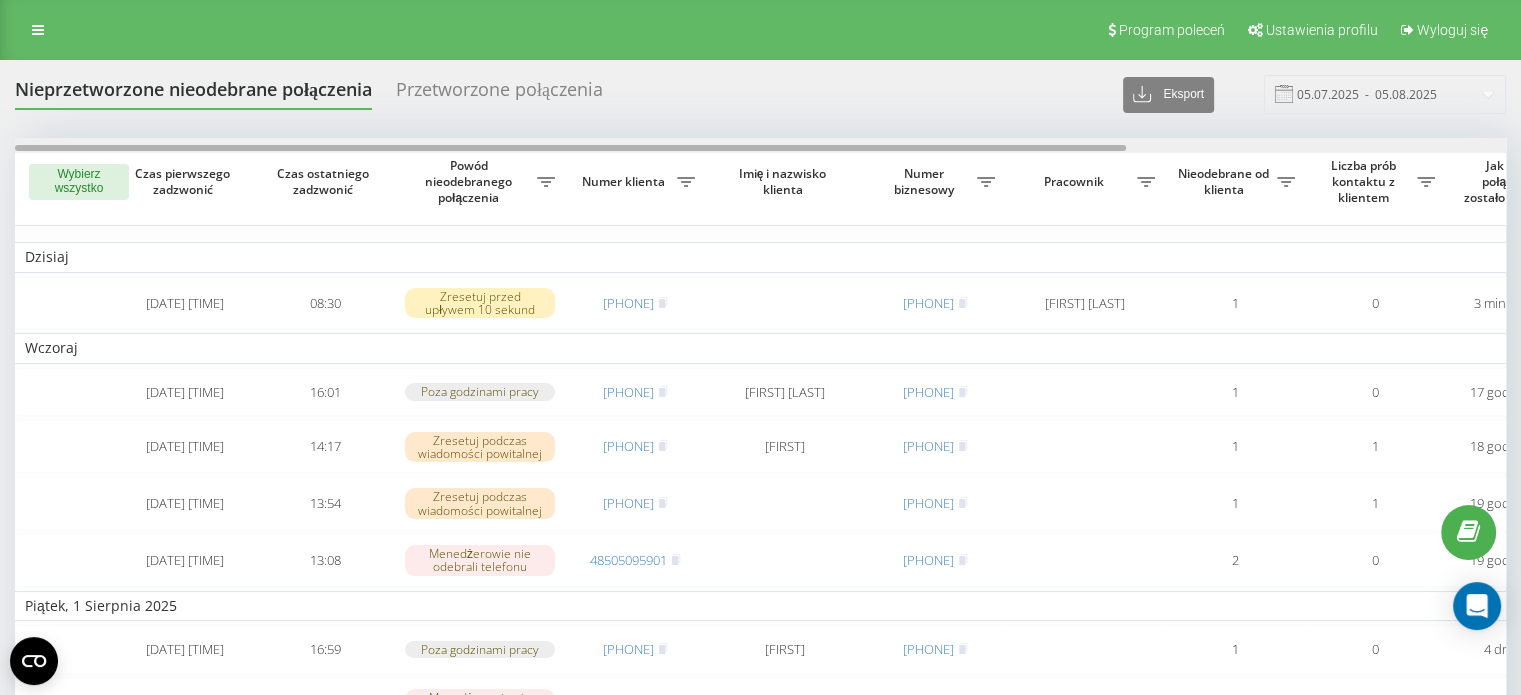 drag, startPoint x: 790, startPoint y: 147, endPoint x: 684, endPoint y: 145, distance: 106.01887 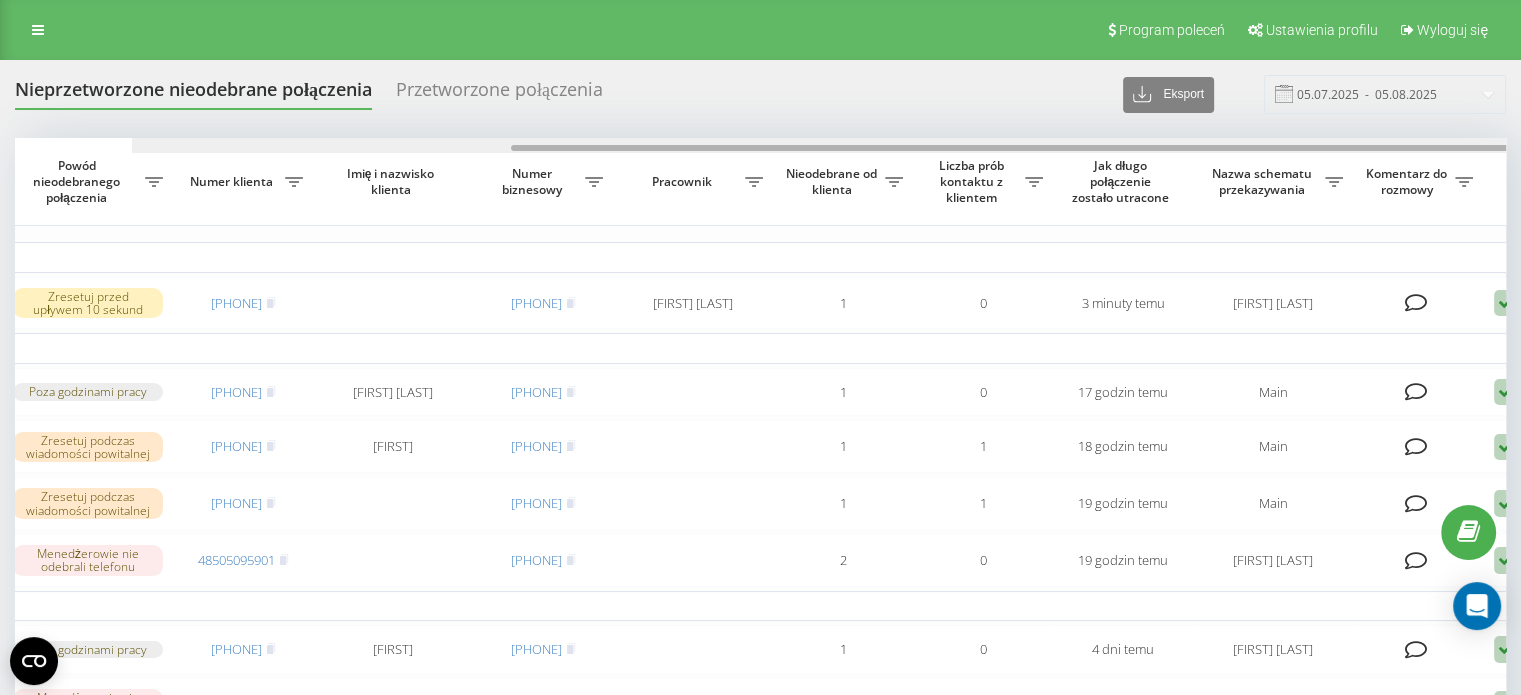 scroll, scrollTop: 0, scrollLeft: 508, axis: horizontal 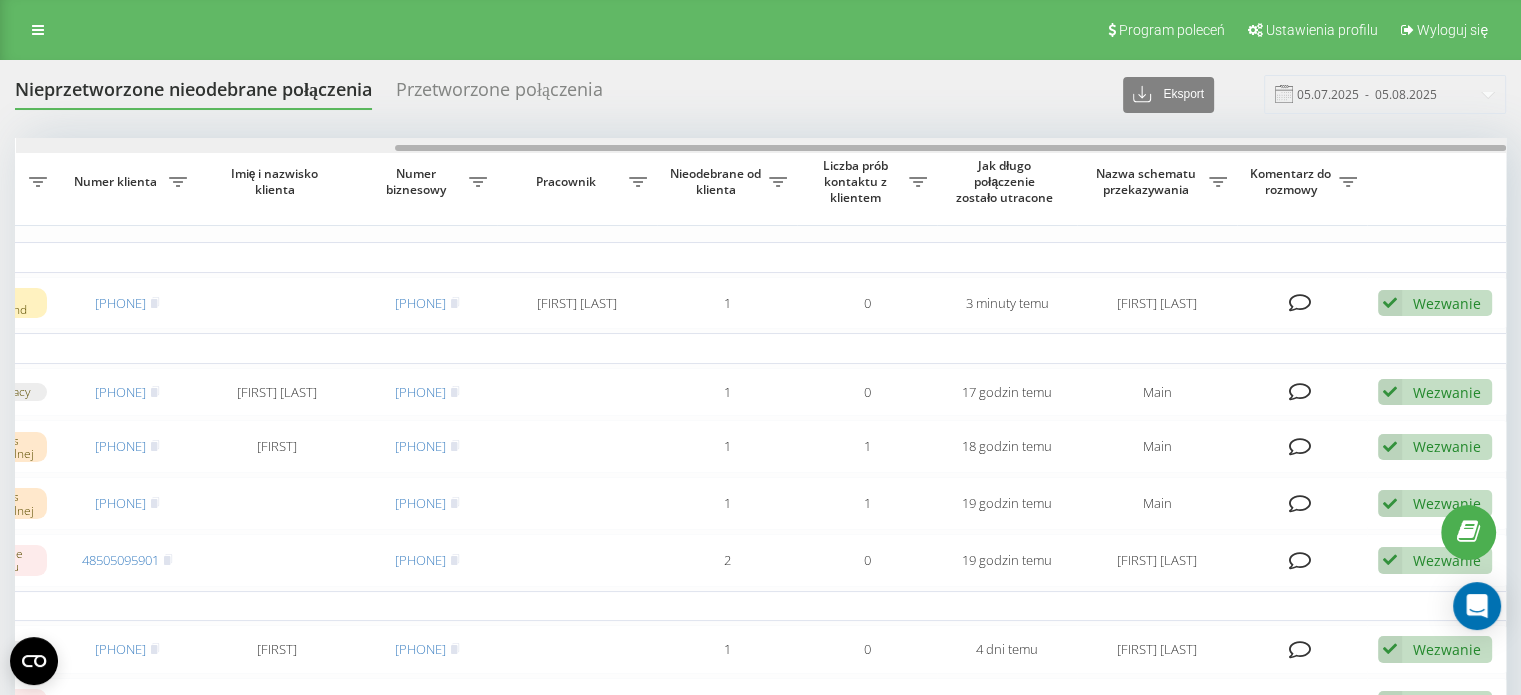 drag, startPoint x: 645, startPoint y: 144, endPoint x: 1098, endPoint y: 141, distance: 453.00995 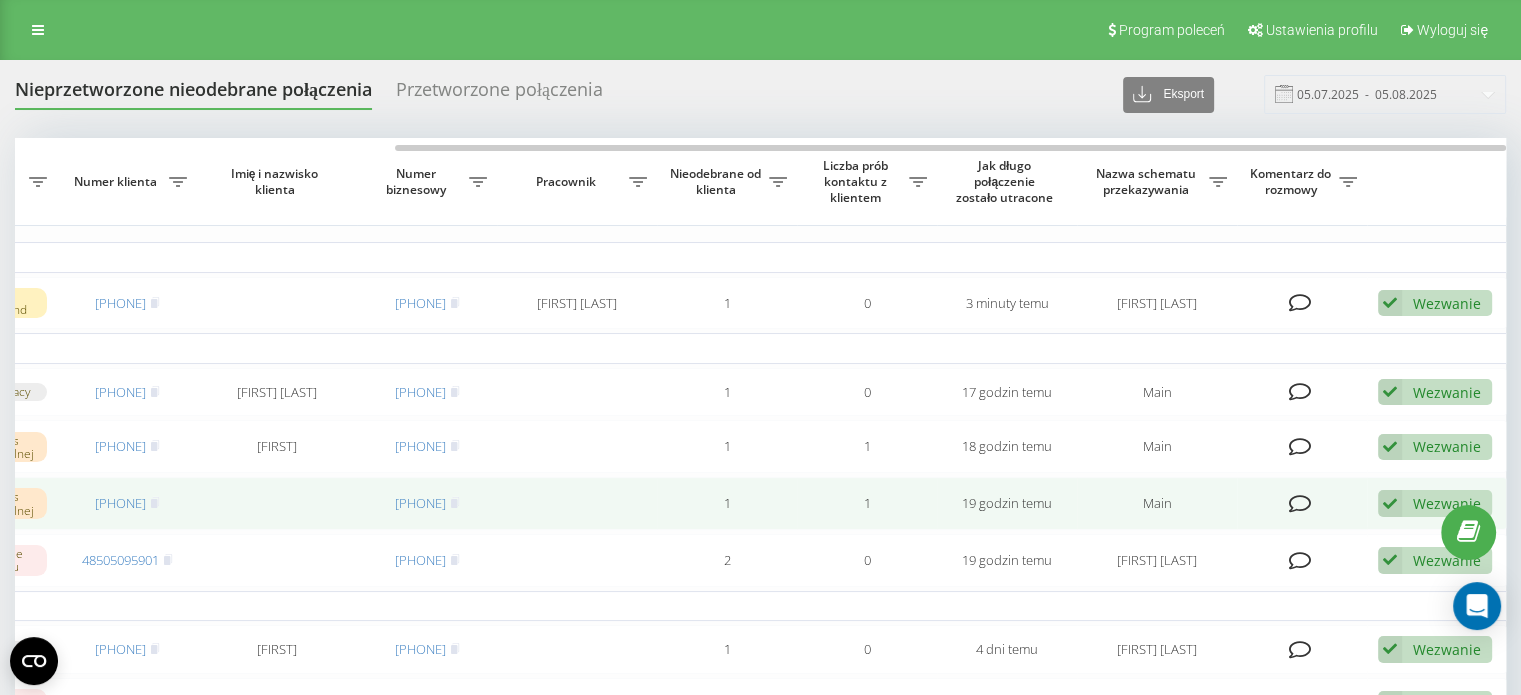 click on "Wezwanie" at bounding box center (1447, 503) 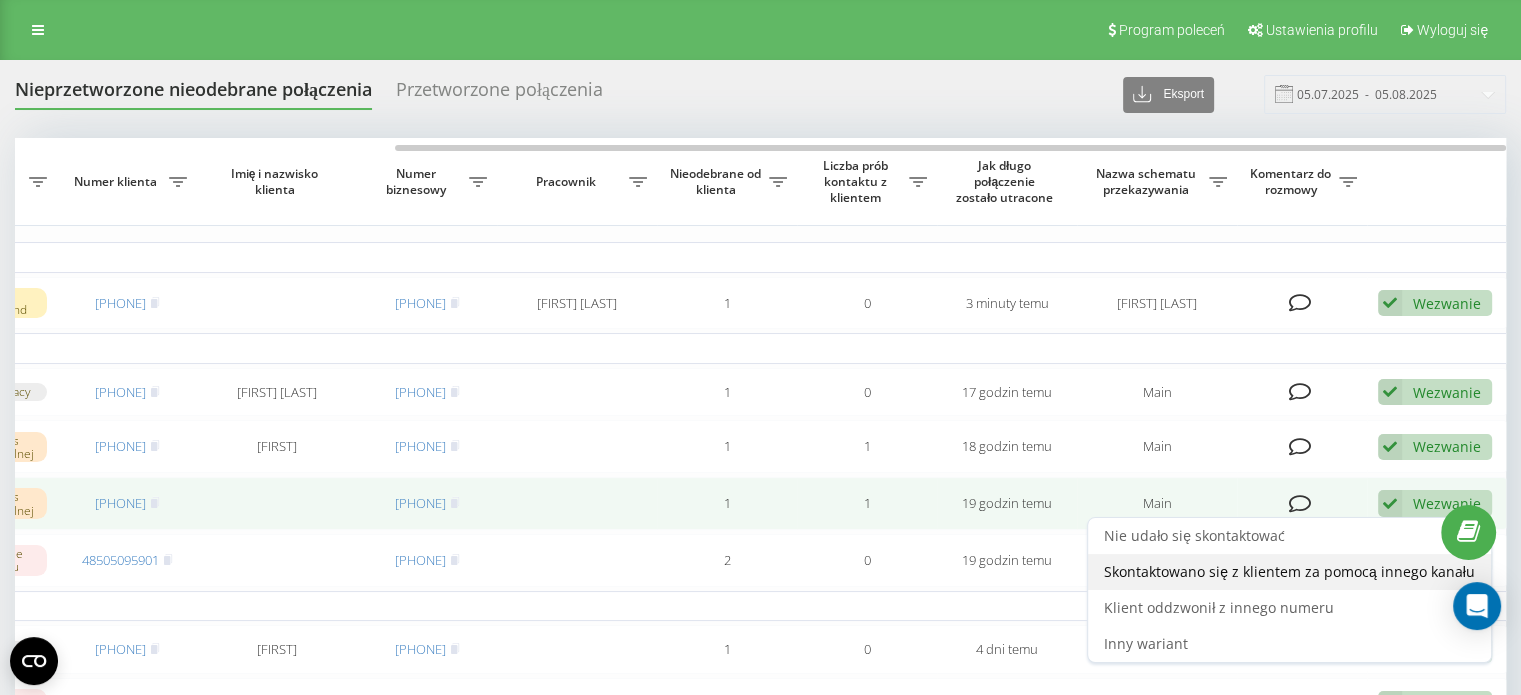 click on "Skontaktowano się z klientem za pomocą innego kanału" at bounding box center [1289, 571] 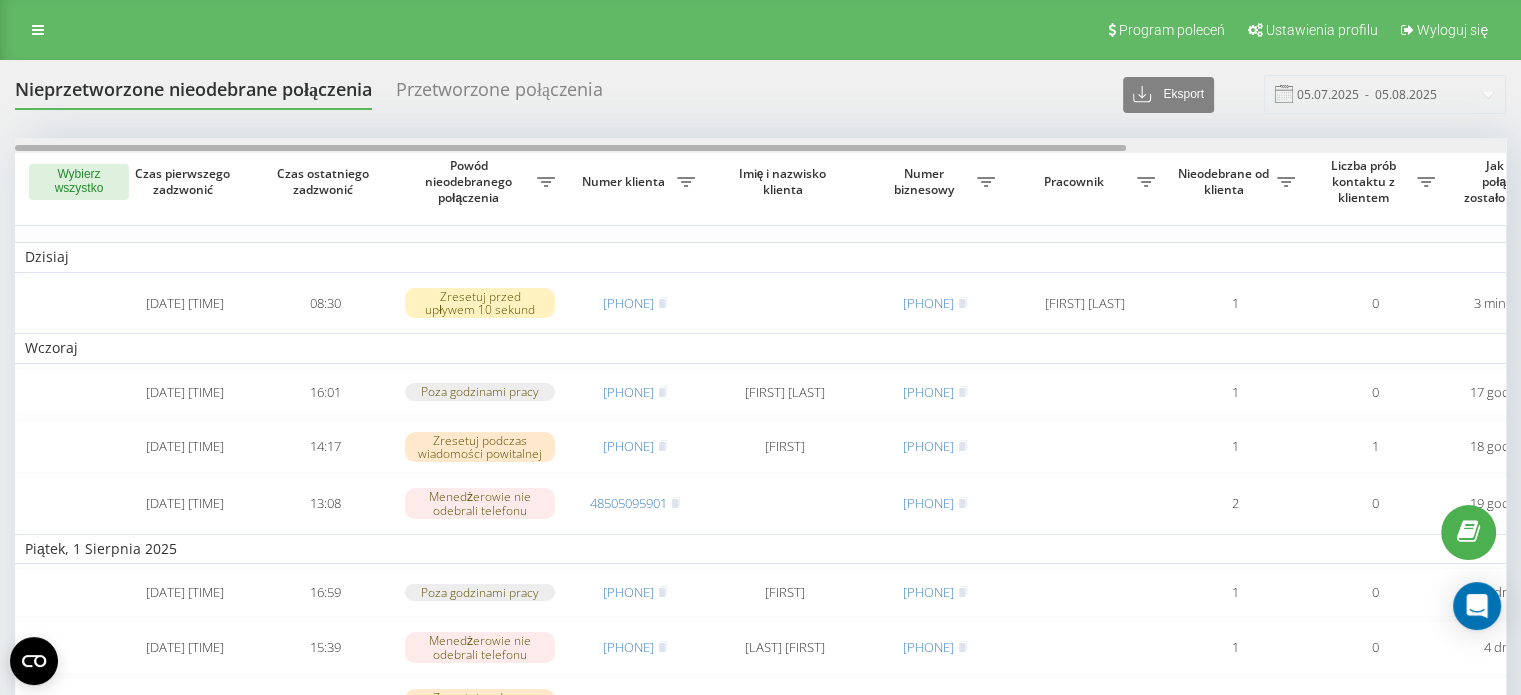 scroll, scrollTop: 0, scrollLeft: 508, axis: horizontal 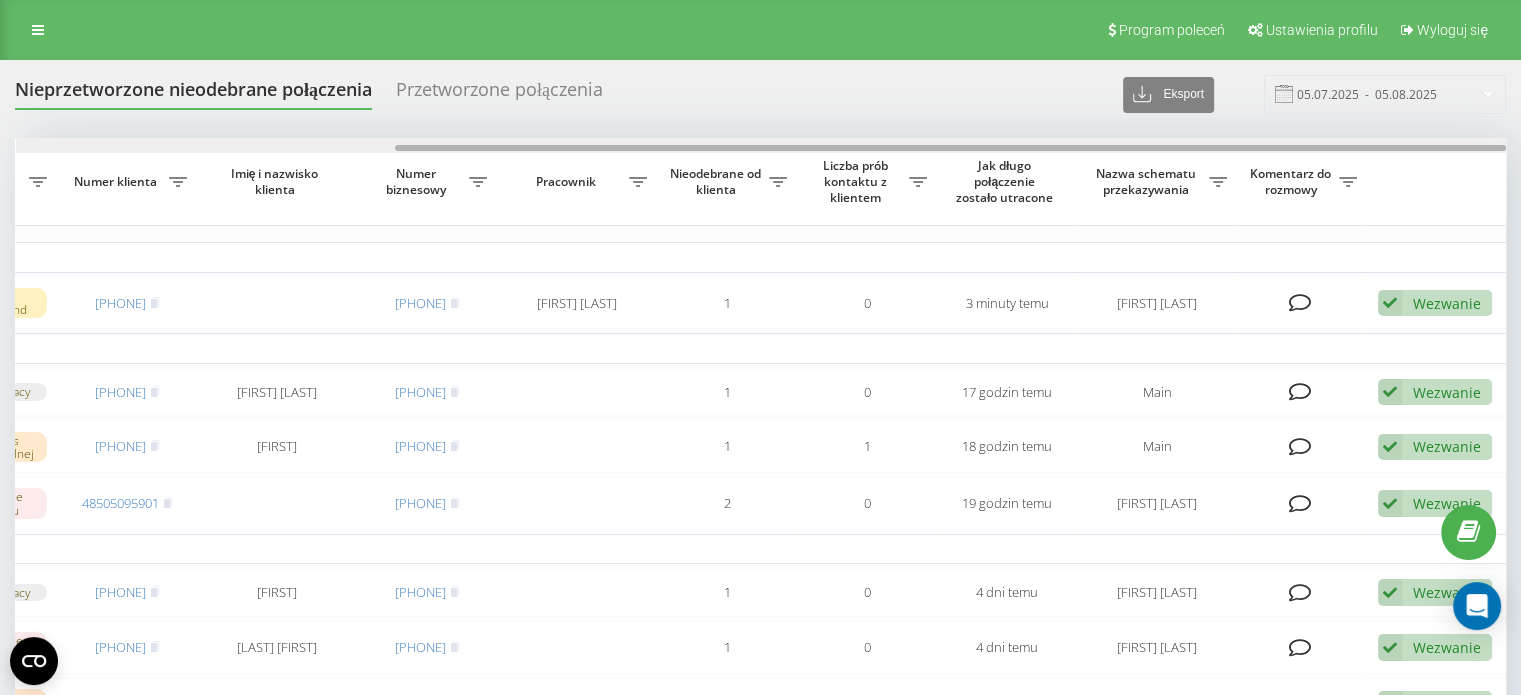 drag, startPoint x: 490, startPoint y: 143, endPoint x: 544, endPoint y: 143, distance: 54 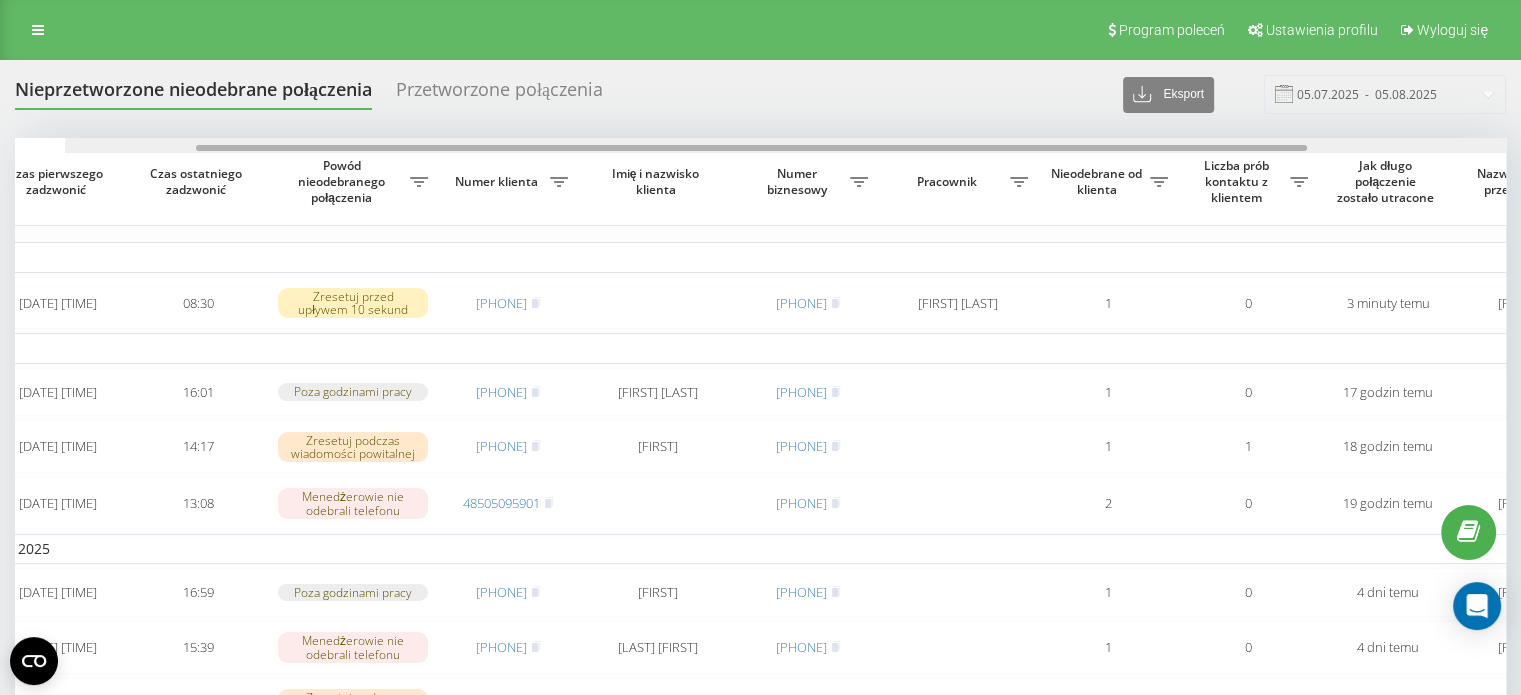 scroll, scrollTop: 0, scrollLeft: 0, axis: both 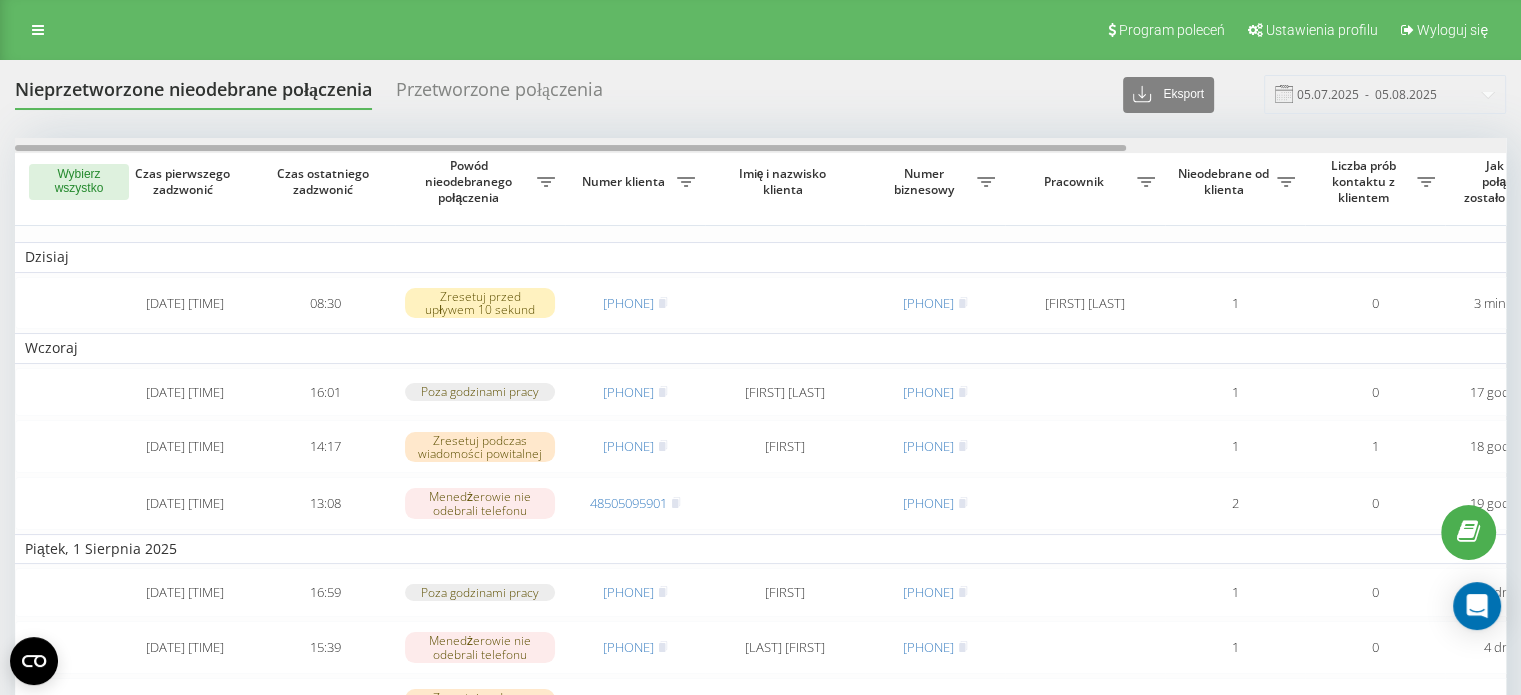 drag, startPoint x: 560, startPoint y: 149, endPoint x: 116, endPoint y: 160, distance: 444.13623 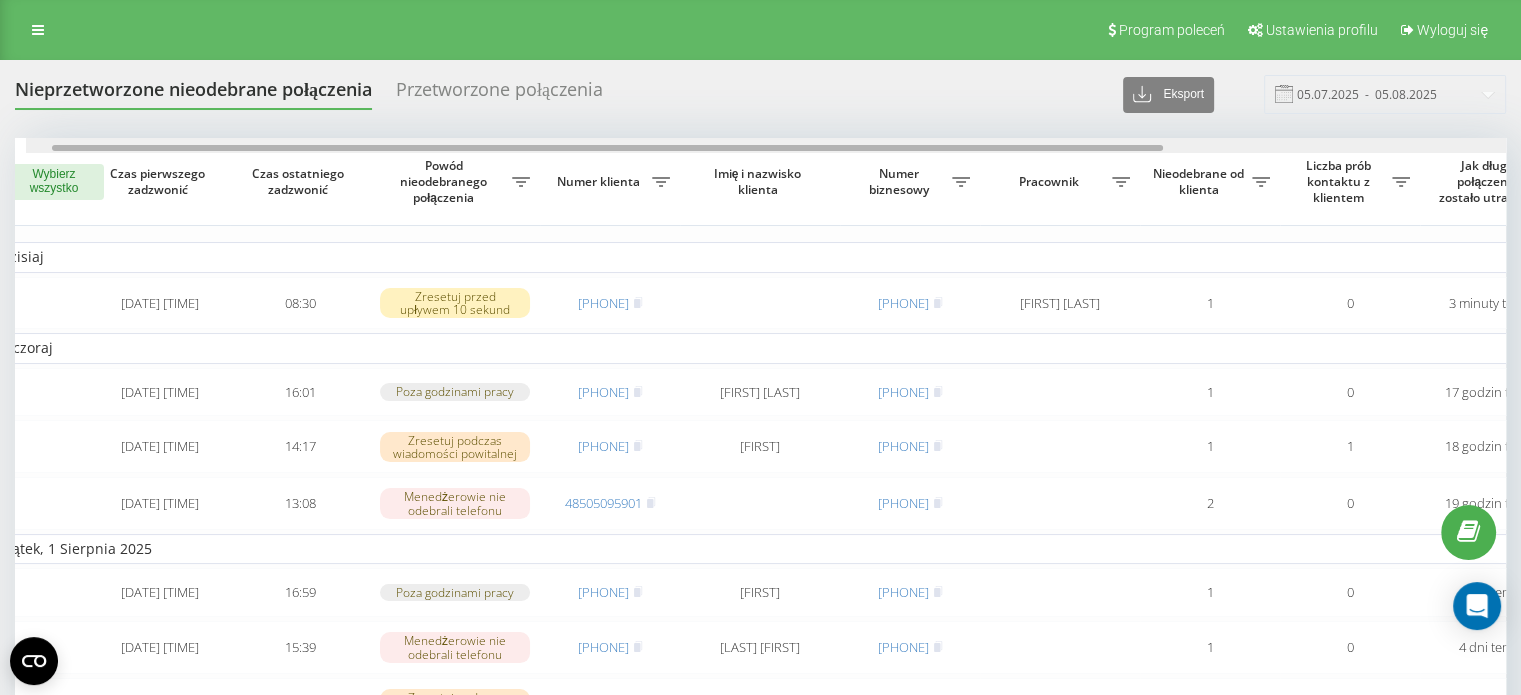 scroll, scrollTop: 0, scrollLeft: 0, axis: both 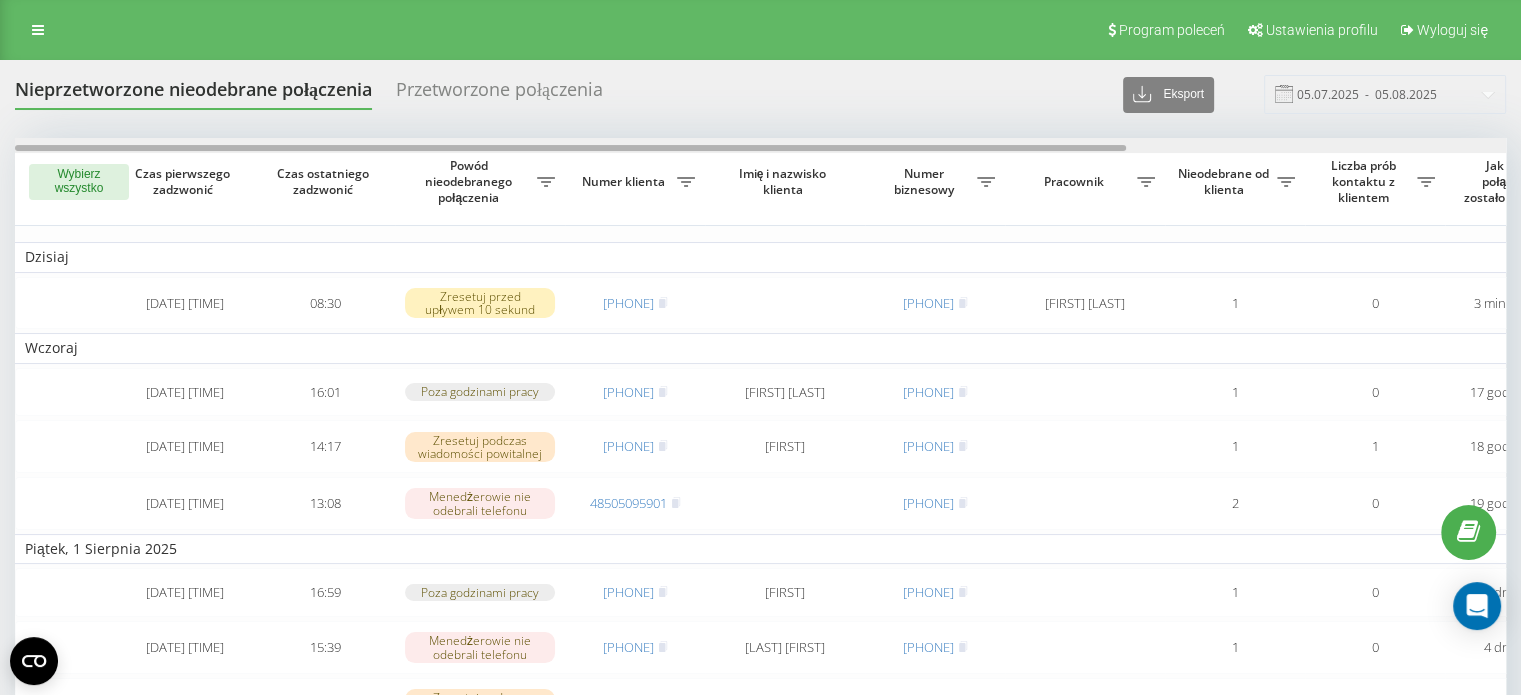 drag, startPoint x: 453, startPoint y: 148, endPoint x: 328, endPoint y: 143, distance: 125.09996 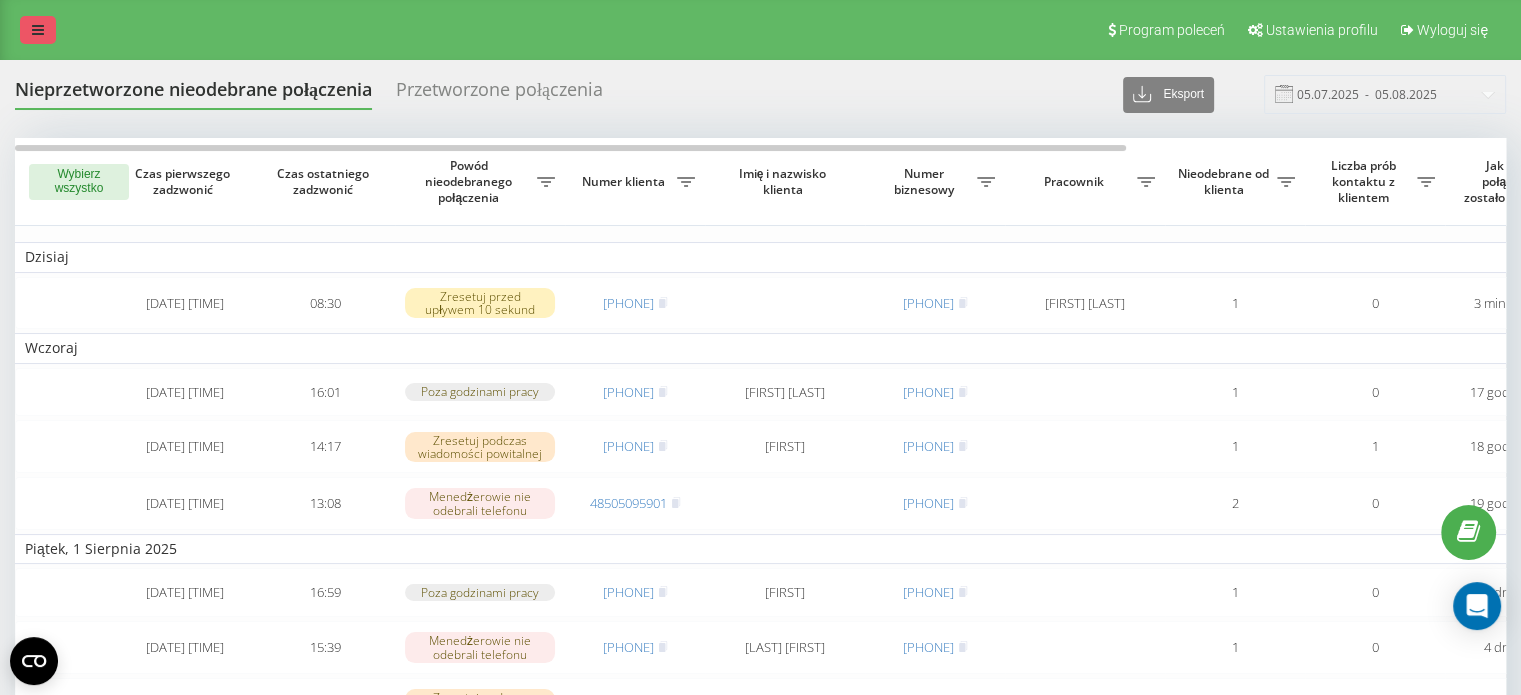 click at bounding box center (38, 30) 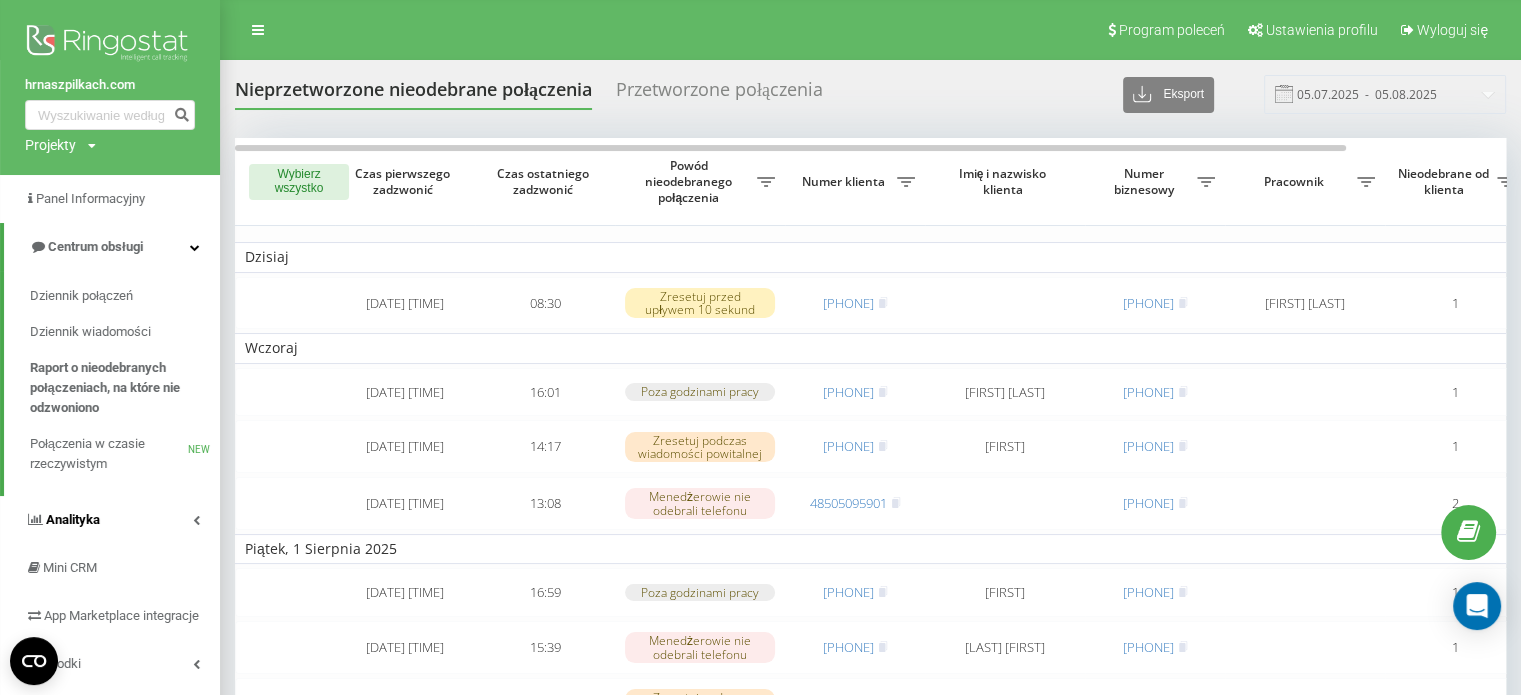 click on "Analityka" at bounding box center (110, 520) 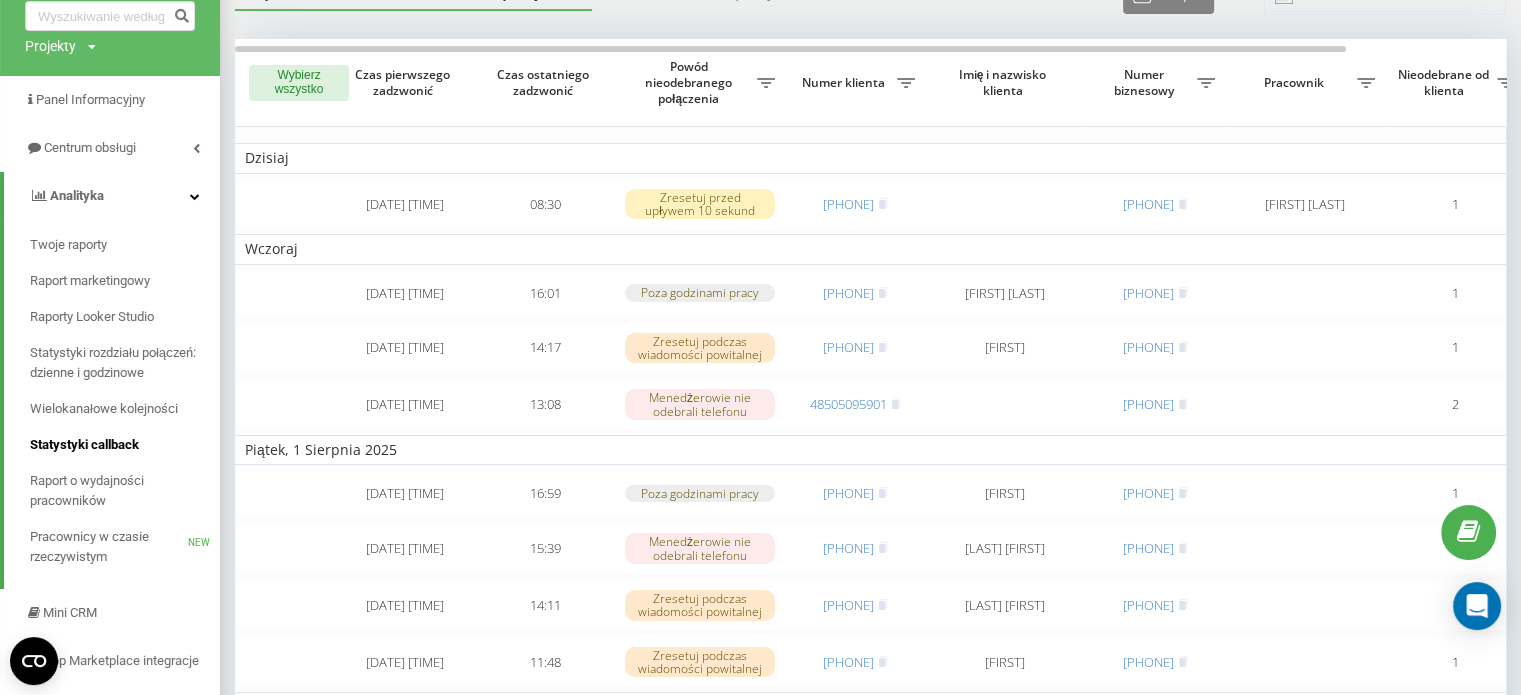 scroll, scrollTop: 100, scrollLeft: 0, axis: vertical 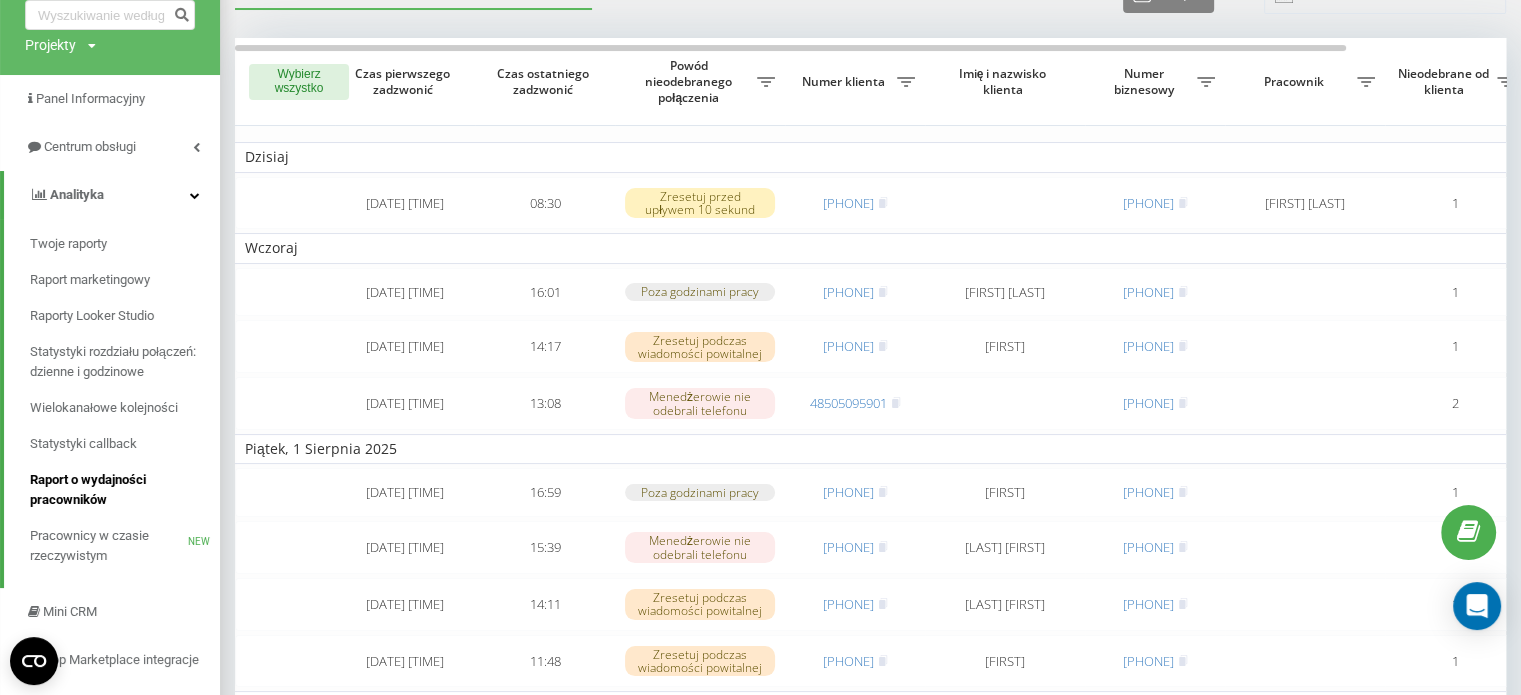 click on "Raport o wydajności pracowników" at bounding box center [120, 490] 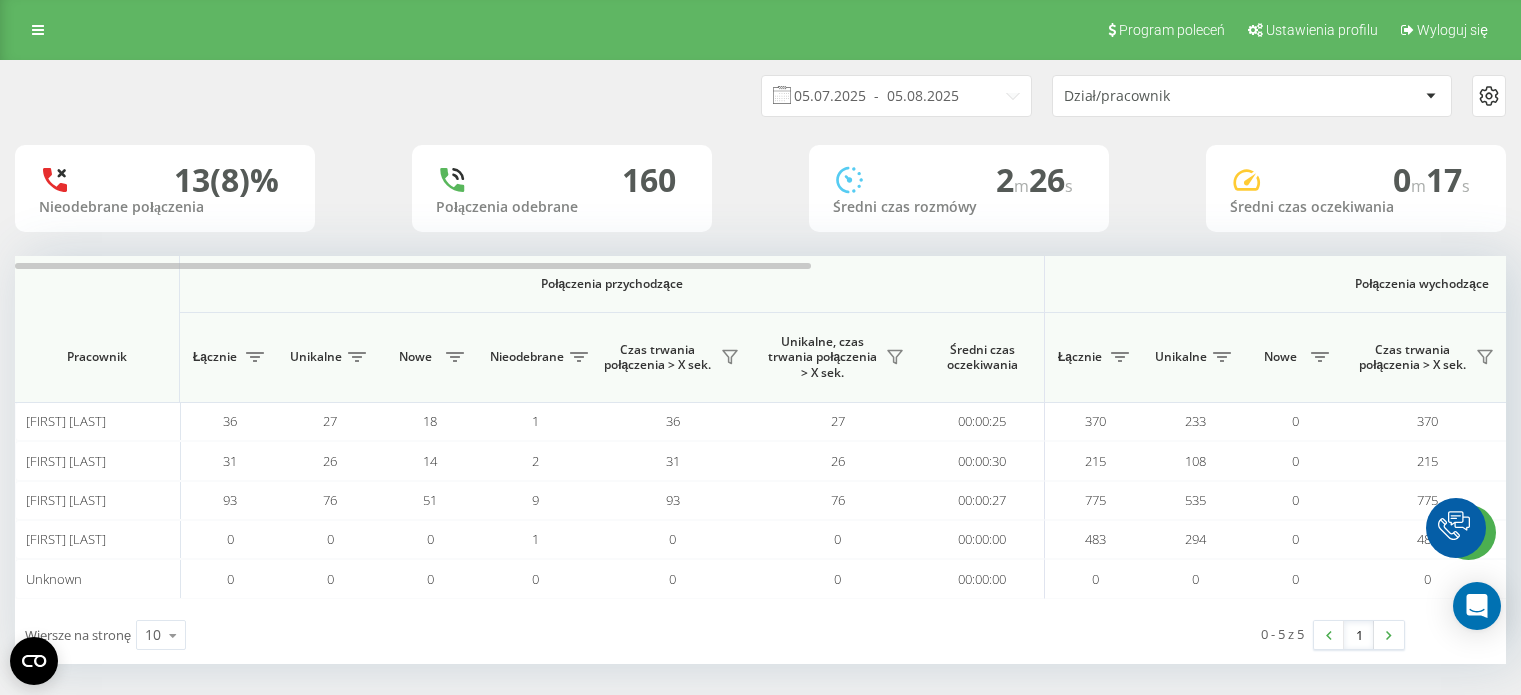 scroll, scrollTop: 0, scrollLeft: 0, axis: both 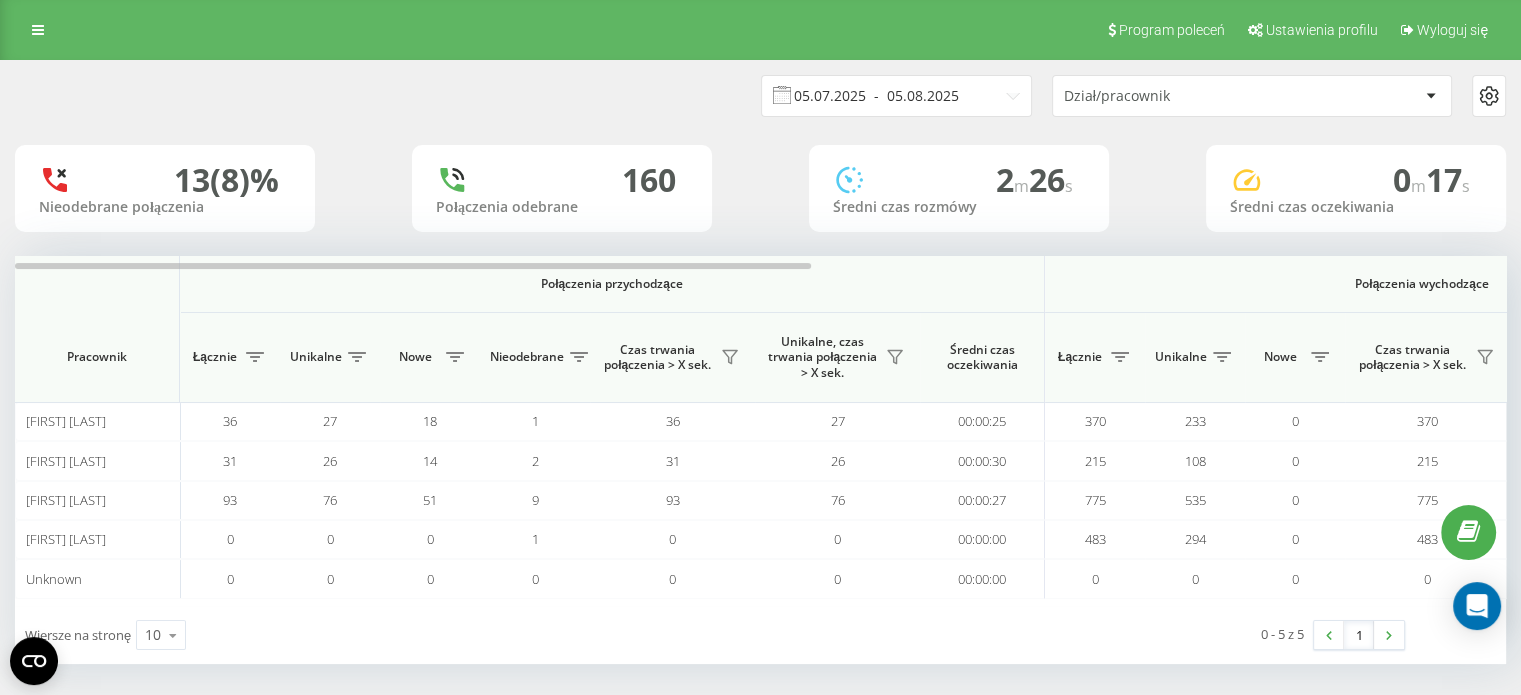 click on "05.07.2025  -  05.08.2025" at bounding box center (896, 96) 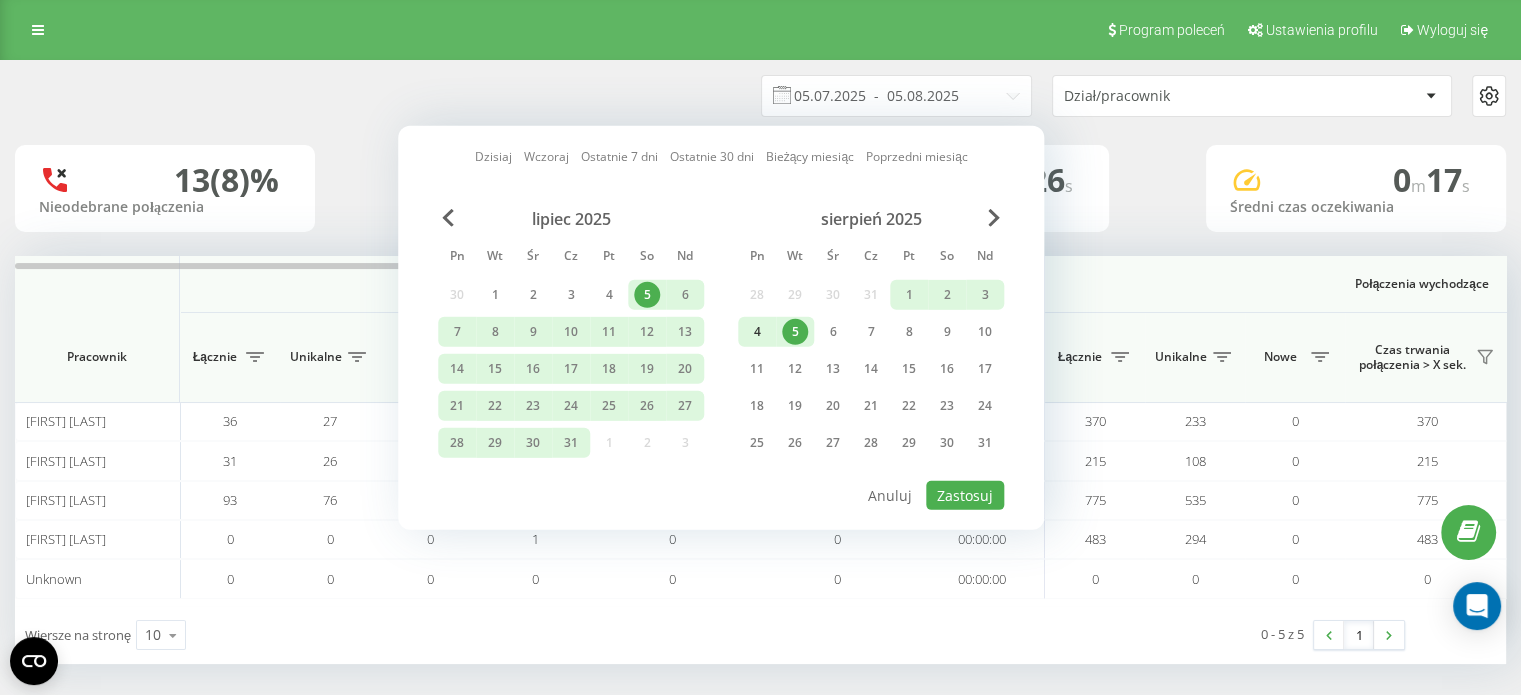 click on "4" at bounding box center [757, 332] 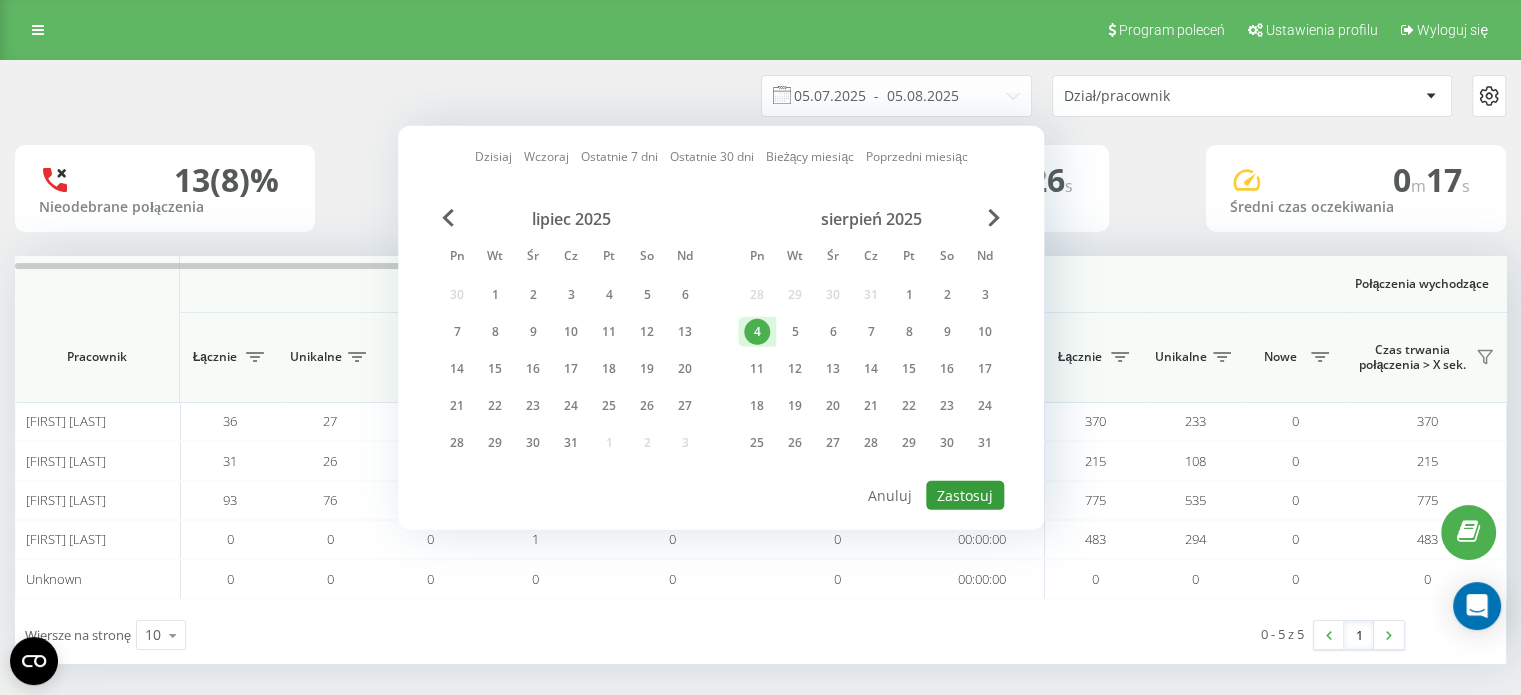 click on "Zastosuj" at bounding box center (965, 495) 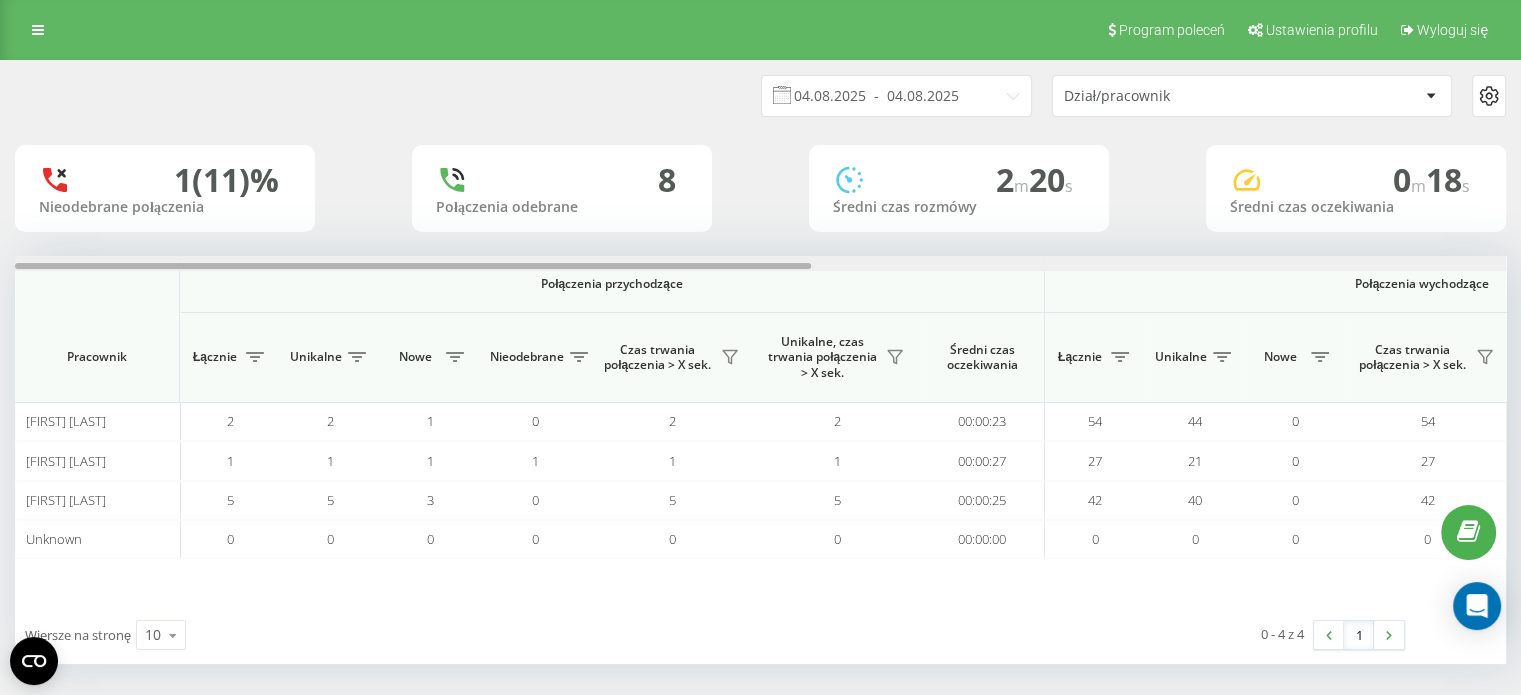scroll, scrollTop: 0, scrollLeft: 1299, axis: horizontal 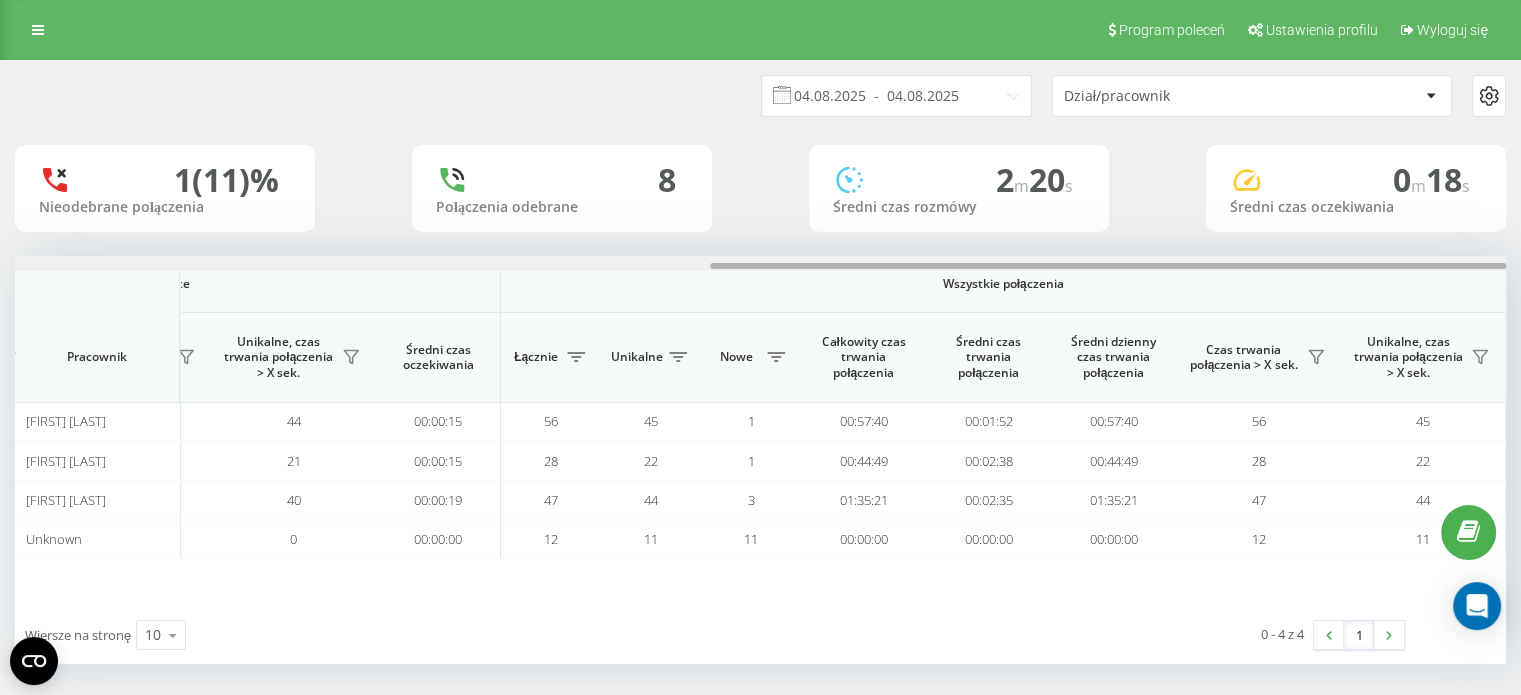 click at bounding box center [760, 263] 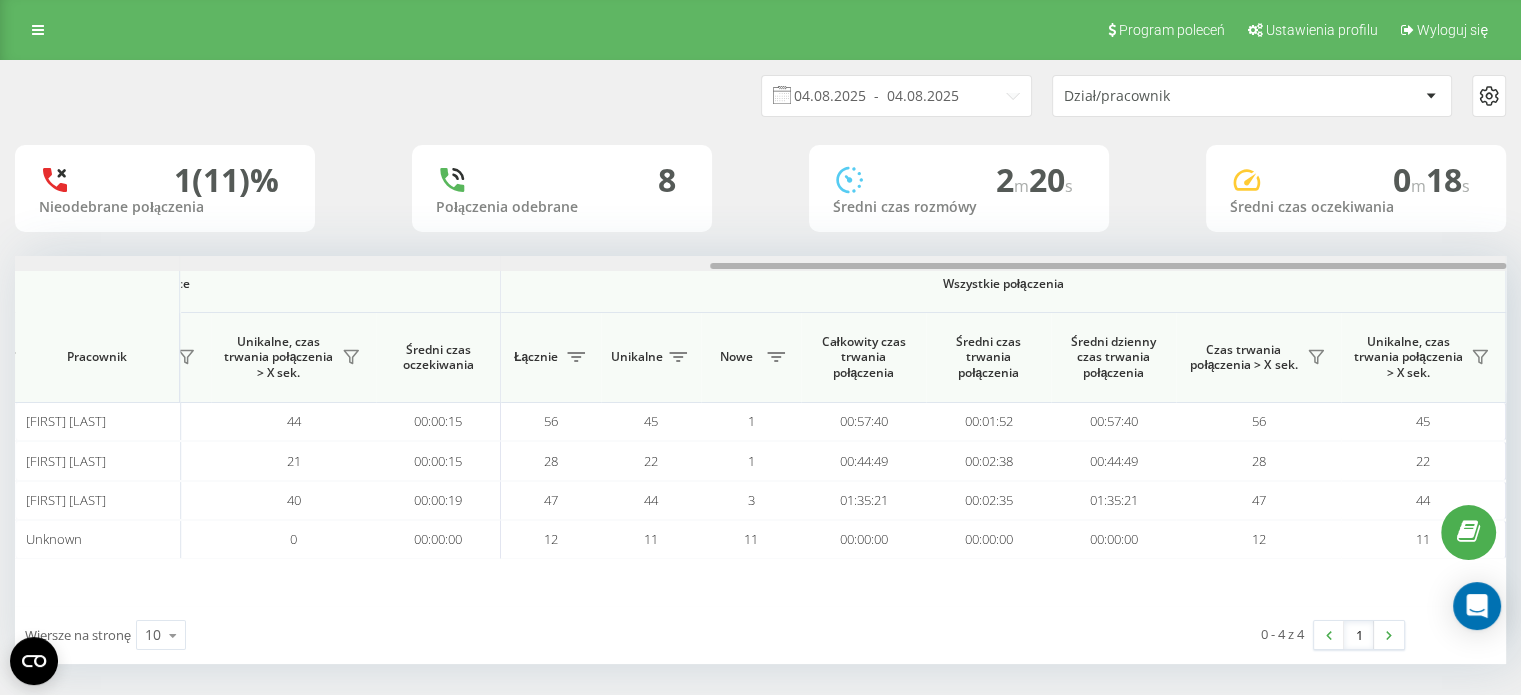 drag, startPoint x: 778, startPoint y: 267, endPoint x: 882, endPoint y: 251, distance: 105.22357 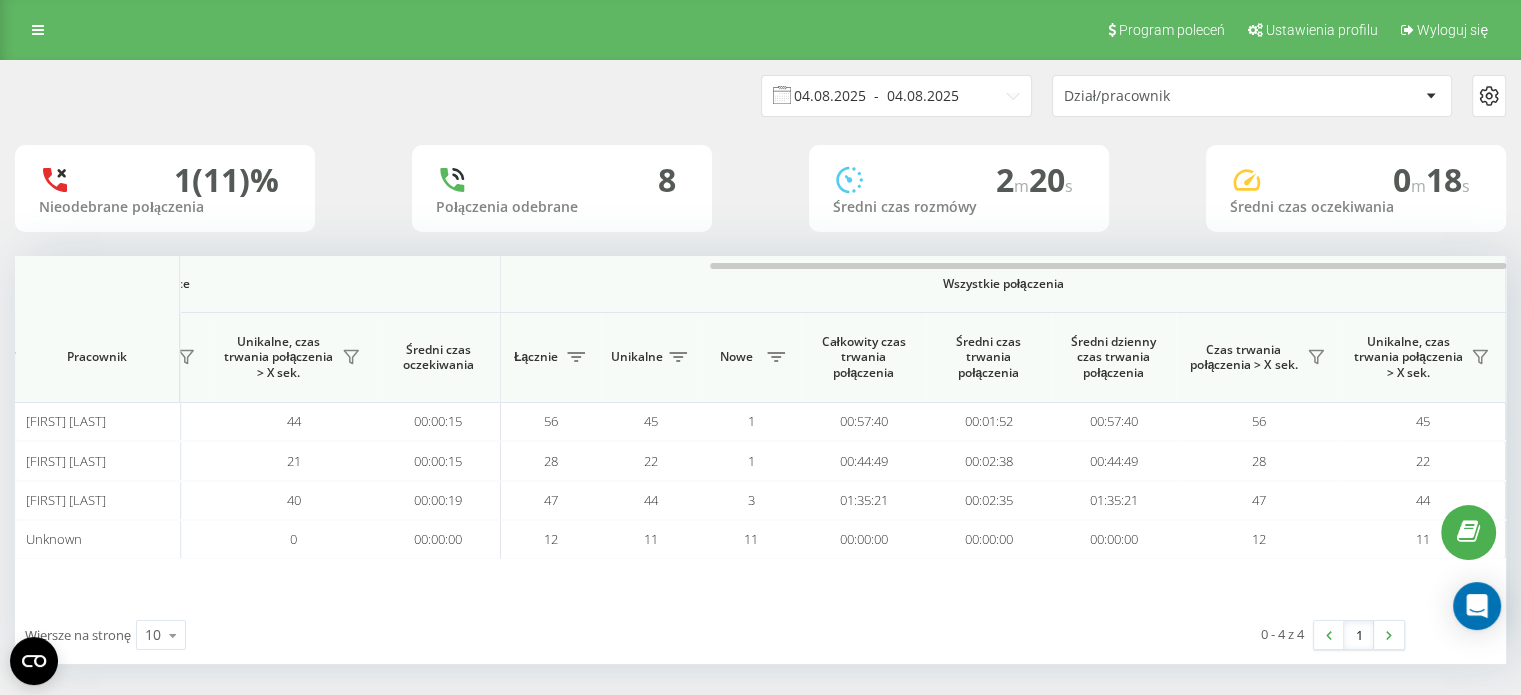 click on "04.08.2025  -  04.08.2025" at bounding box center [896, 96] 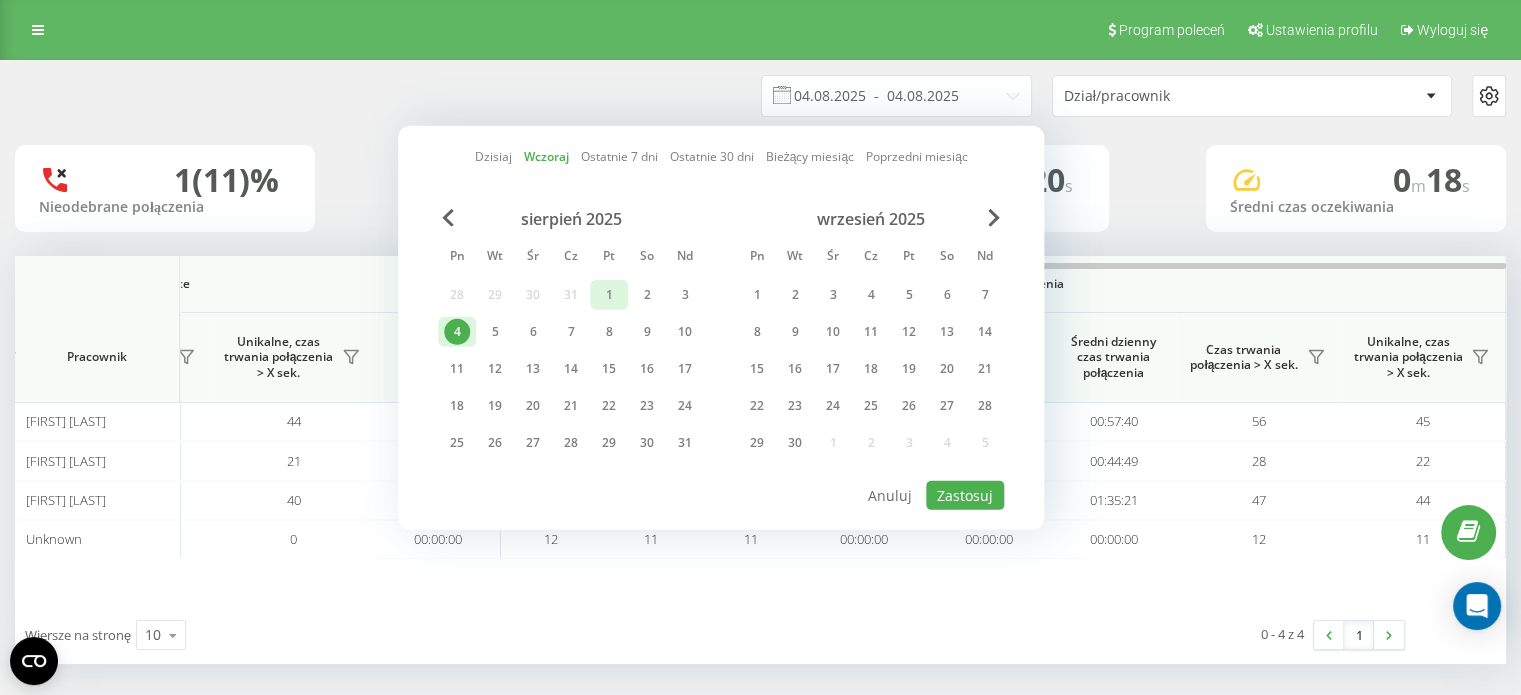 click on "1" at bounding box center (609, 295) 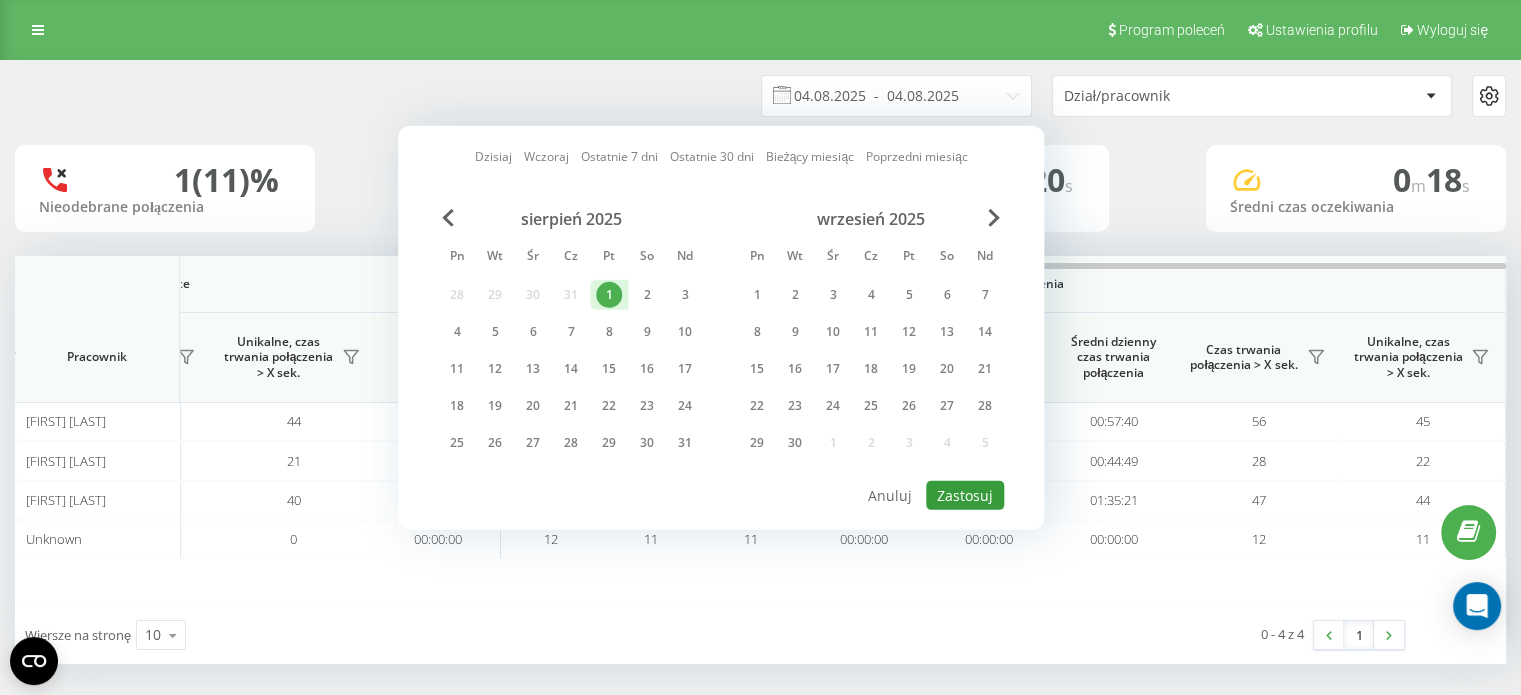 click on "Zastosuj" at bounding box center [965, 495] 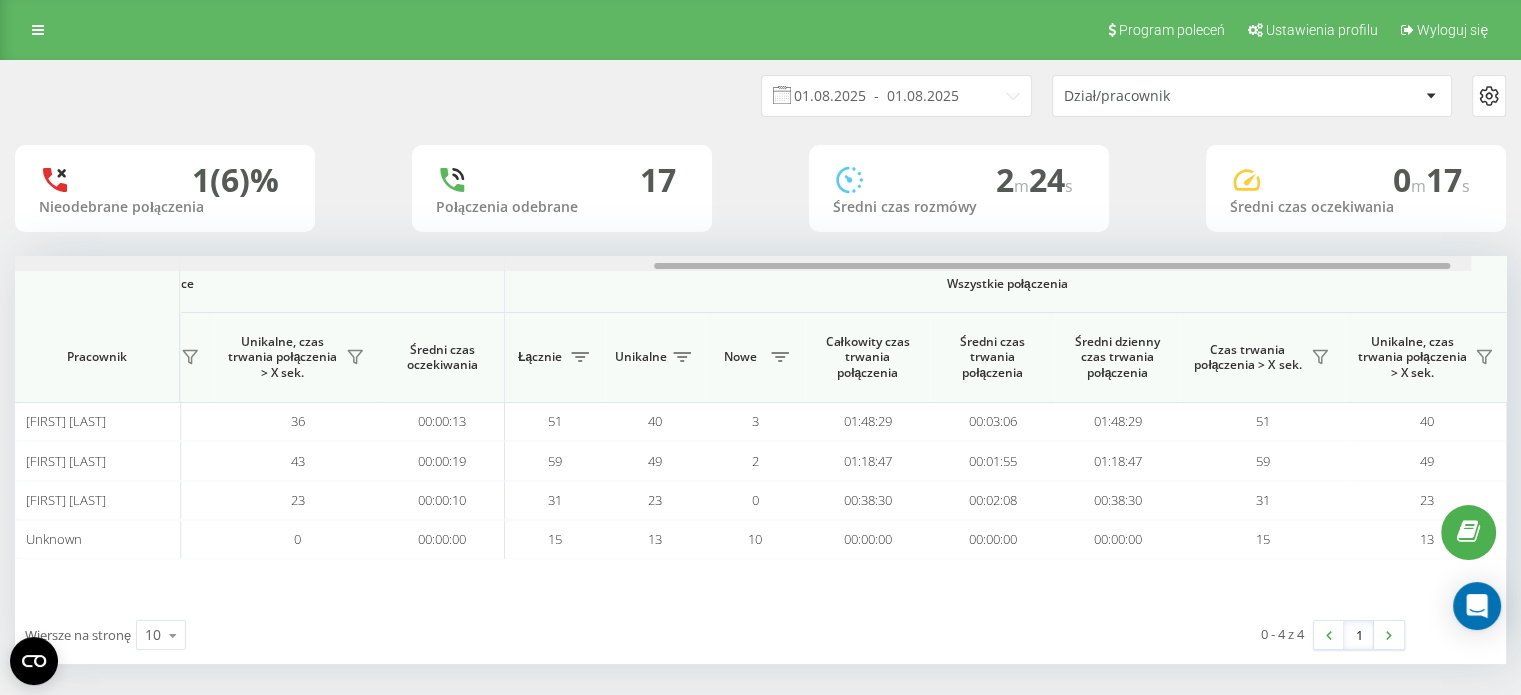 scroll, scrollTop: 0, scrollLeft: 1299, axis: horizontal 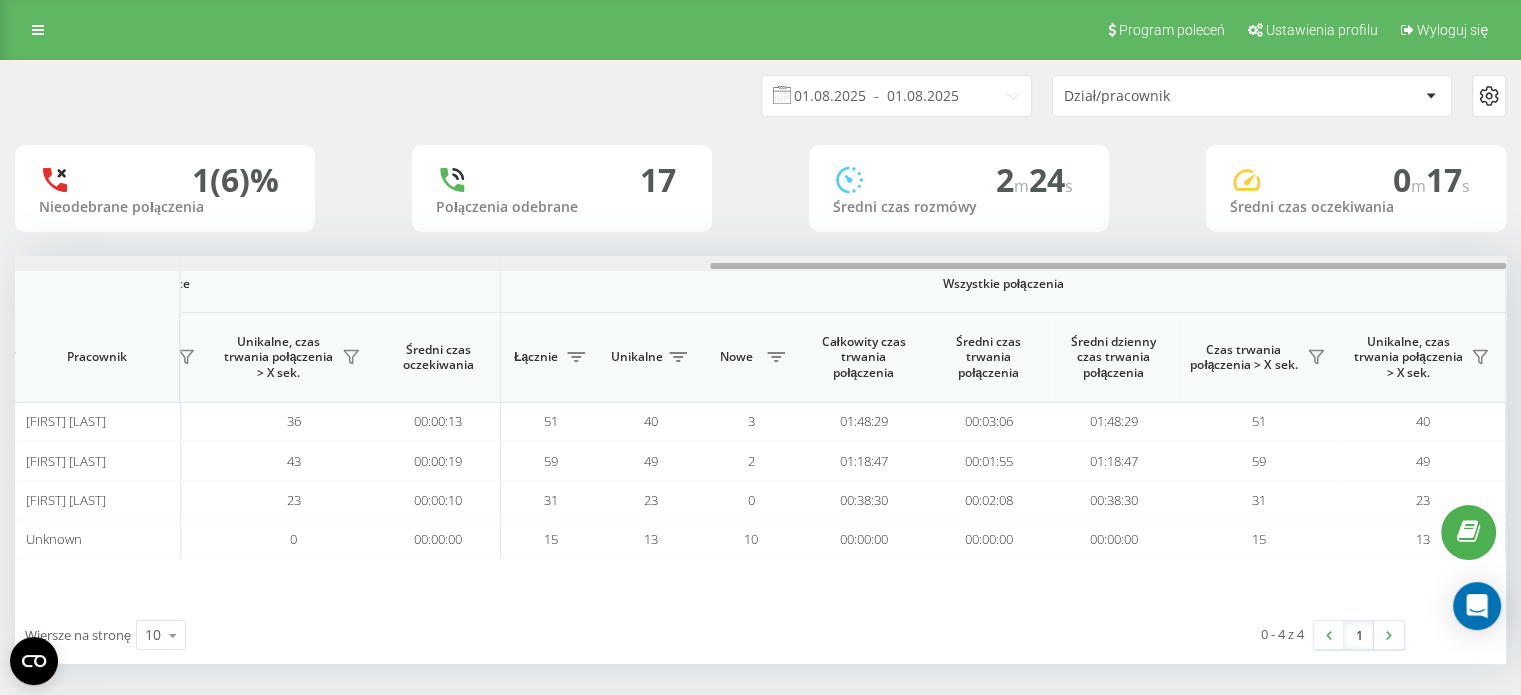 drag, startPoint x: 692, startPoint y: 264, endPoint x: 1424, endPoint y: 253, distance: 732.08264 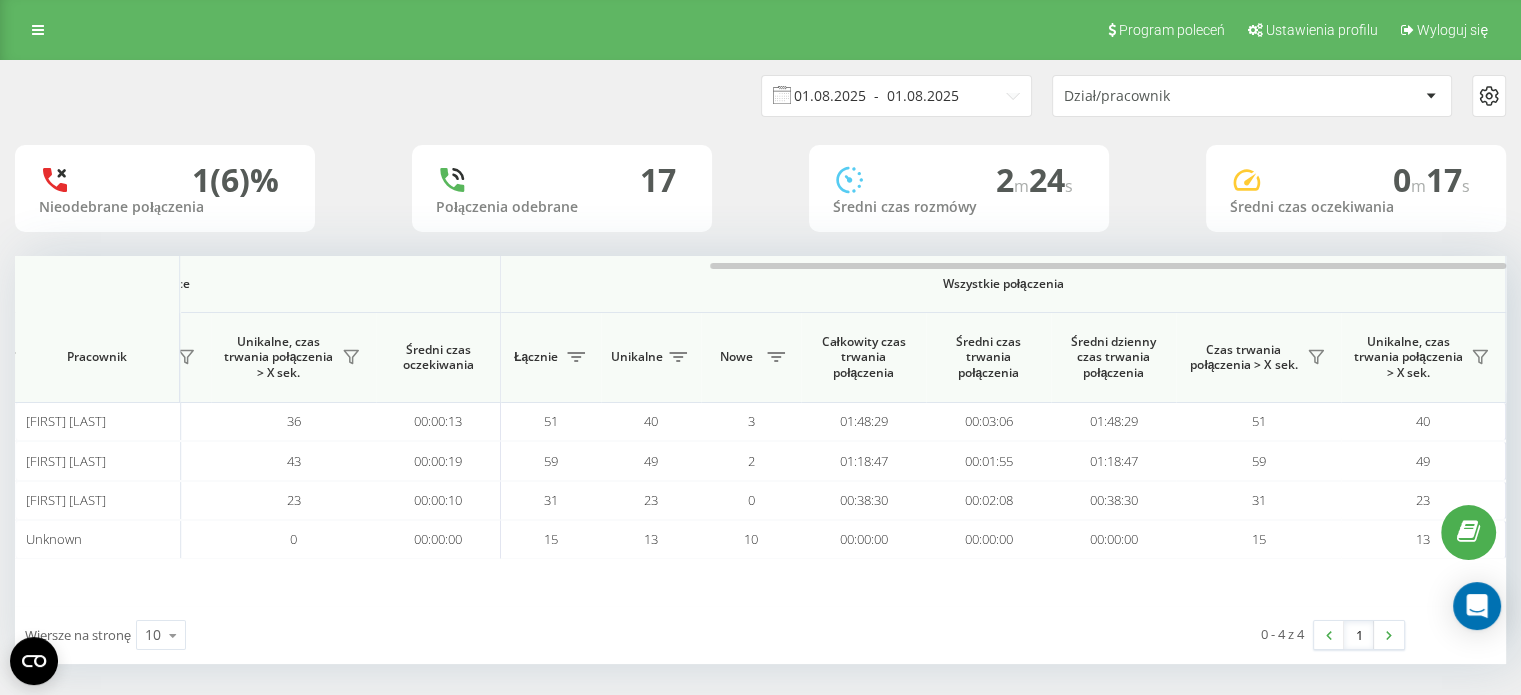 click on "01.08.2025  -  01.08.2025" at bounding box center (896, 96) 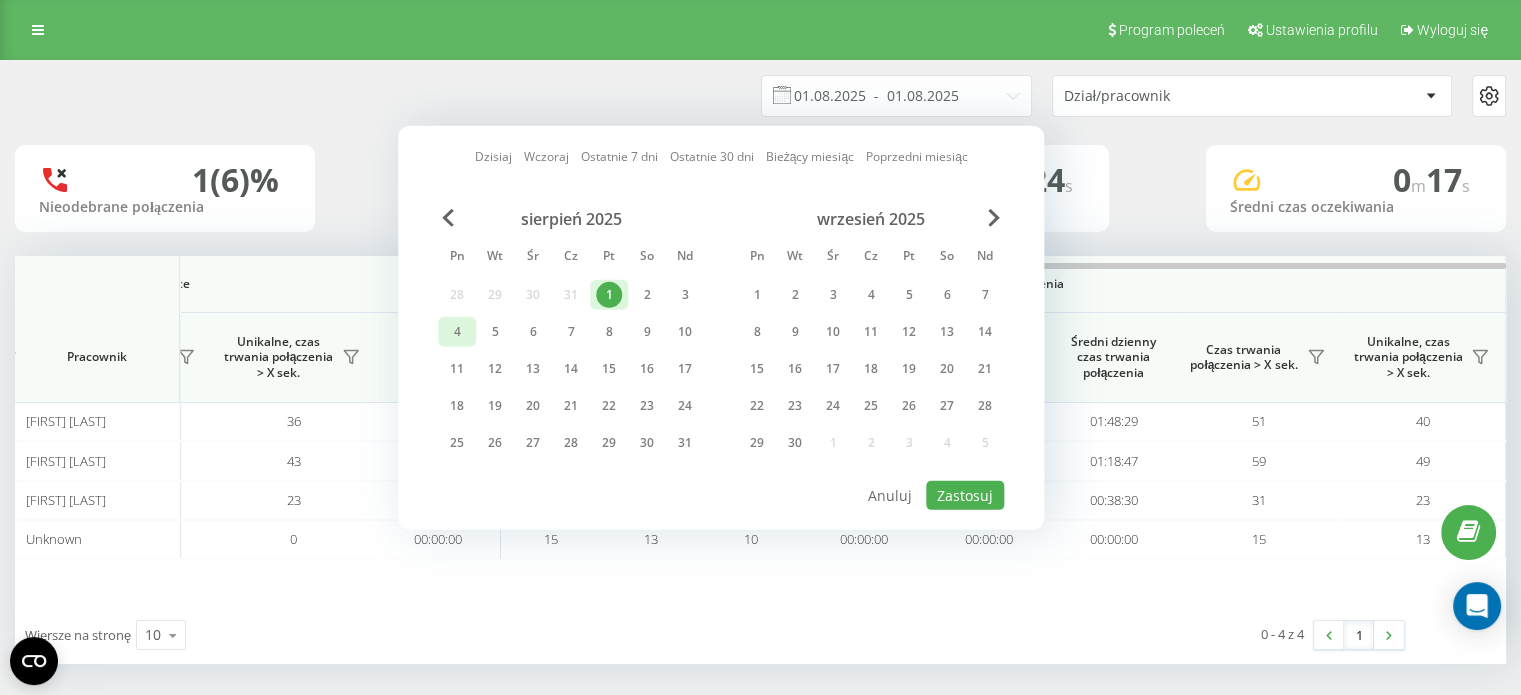 click on "4" at bounding box center [457, 332] 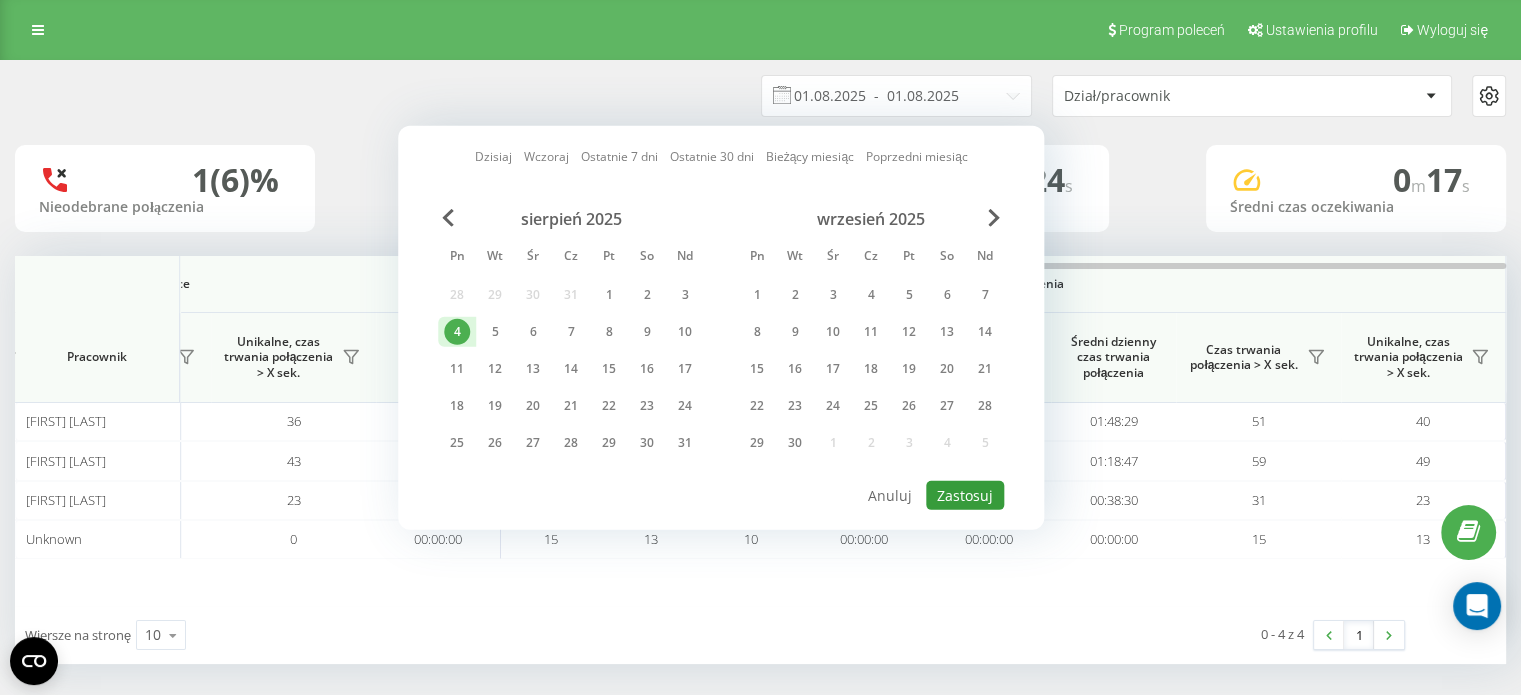 click on "Zastosuj" at bounding box center [965, 495] 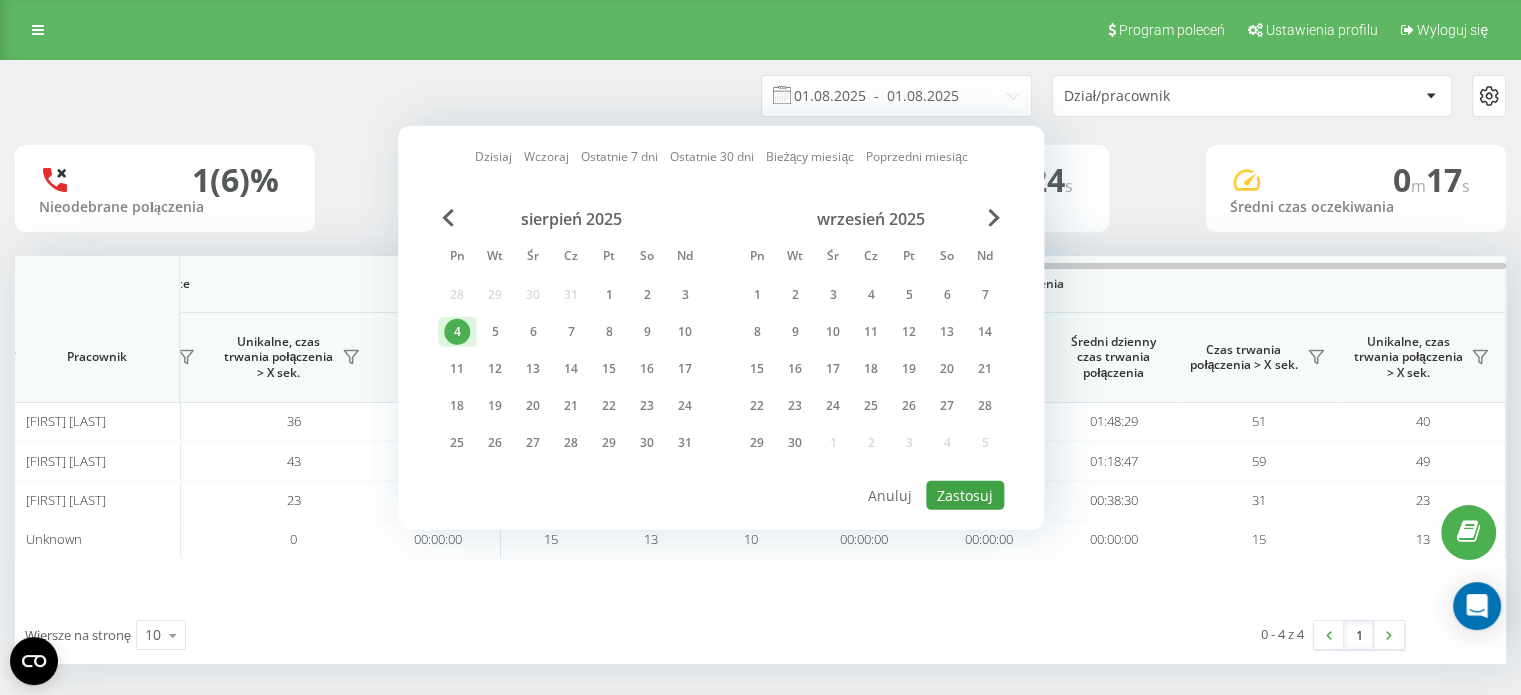 type on "04.08.2025  -  04.08.2025" 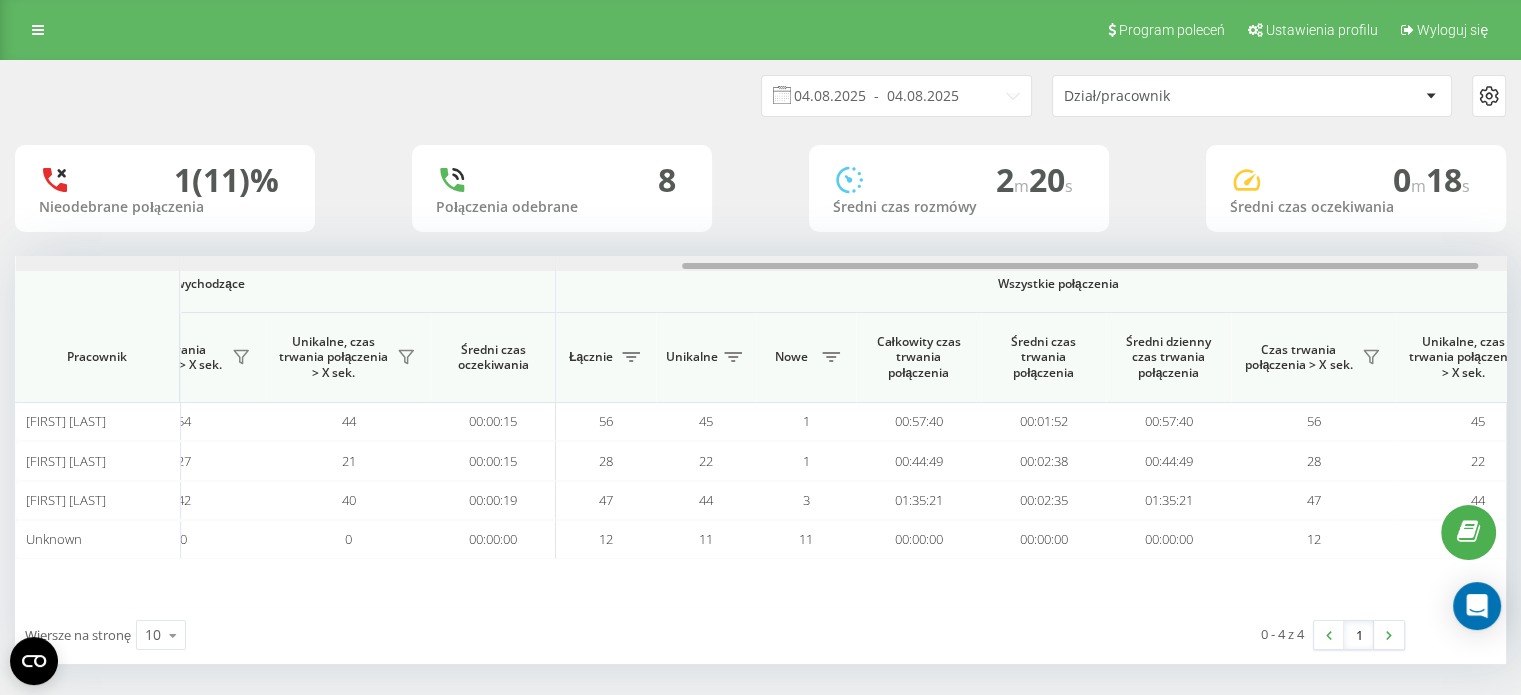 scroll, scrollTop: 0, scrollLeft: 1299, axis: horizontal 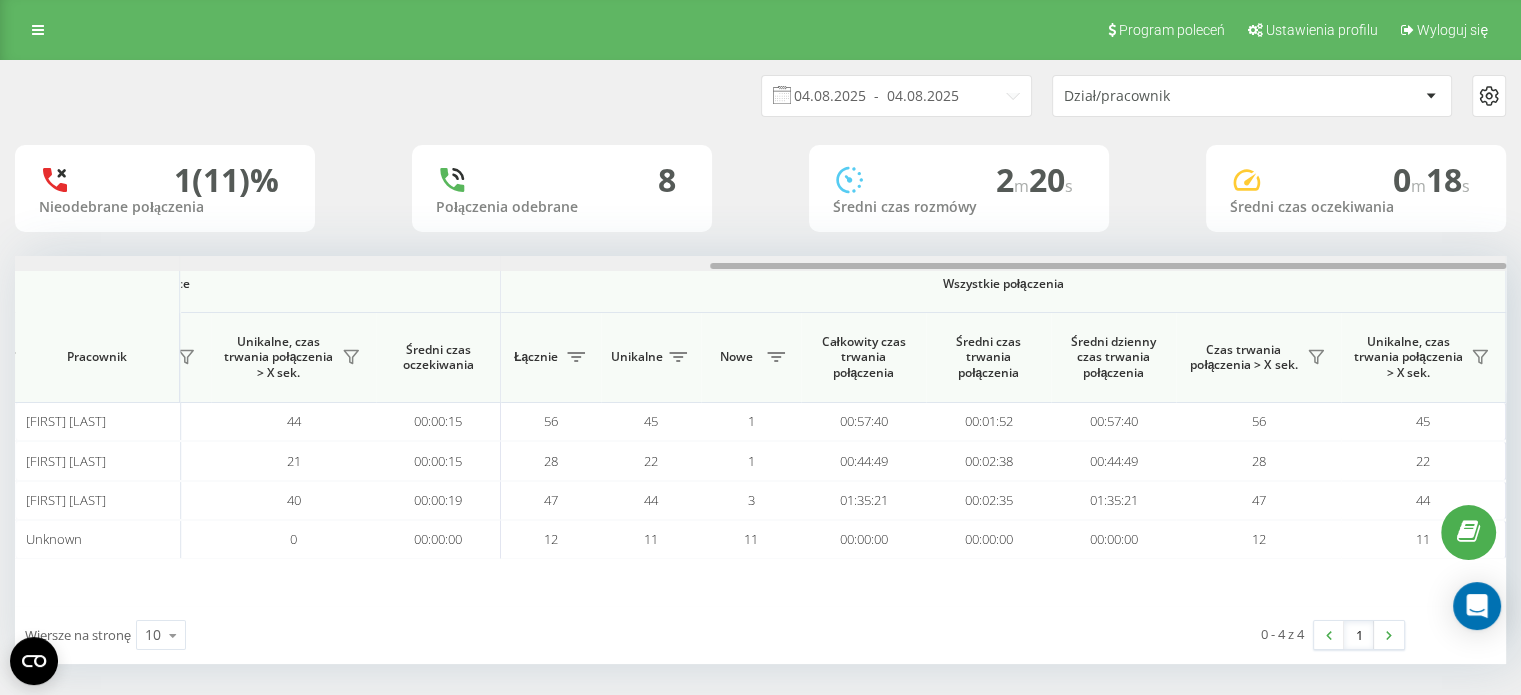 drag, startPoint x: 720, startPoint y: 265, endPoint x: 1535, endPoint y: 207, distance: 817.0612 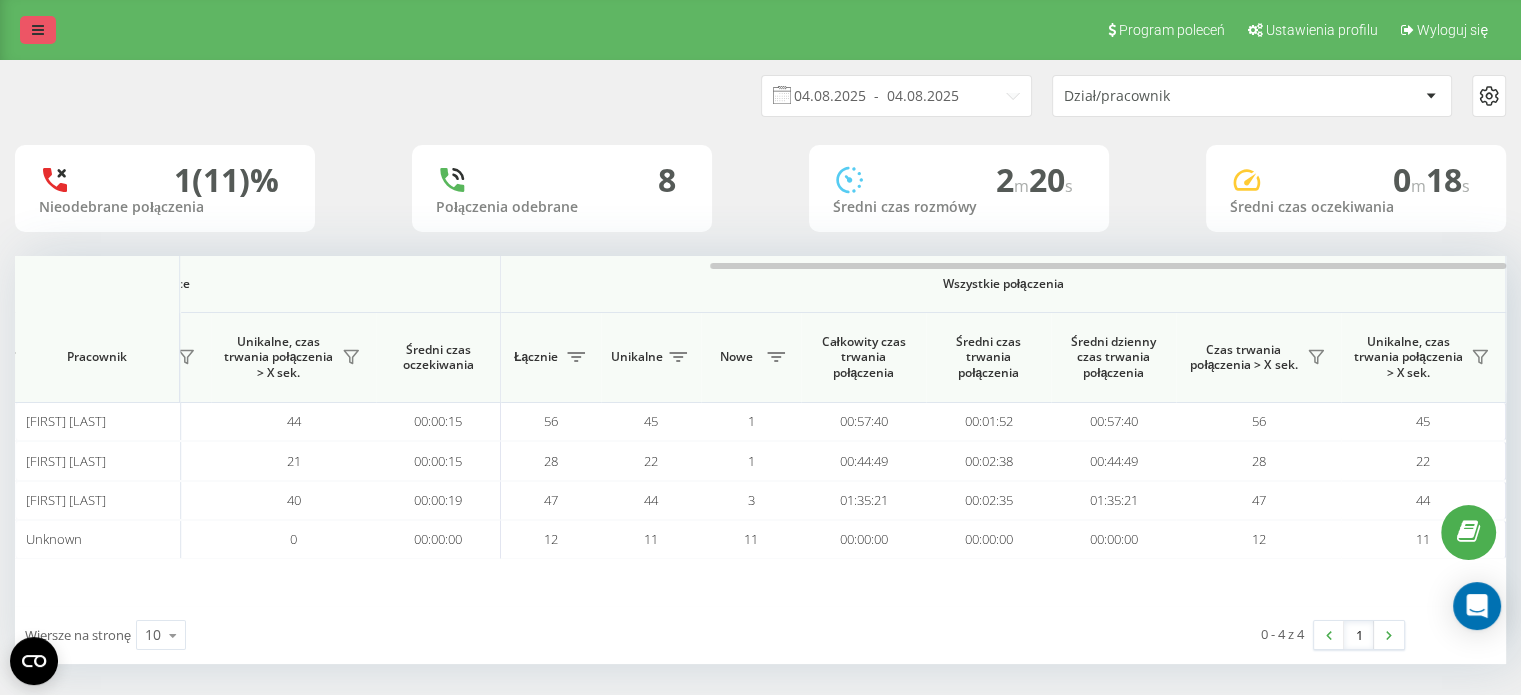 click at bounding box center [38, 30] 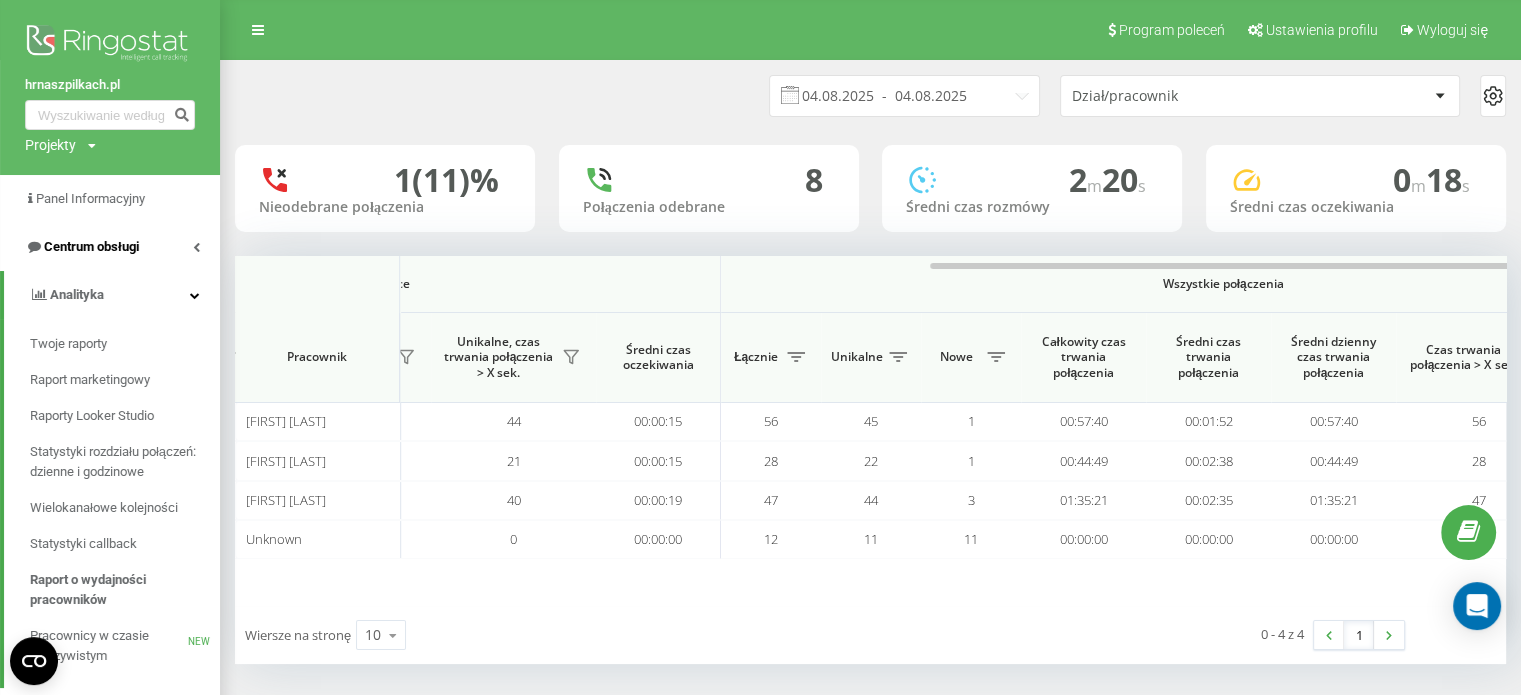 click on "Centrum obsługi" at bounding box center (91, 246) 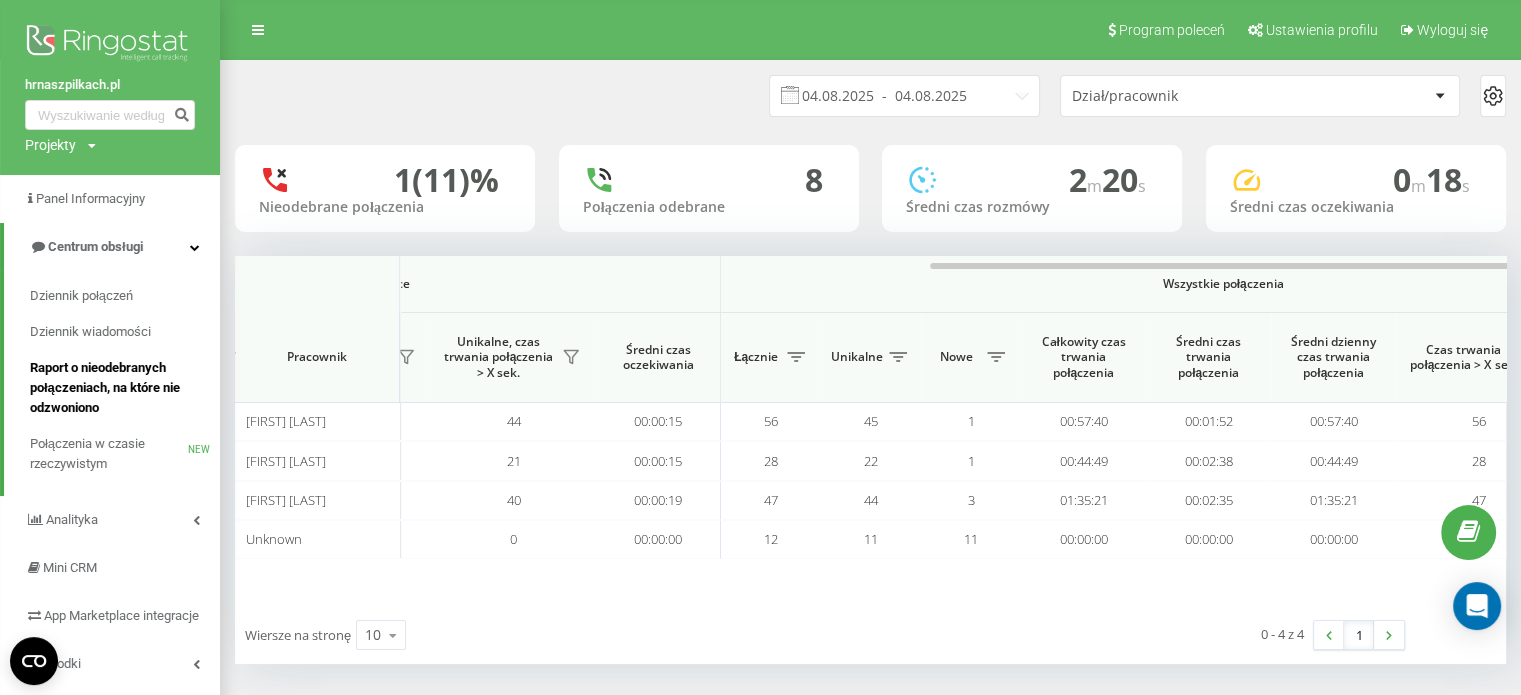 click on "Raport o nieodebranych połączeniach, na które nie odzwoniono" at bounding box center [120, 388] 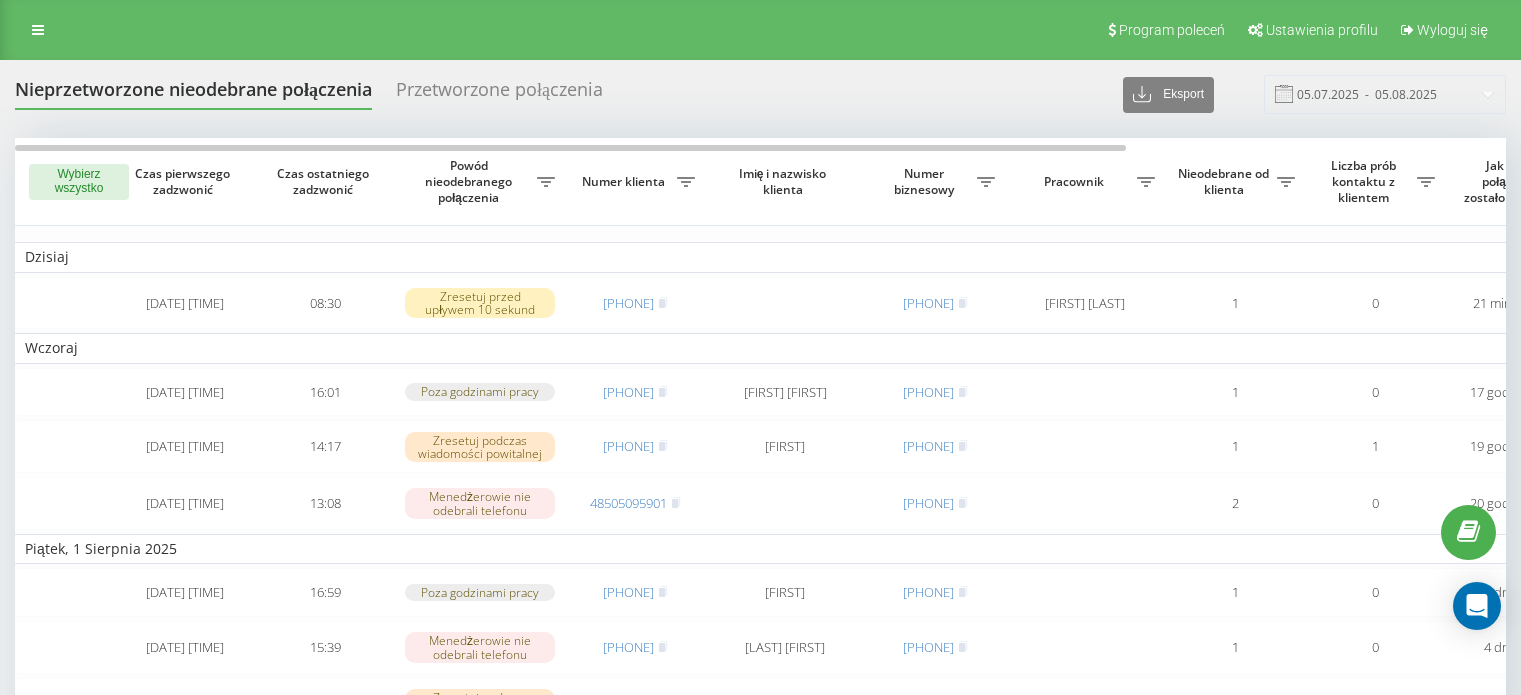 scroll, scrollTop: 0, scrollLeft: 0, axis: both 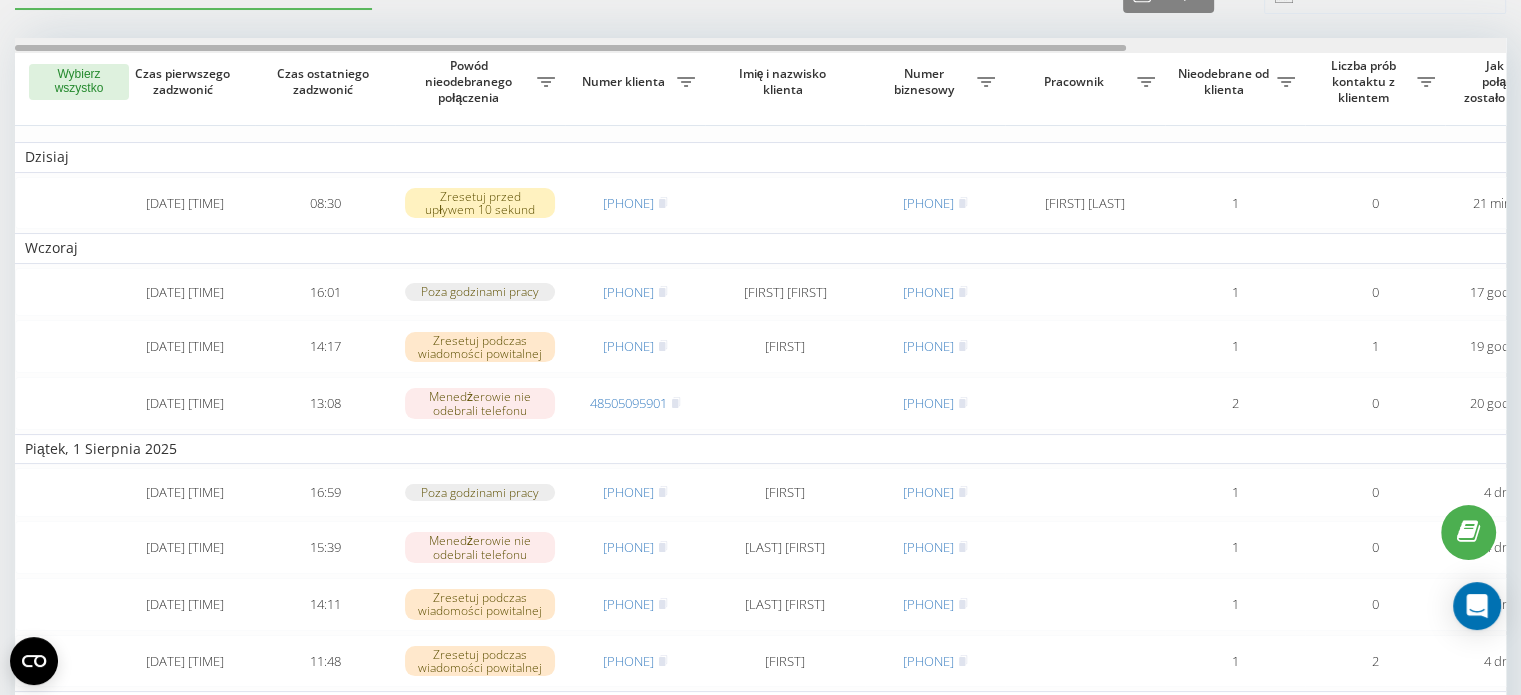 drag, startPoint x: 799, startPoint y: 47, endPoint x: 496, endPoint y: 38, distance: 303.13364 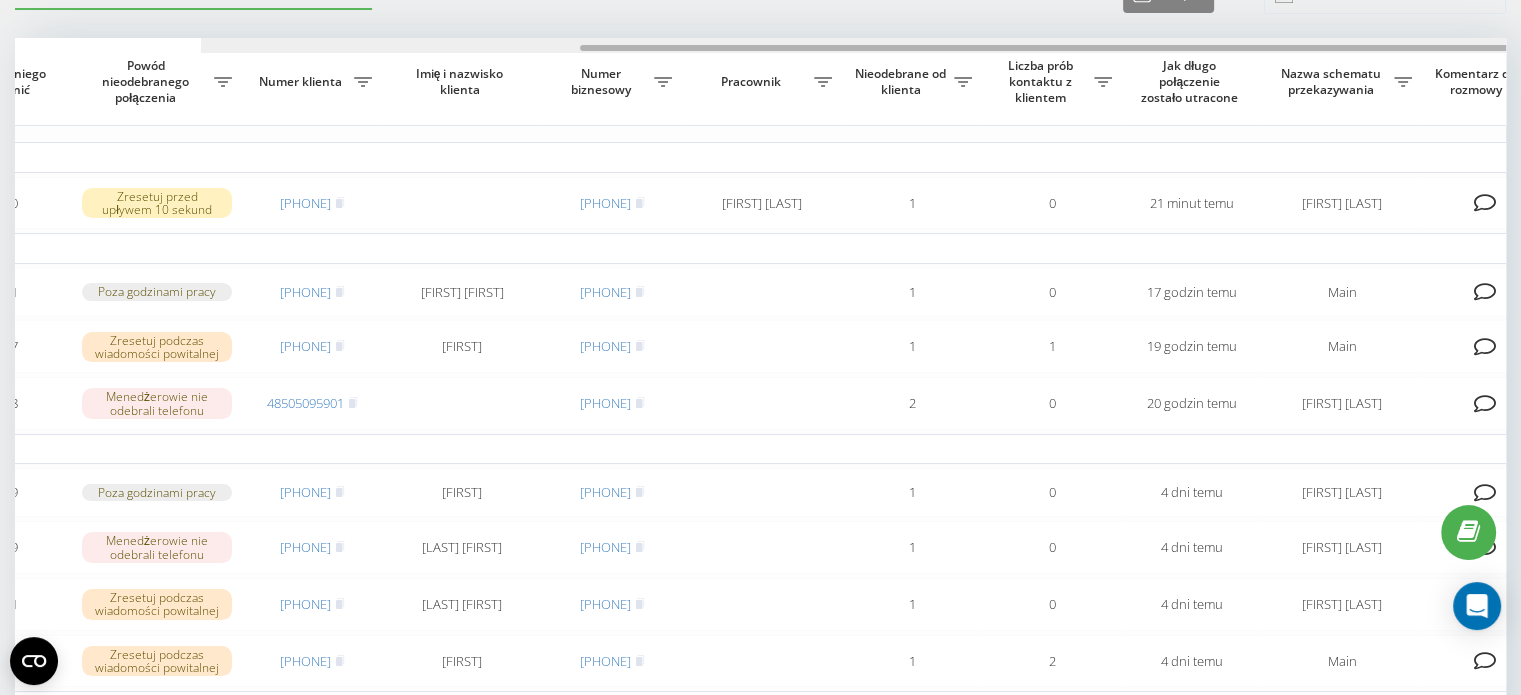 scroll, scrollTop: 0, scrollLeft: 508, axis: horizontal 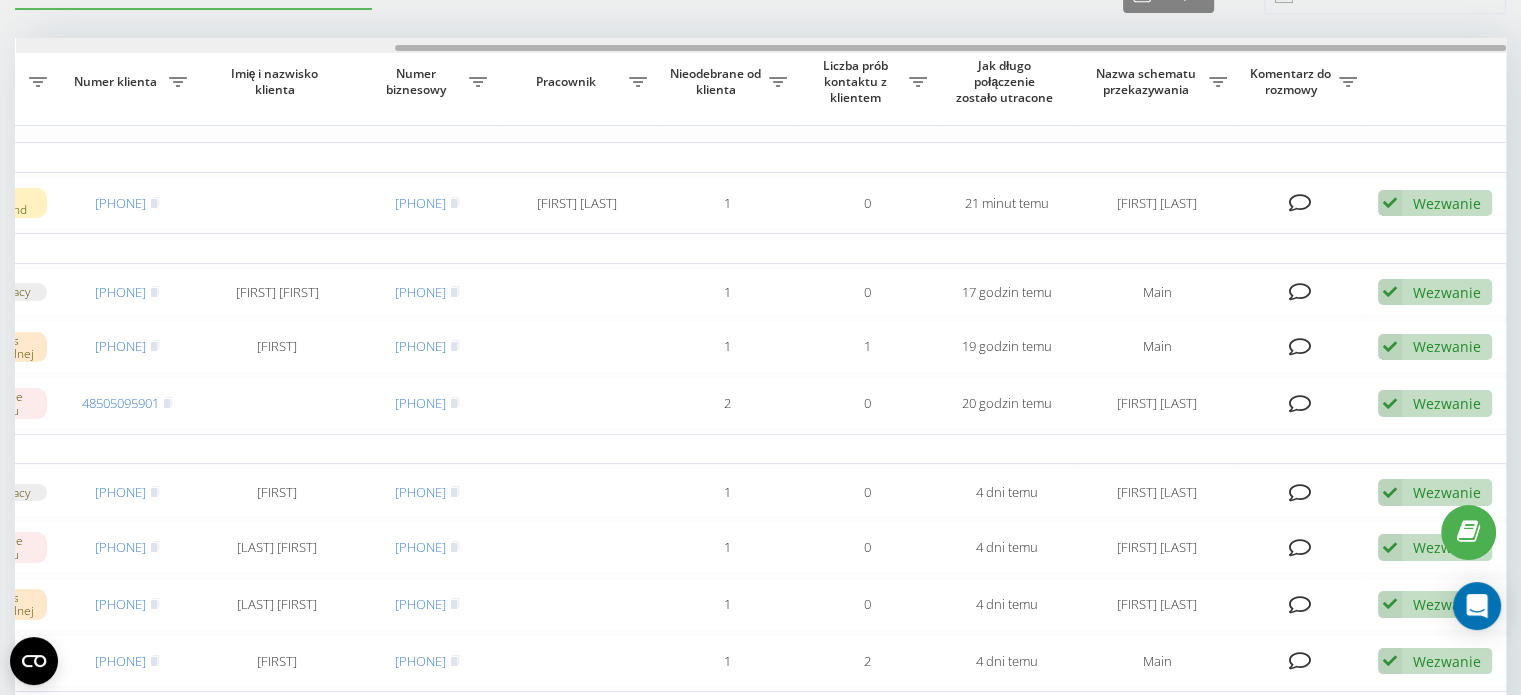 drag, startPoint x: 655, startPoint y: 45, endPoint x: 1394, endPoint y: 41, distance: 739.0108 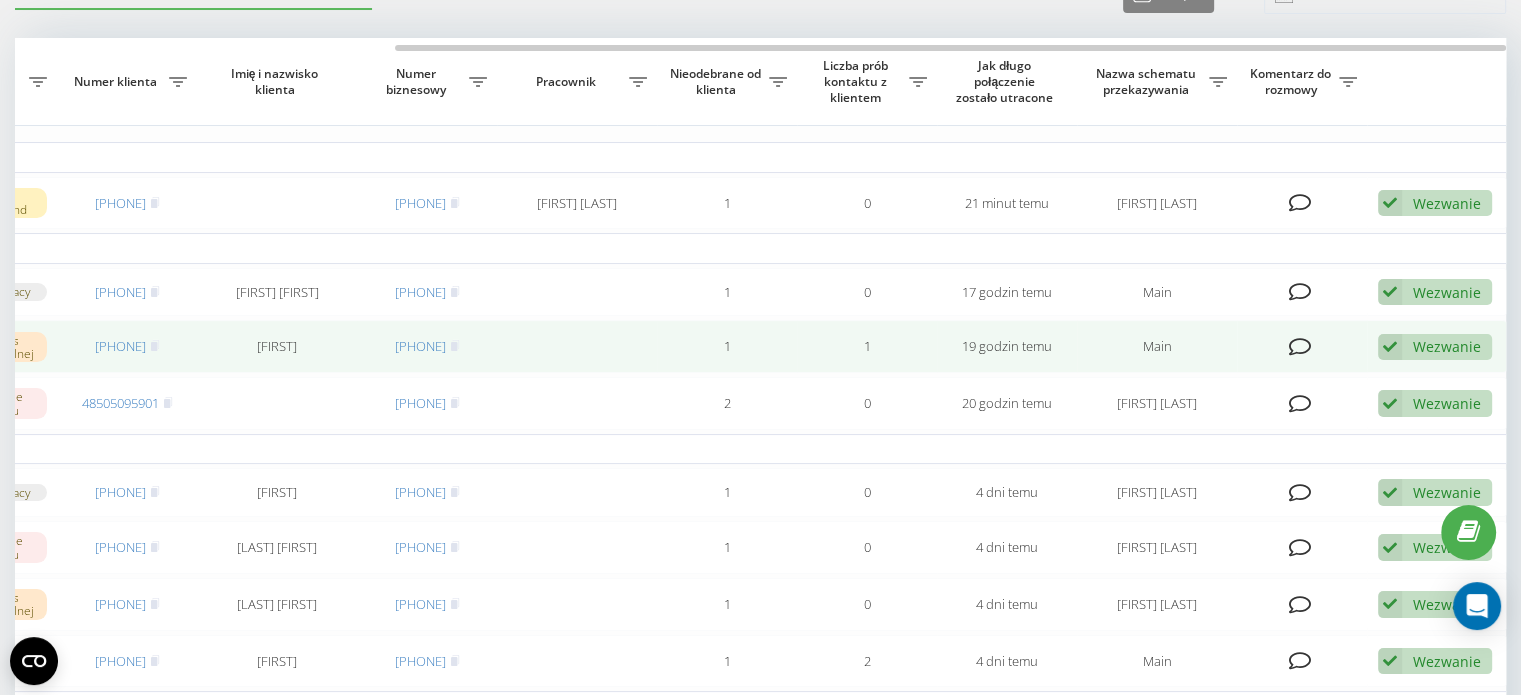 click on "Wezwanie" at bounding box center (1447, 346) 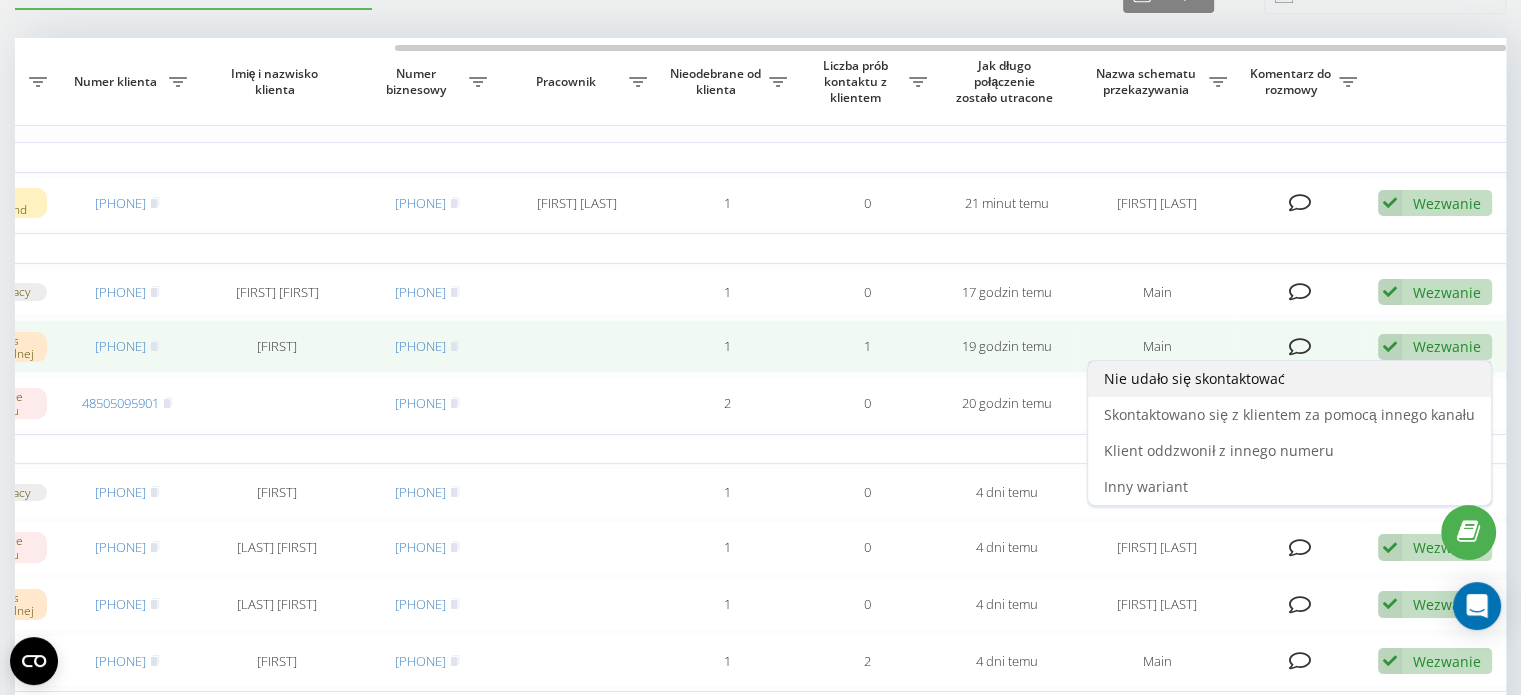 click on "Nie udało się skontaktować" at bounding box center (1289, 379) 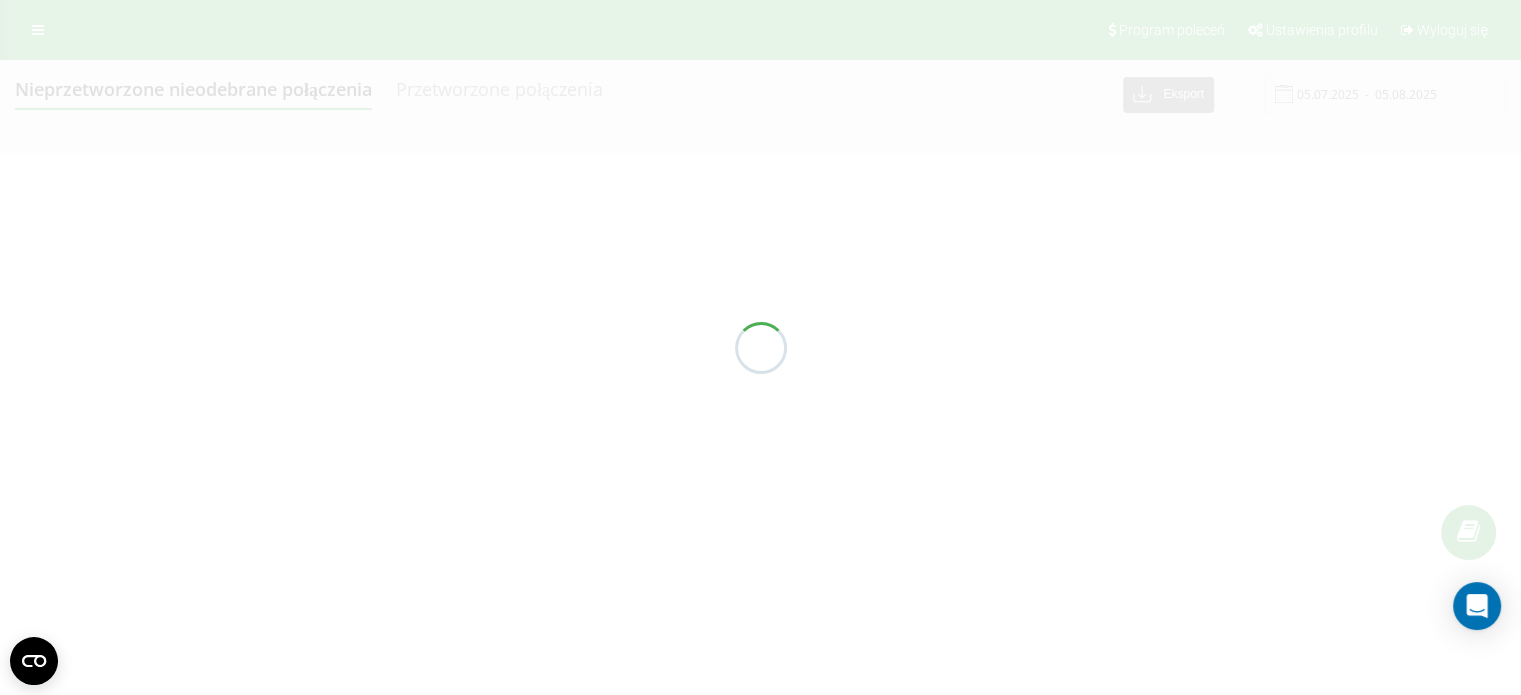 scroll, scrollTop: 0, scrollLeft: 0, axis: both 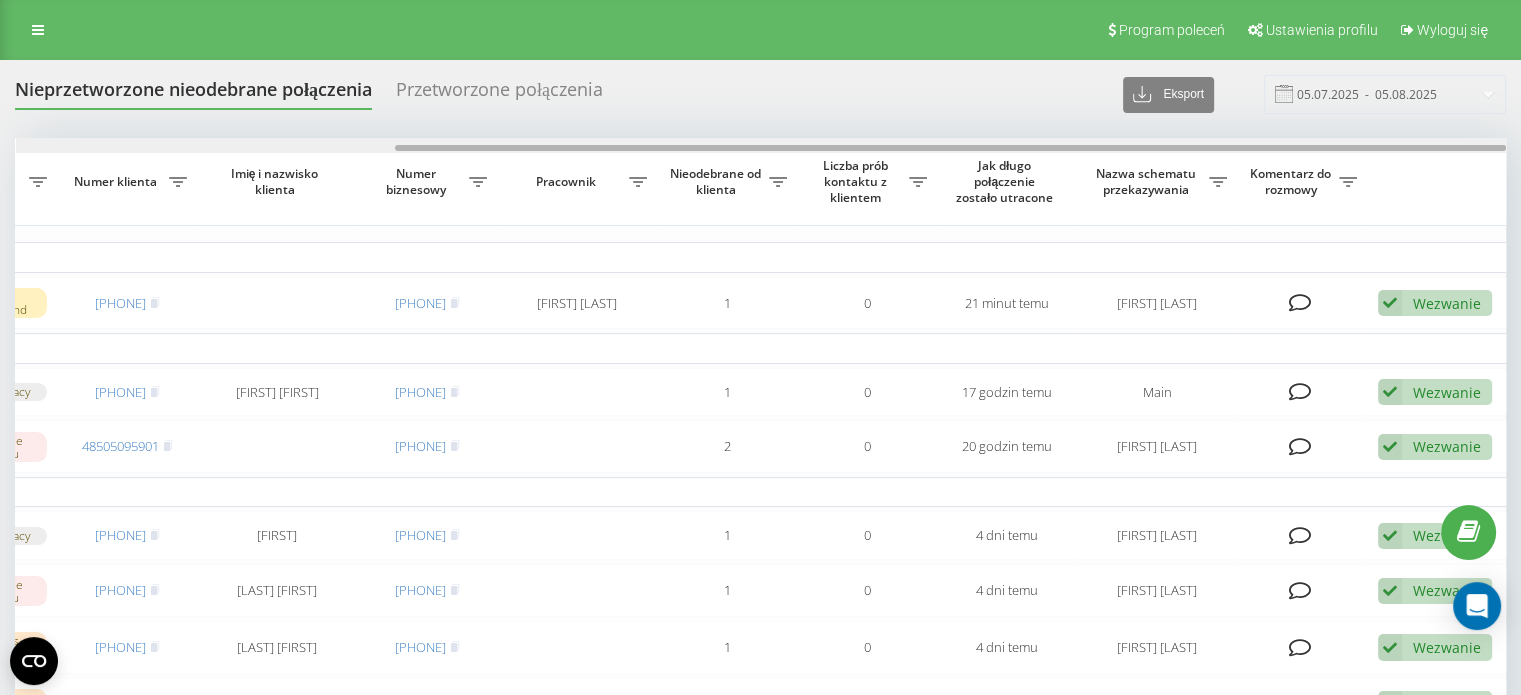 drag, startPoint x: 712, startPoint y: 143, endPoint x: 1156, endPoint y: 150, distance: 444.05518 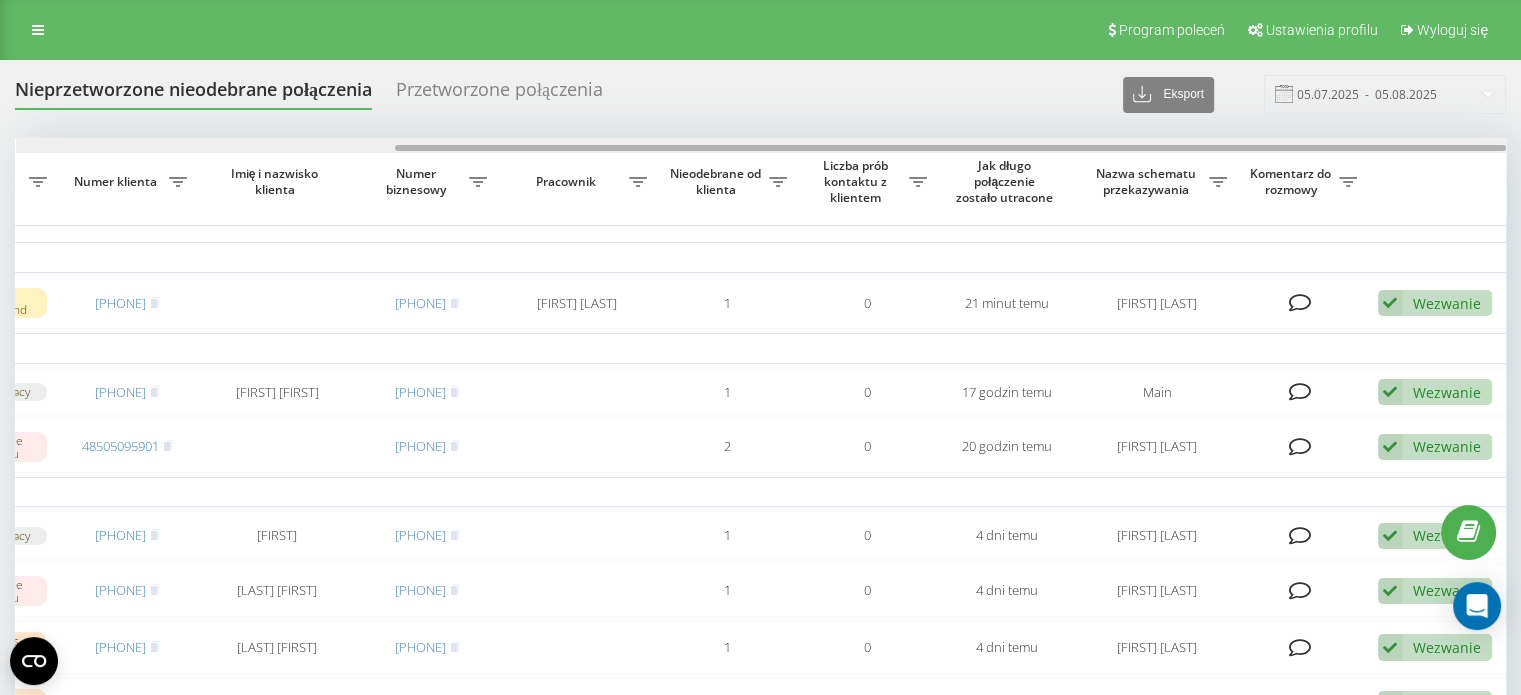 drag, startPoint x: 589, startPoint y: 143, endPoint x: 502, endPoint y: 144, distance: 87.005745 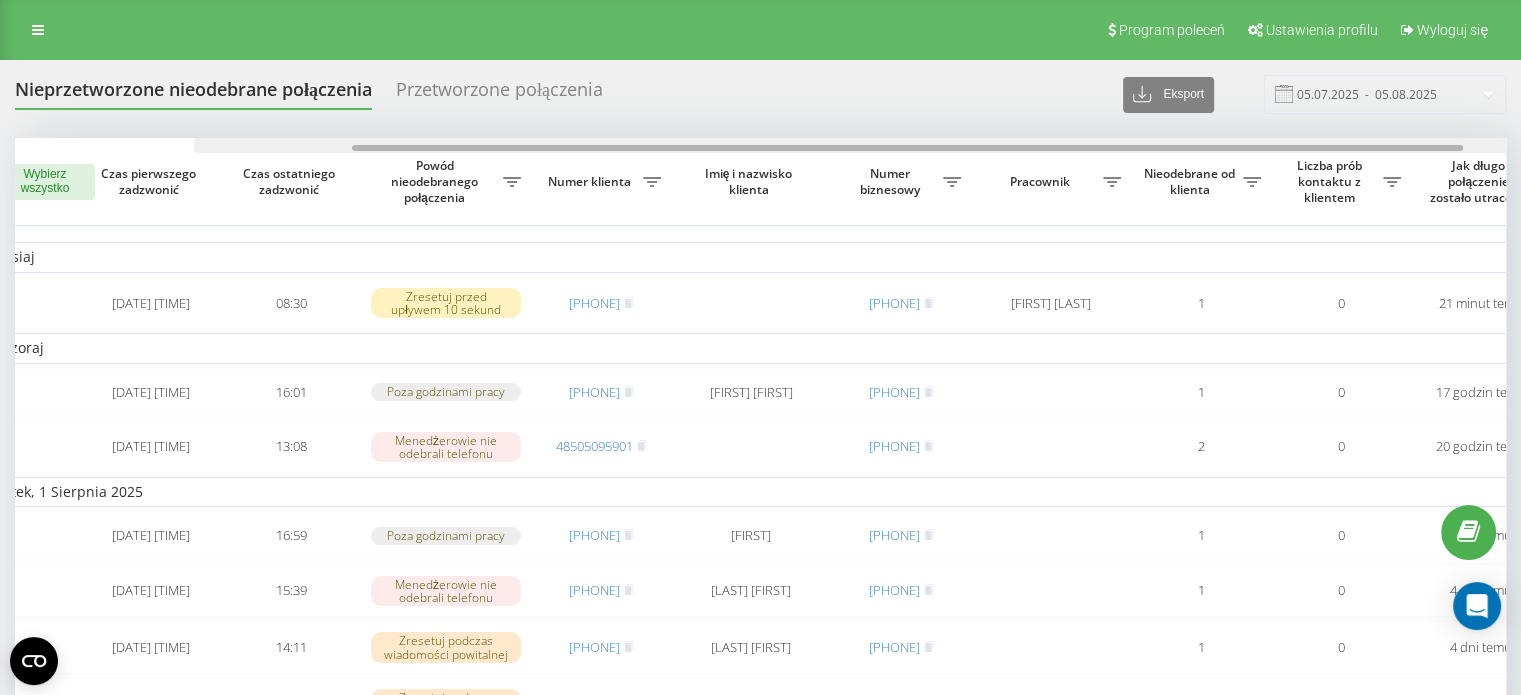 scroll, scrollTop: 0, scrollLeft: 10, axis: horizontal 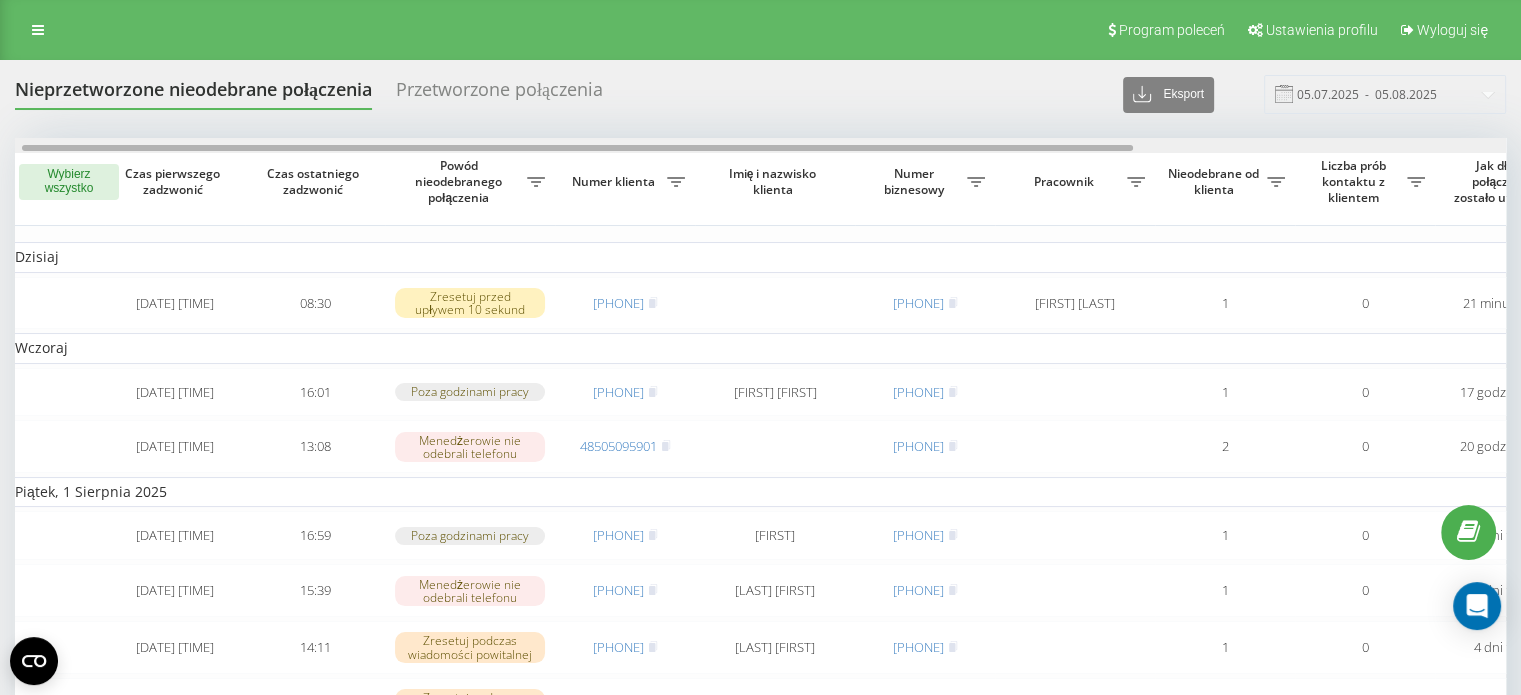 drag, startPoint x: 671, startPoint y: 149, endPoint x: 299, endPoint y: 147, distance: 372.00537 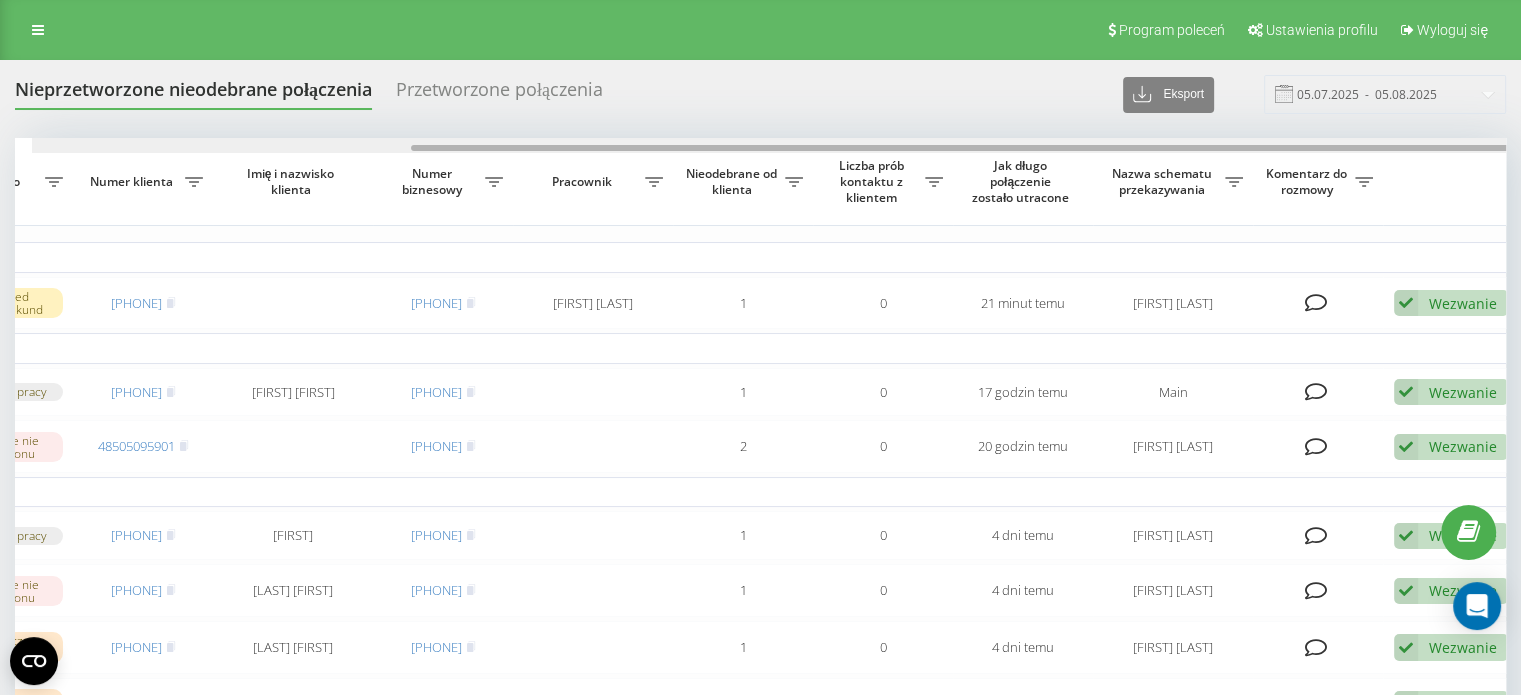 scroll, scrollTop: 0, scrollLeft: 508, axis: horizontal 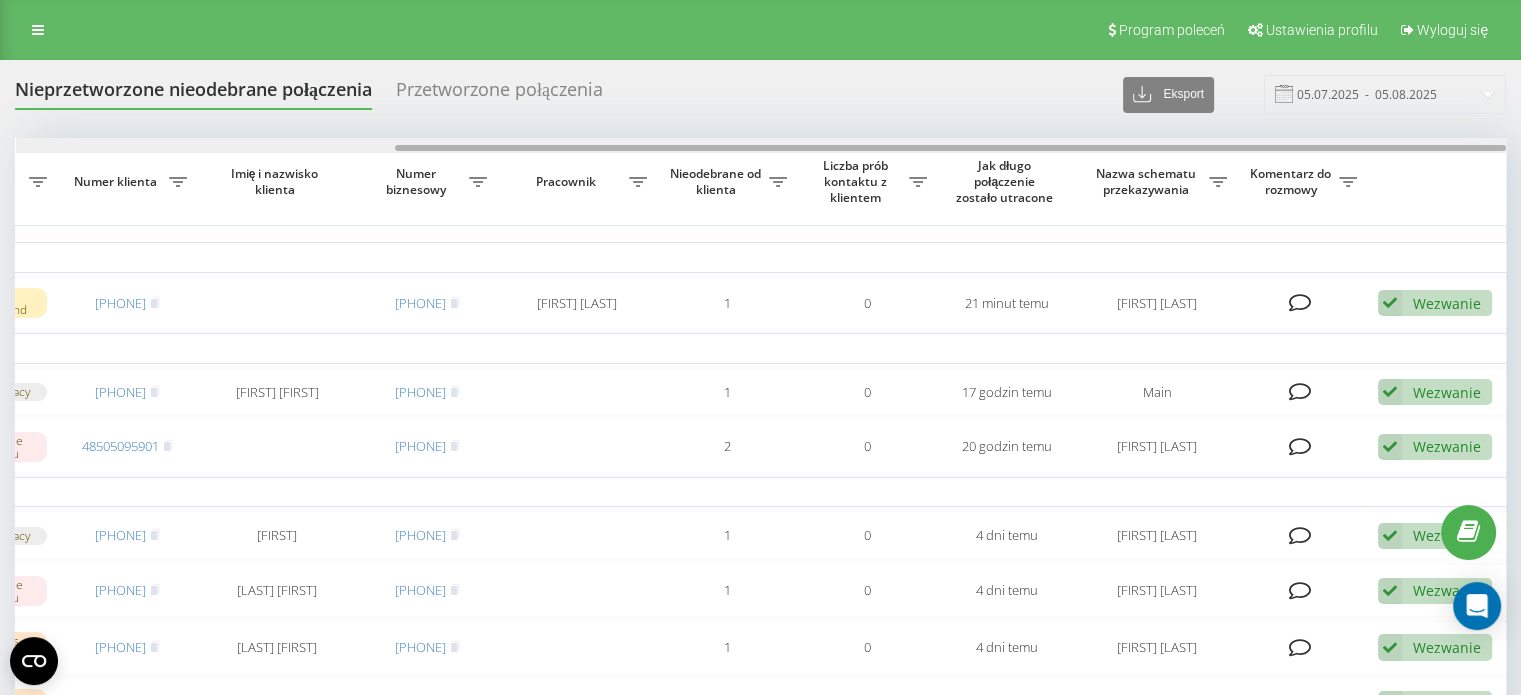 drag, startPoint x: 632, startPoint y: 147, endPoint x: 1018, endPoint y: 143, distance: 386.02072 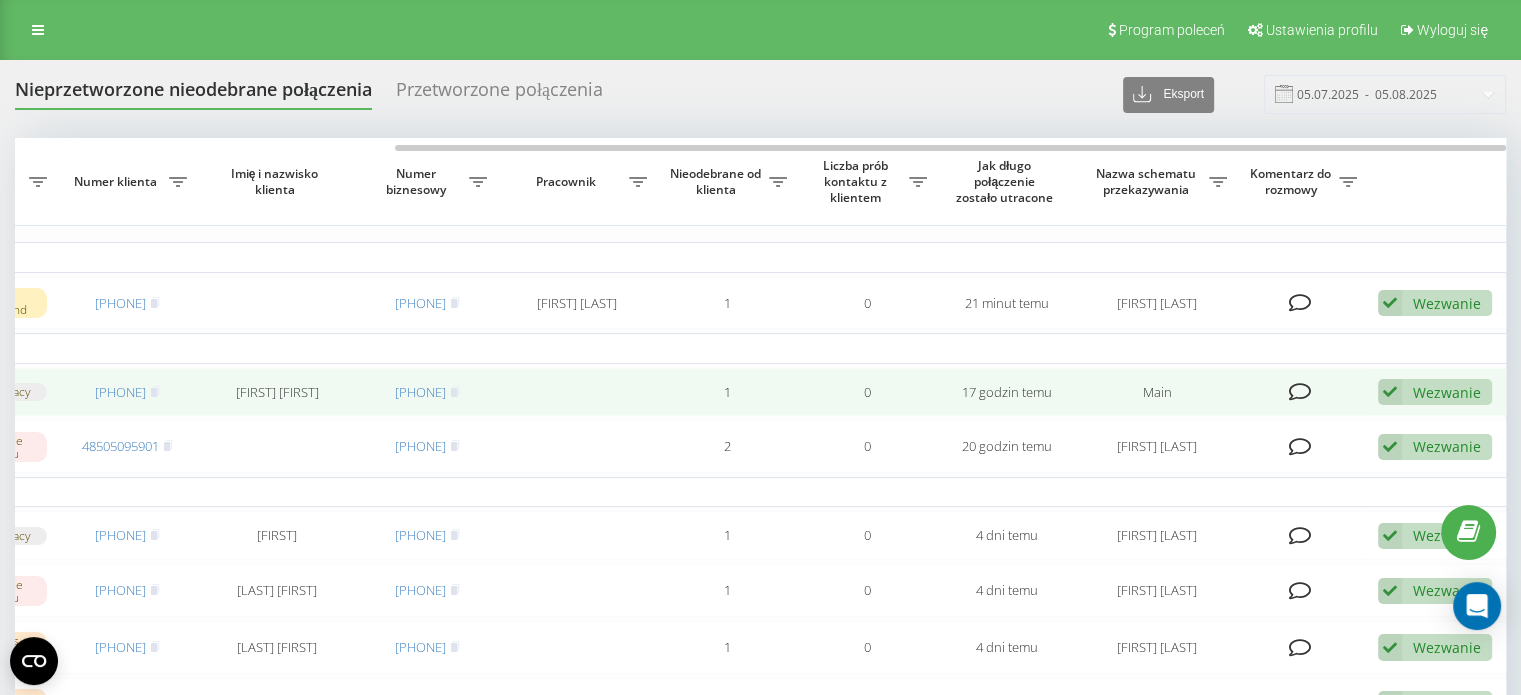 click on "Wezwanie" at bounding box center [1447, 392] 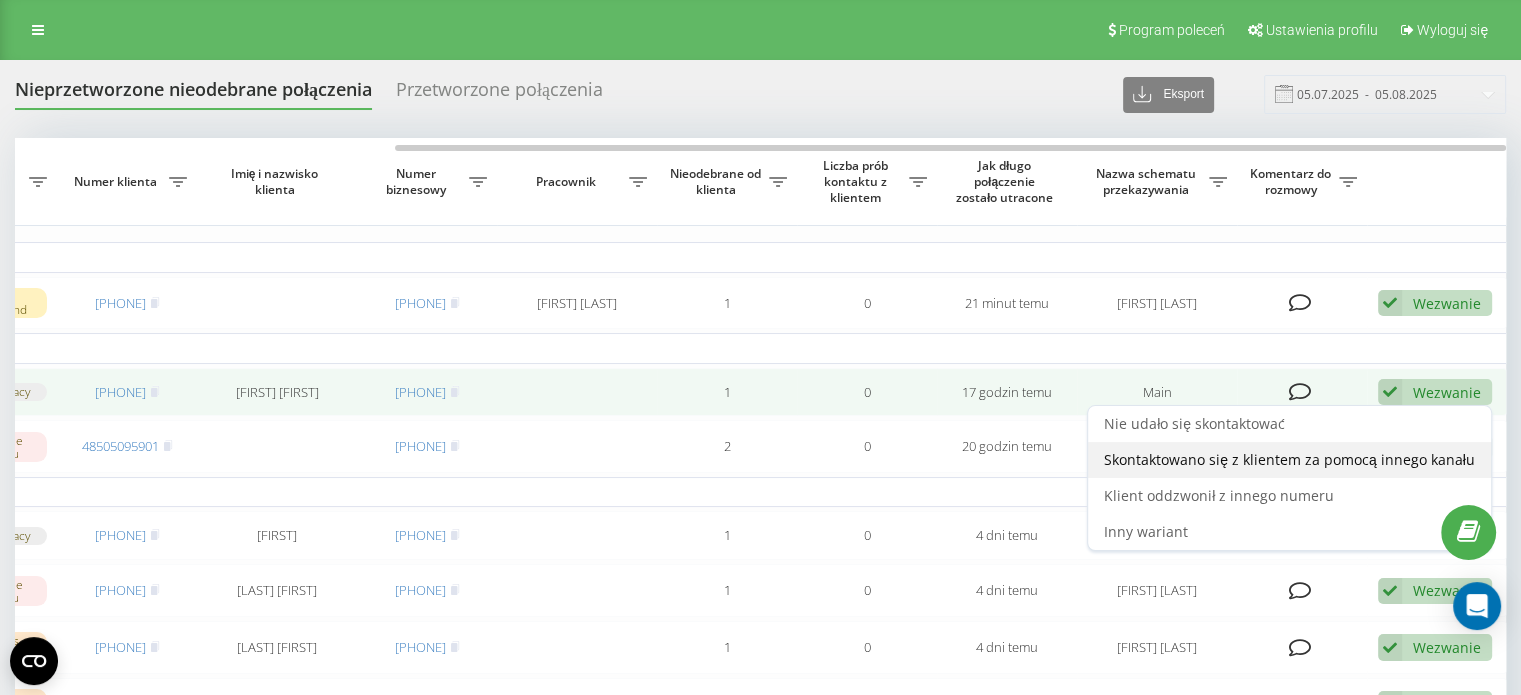 click on "Skontaktowano się z klientem za pomocą innego kanału" at bounding box center [1289, 459] 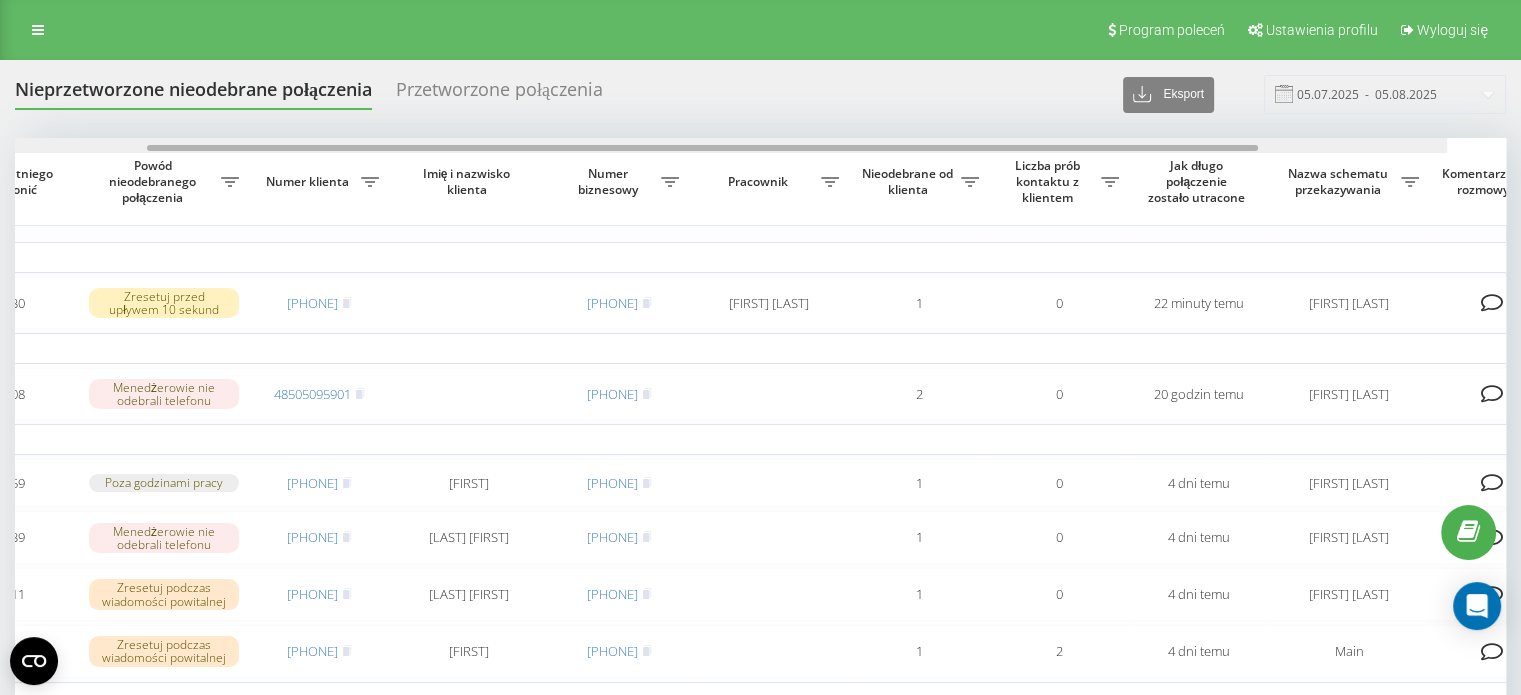 scroll, scrollTop: 0, scrollLeft: 508, axis: horizontal 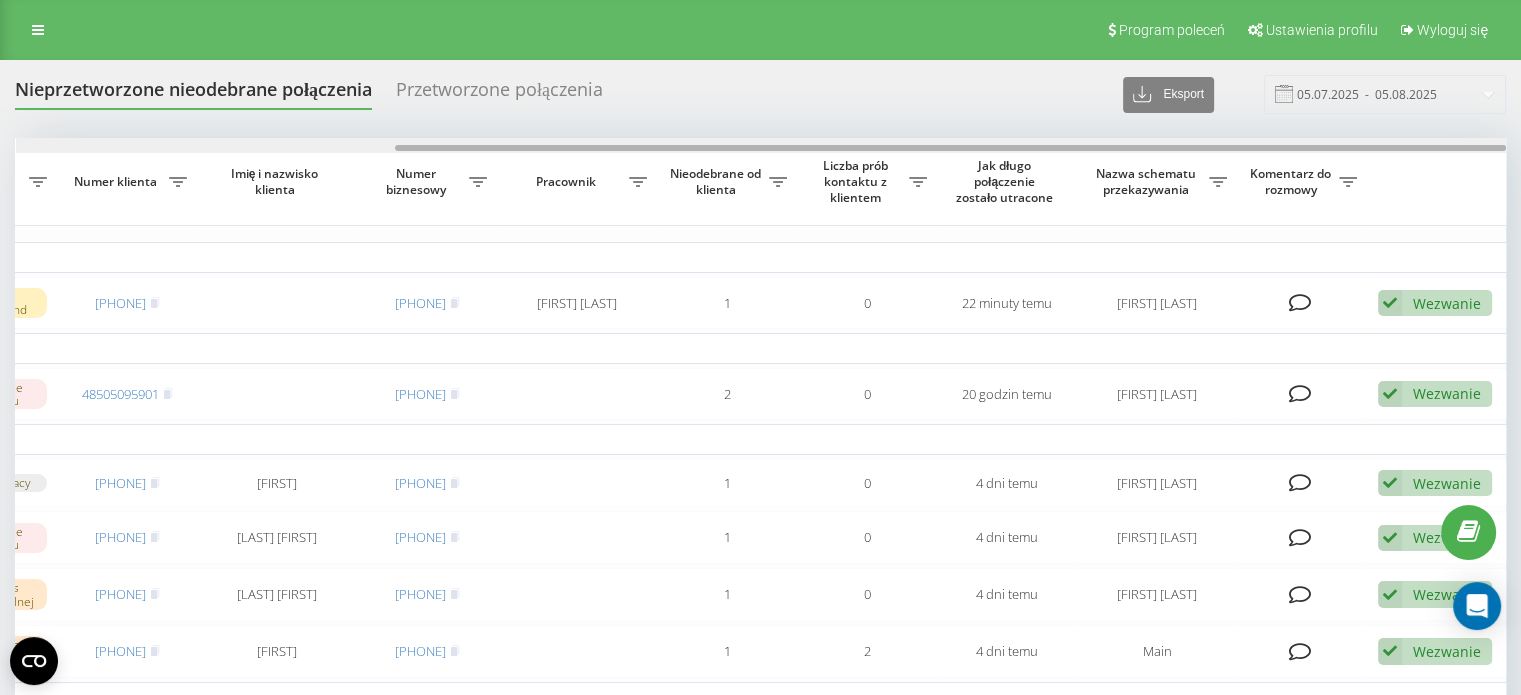 drag, startPoint x: 522, startPoint y: 147, endPoint x: 1112, endPoint y: 83, distance: 593.46106 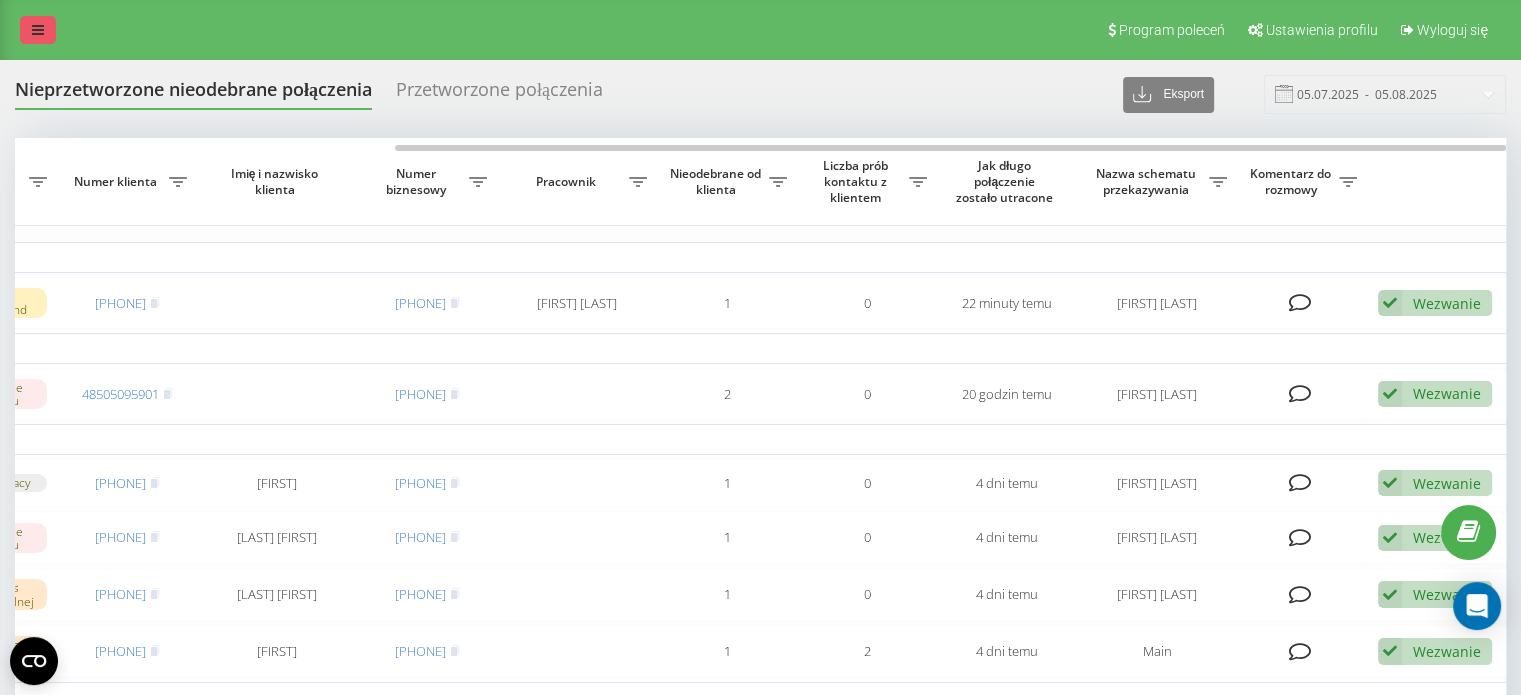 click at bounding box center (38, 30) 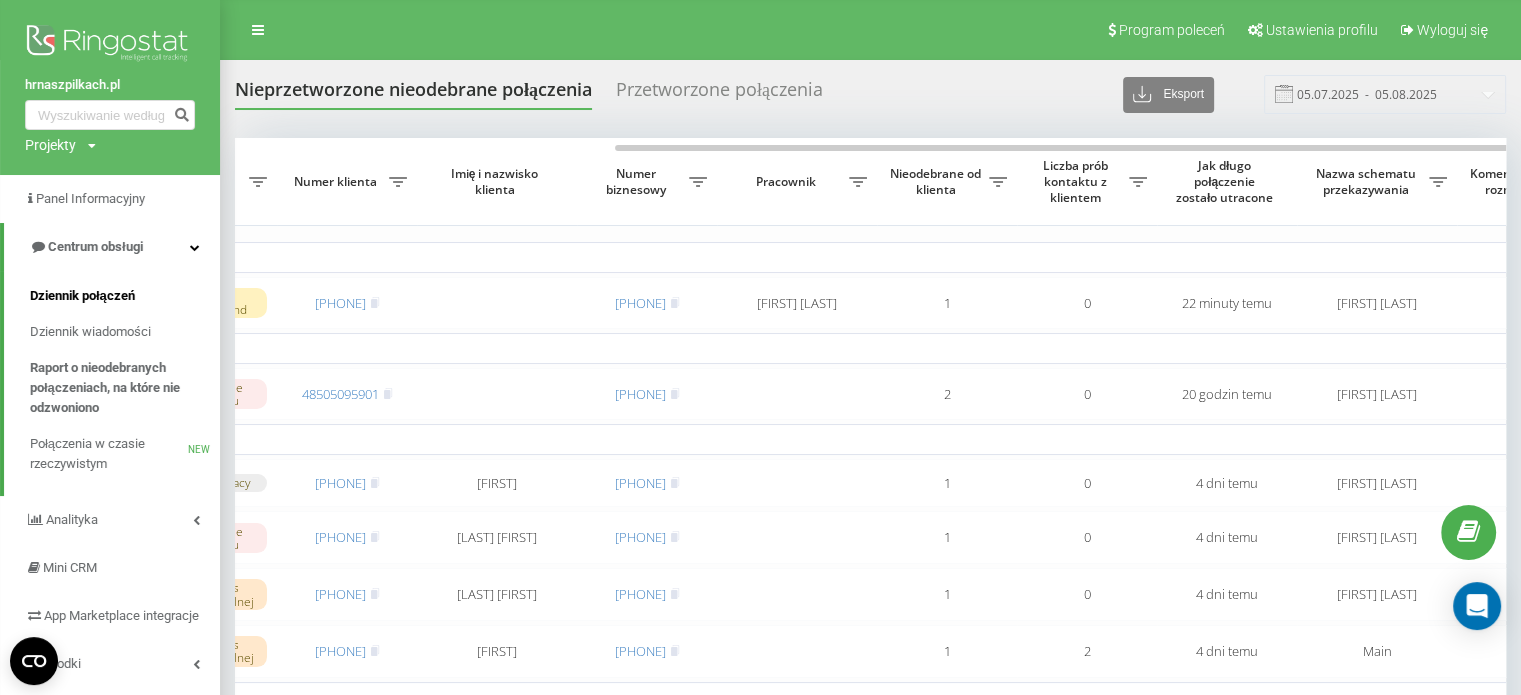 click on "Dziennik połączeń" at bounding box center [82, 296] 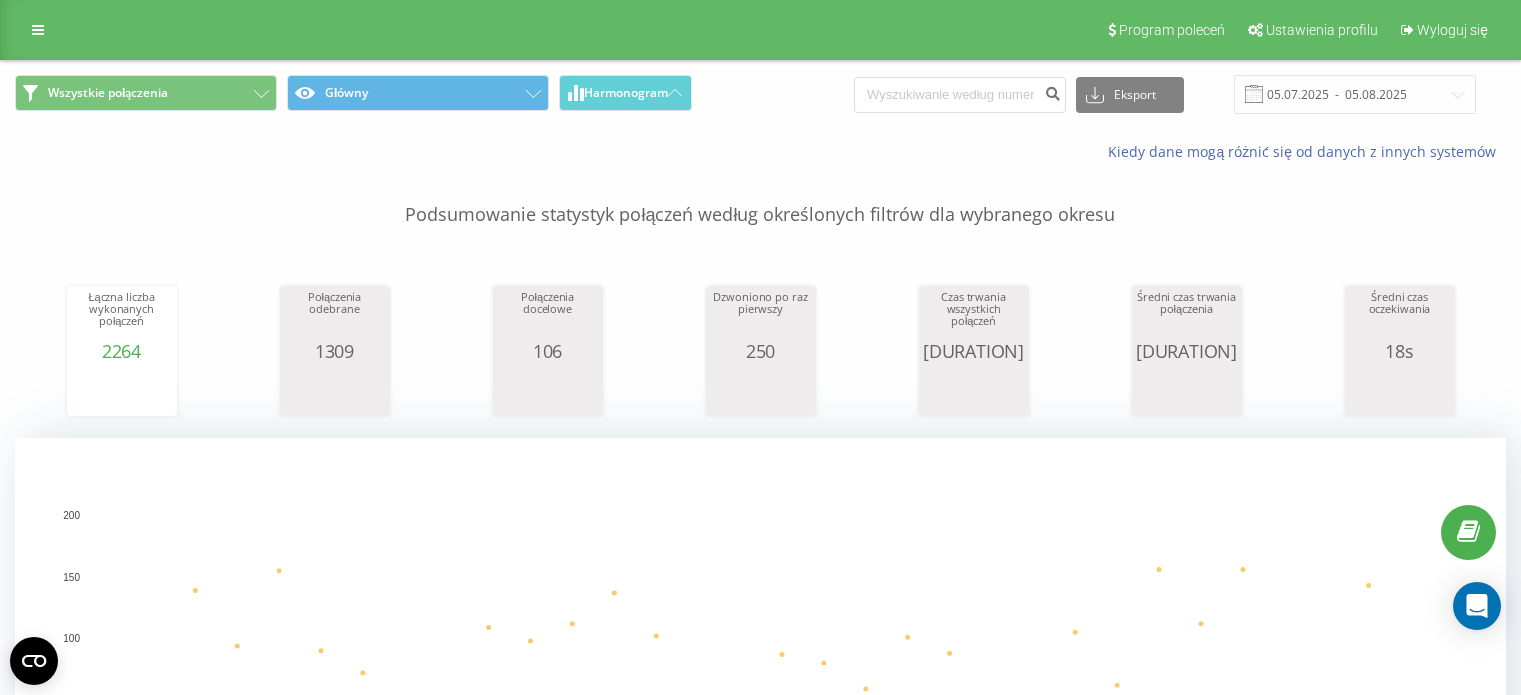 scroll, scrollTop: 0, scrollLeft: 0, axis: both 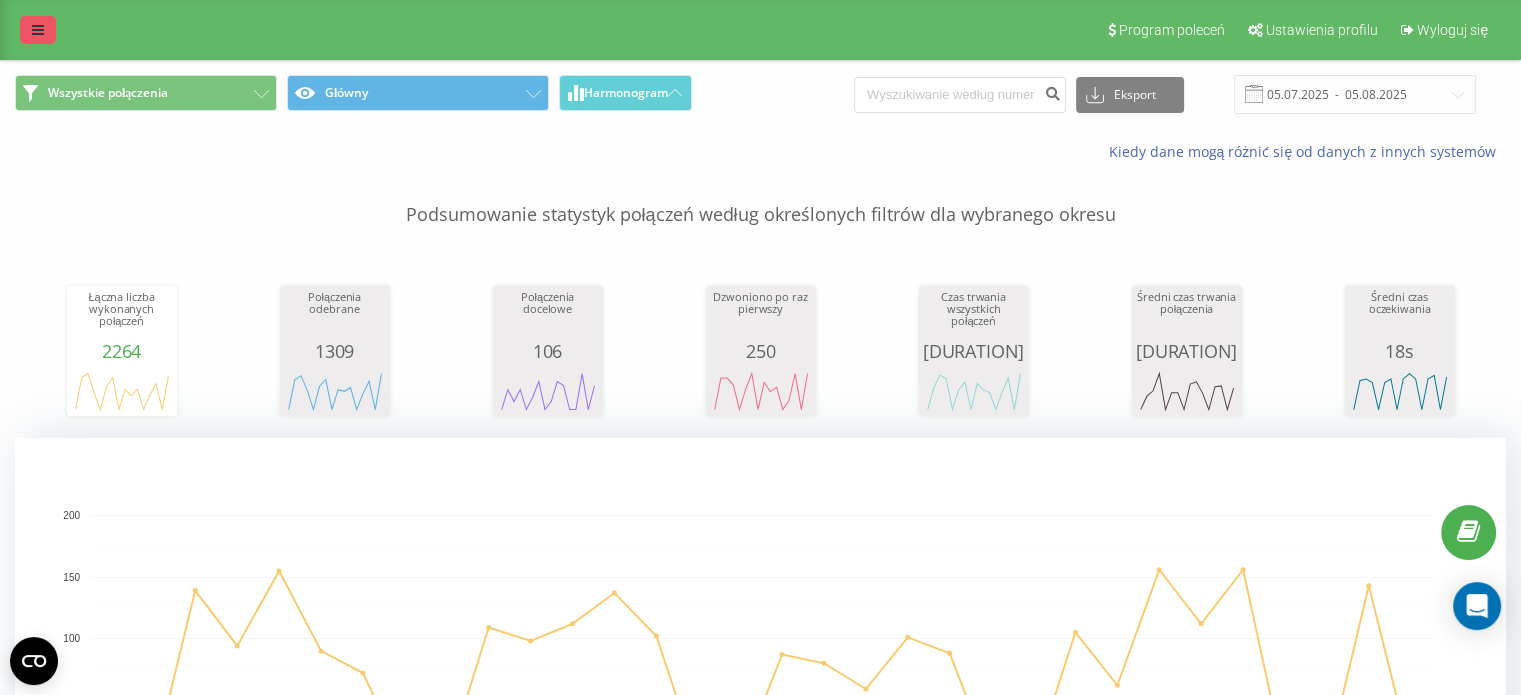 click at bounding box center (38, 30) 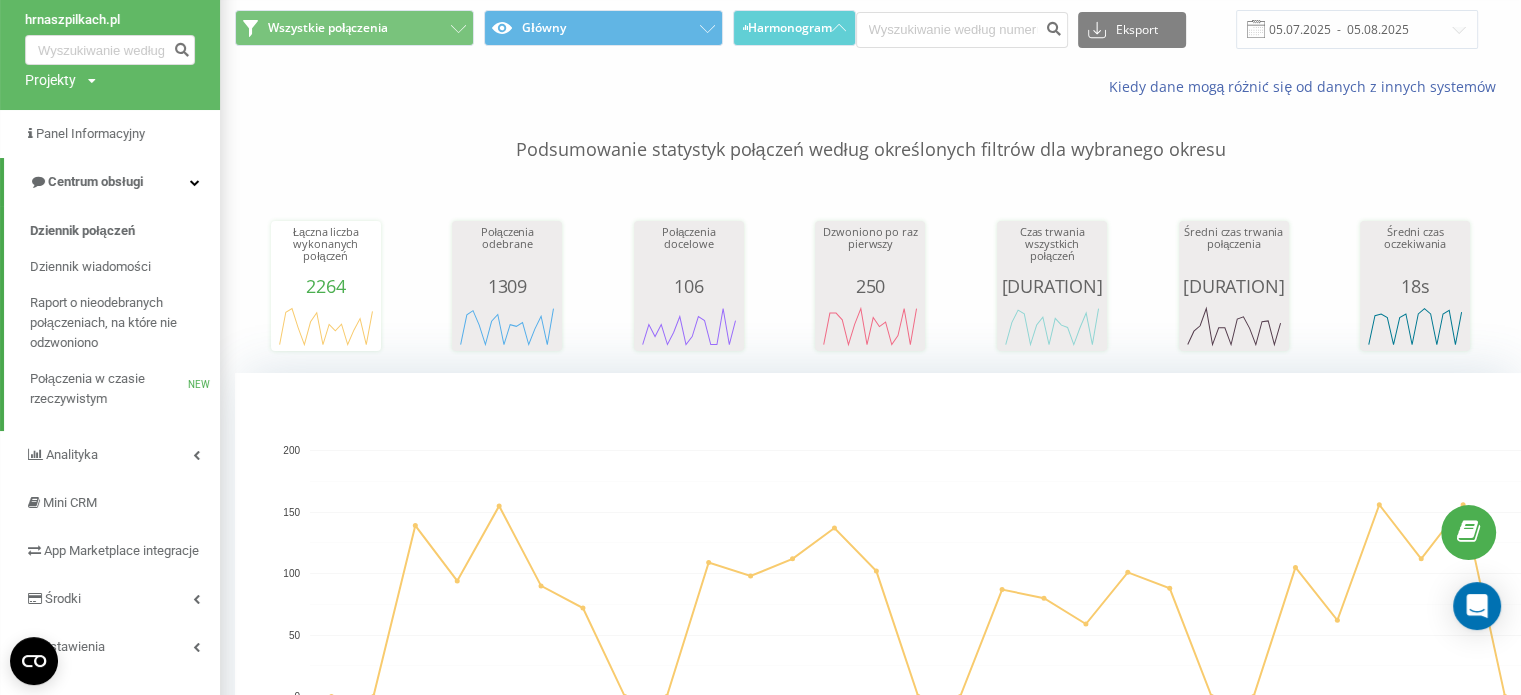 scroll, scrollTop: 100, scrollLeft: 0, axis: vertical 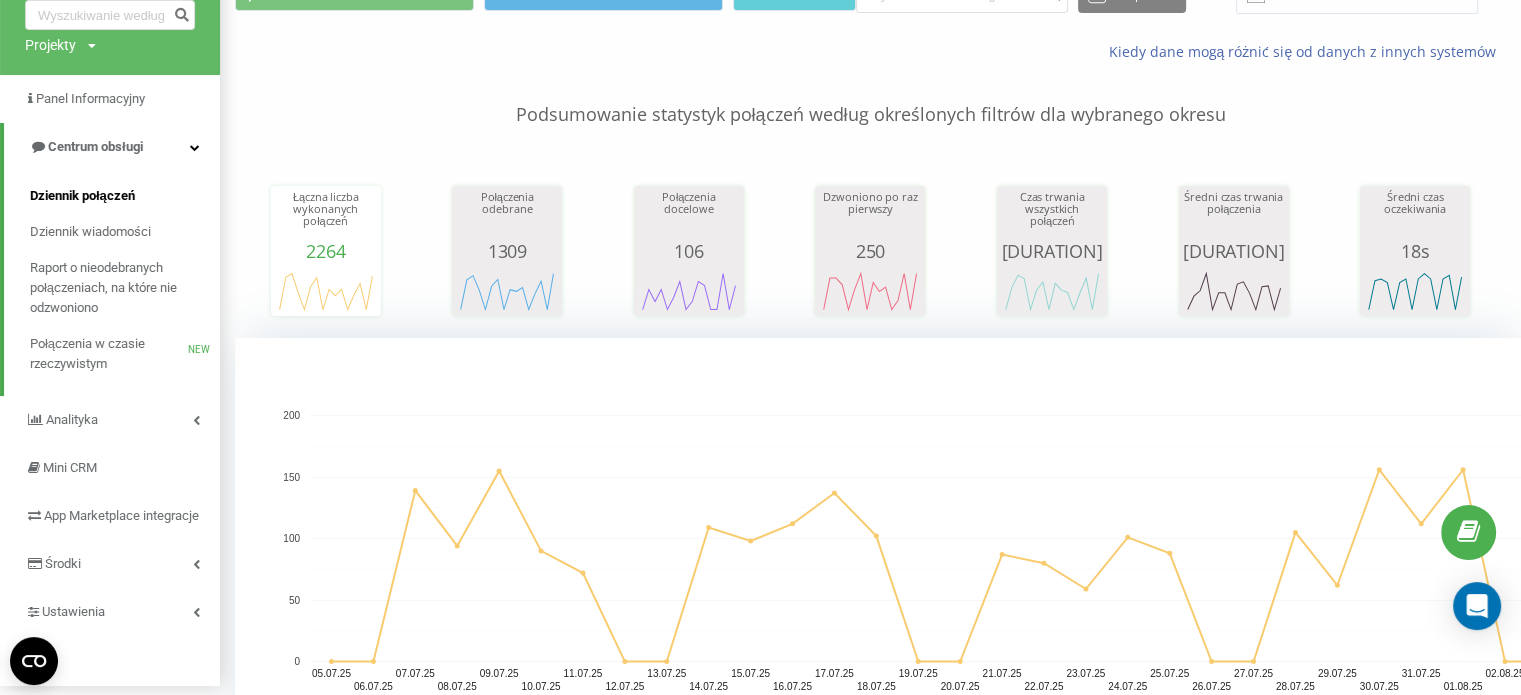 click on "Dziennik połączeń" at bounding box center (82, 196) 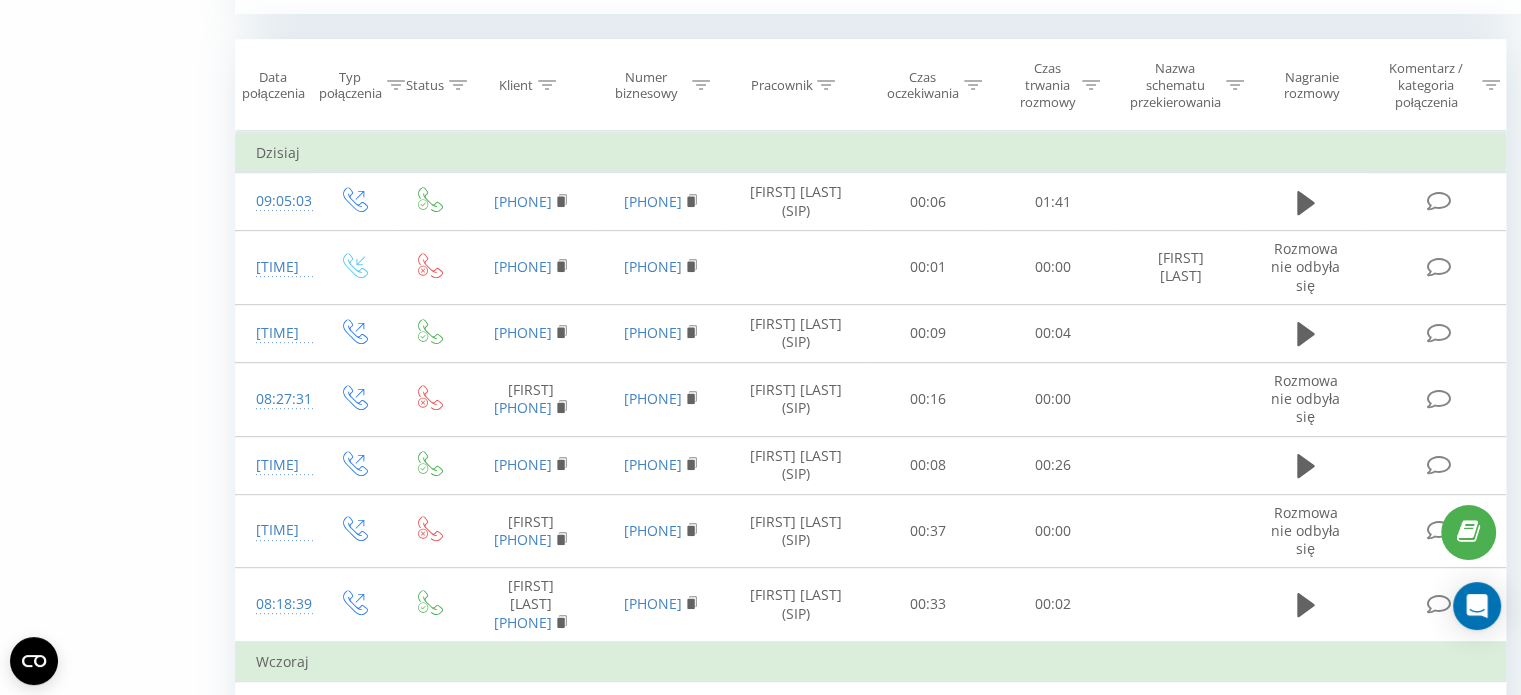 scroll, scrollTop: 900, scrollLeft: 0, axis: vertical 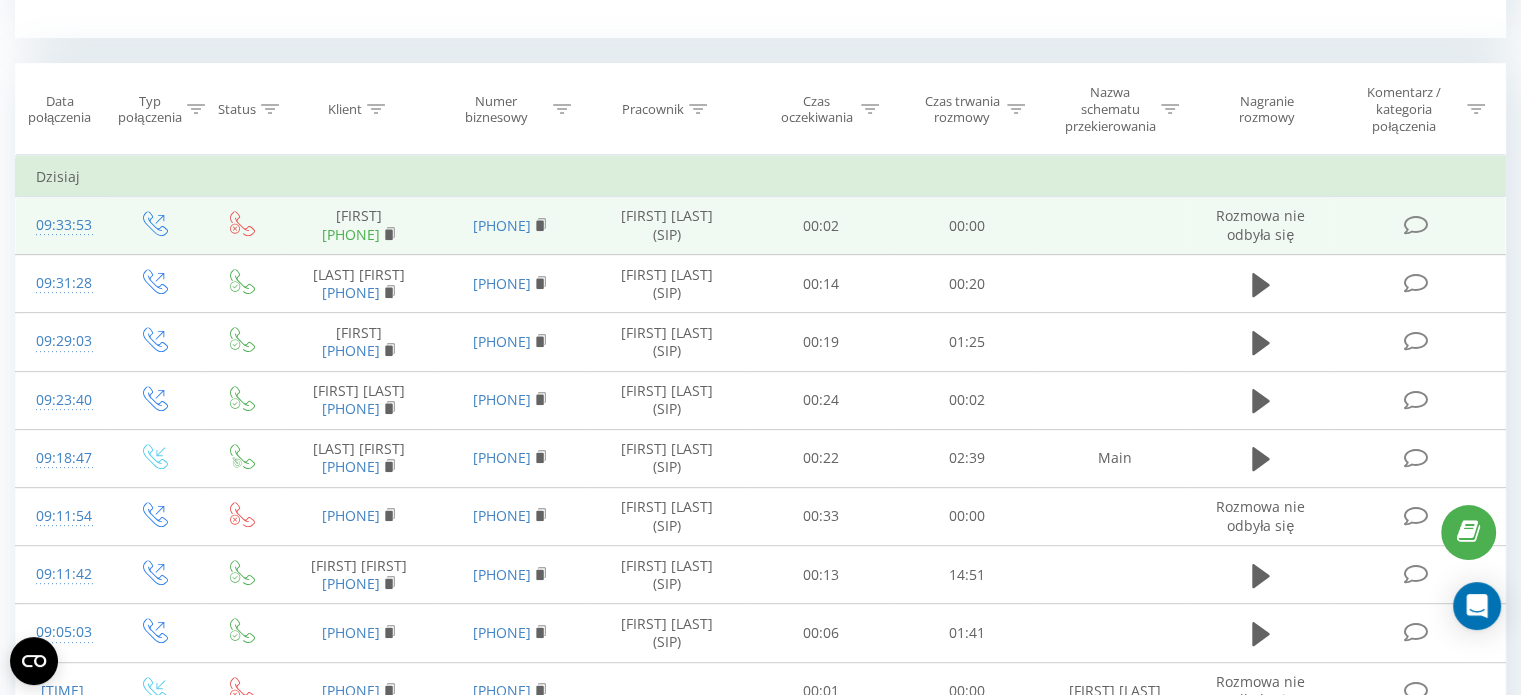 click on "[PHONE]" at bounding box center (351, 234) 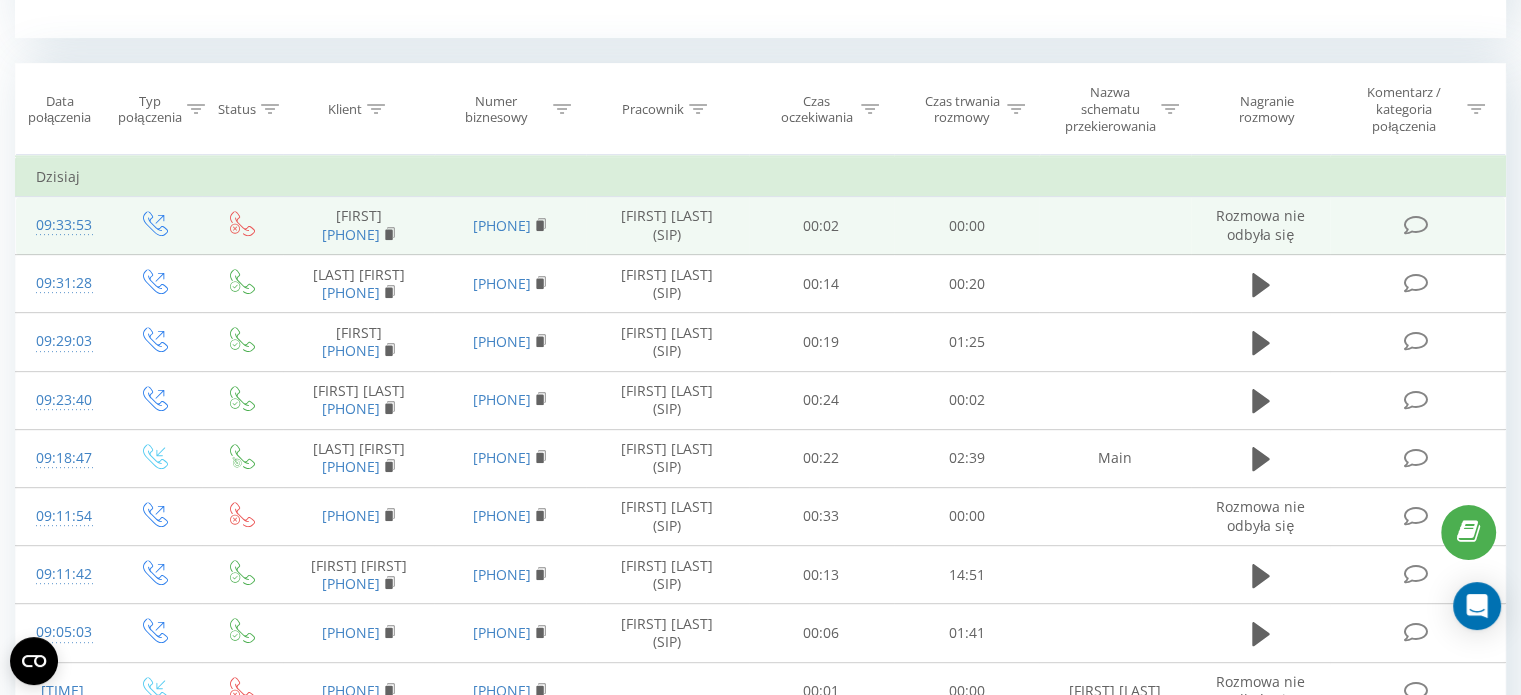 click on "Rozmowa nie odbyła się" at bounding box center [1260, 224] 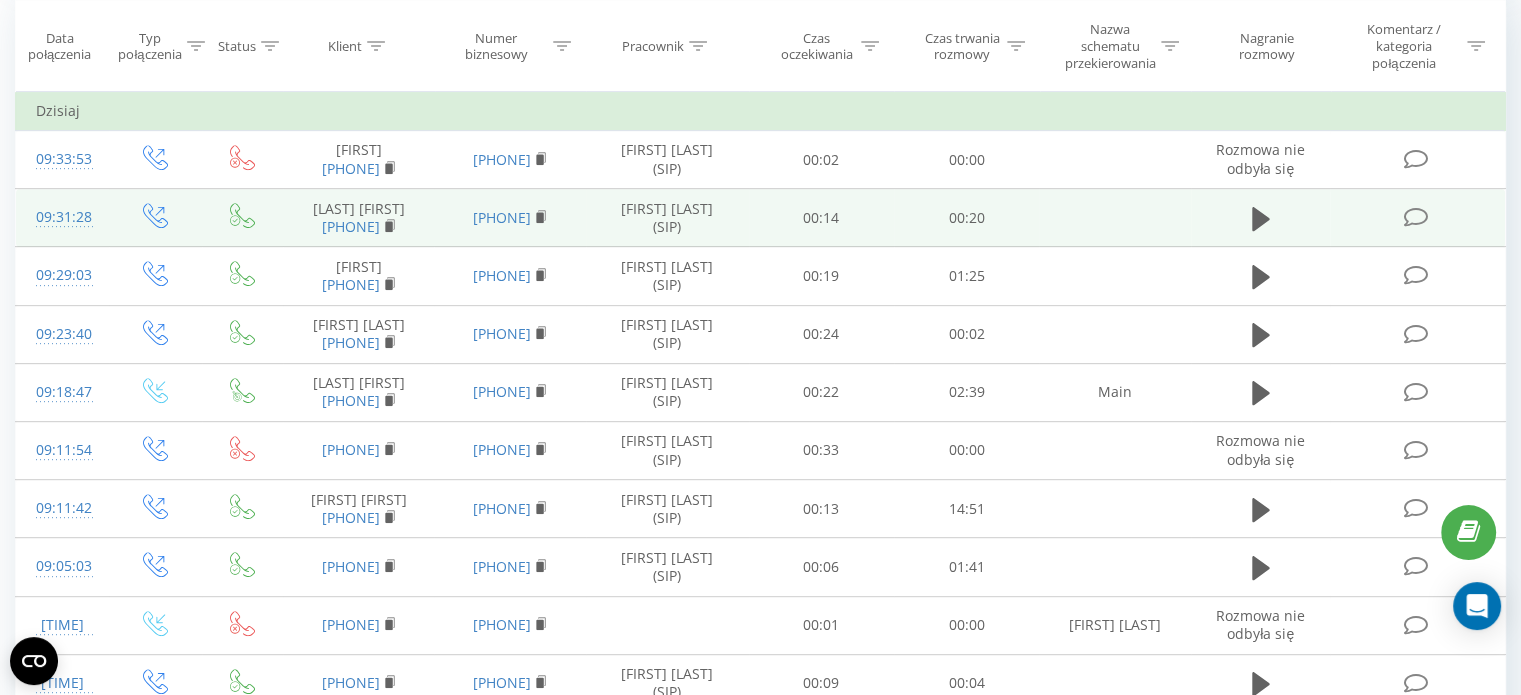 scroll, scrollTop: 1000, scrollLeft: 0, axis: vertical 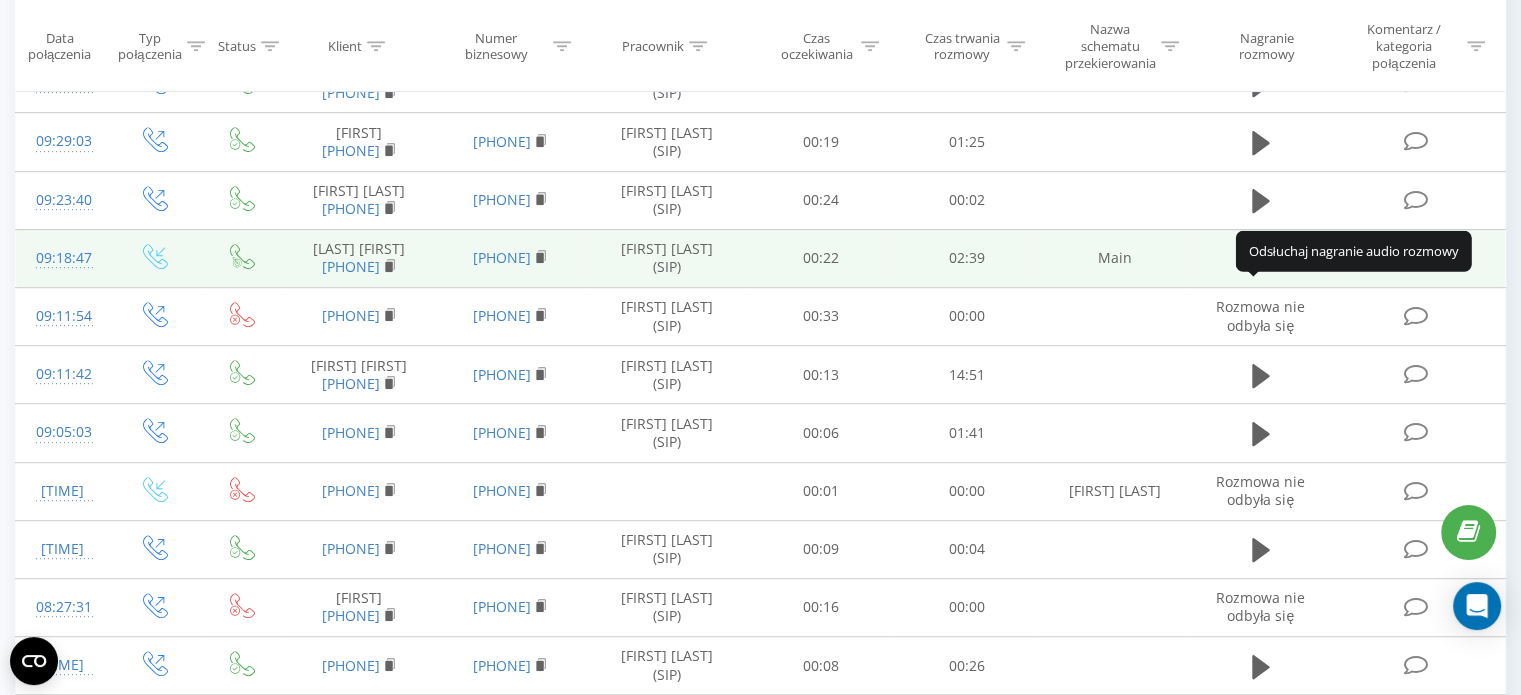click 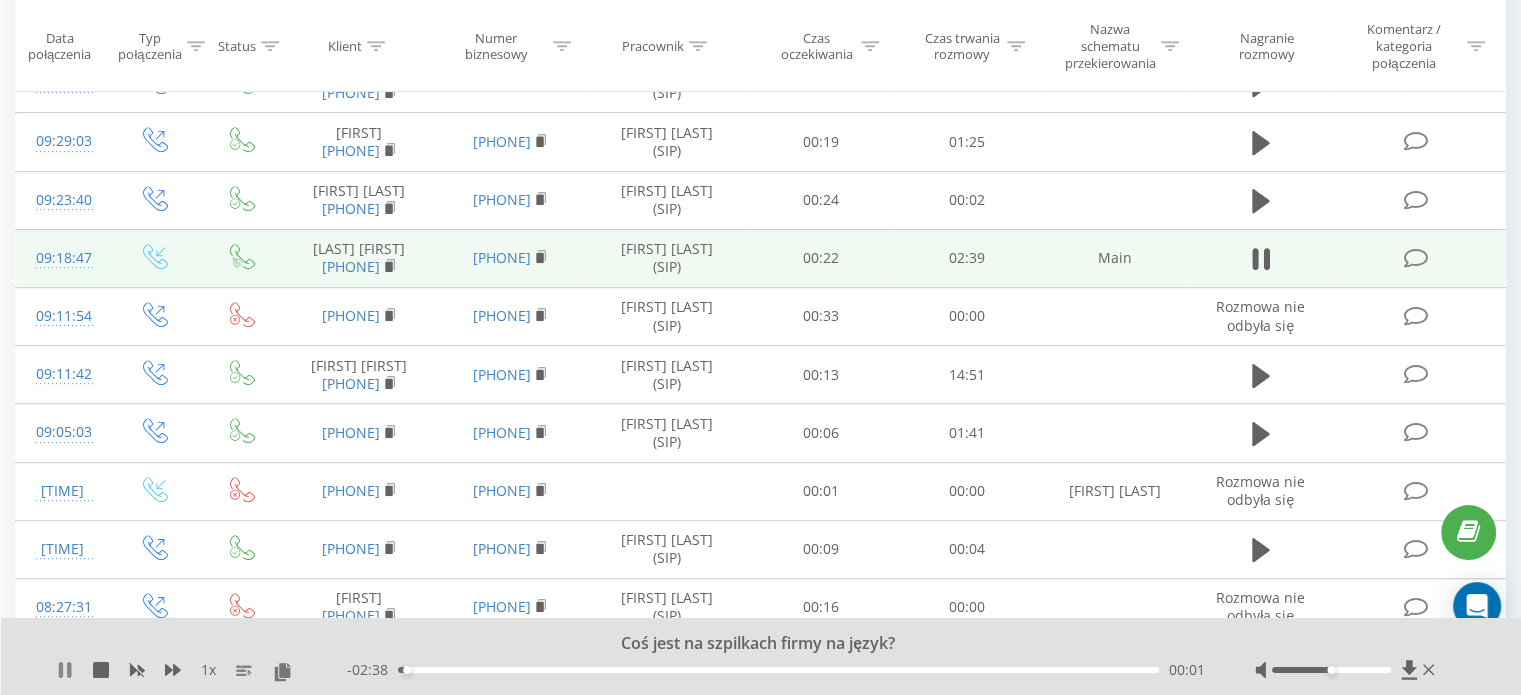 click 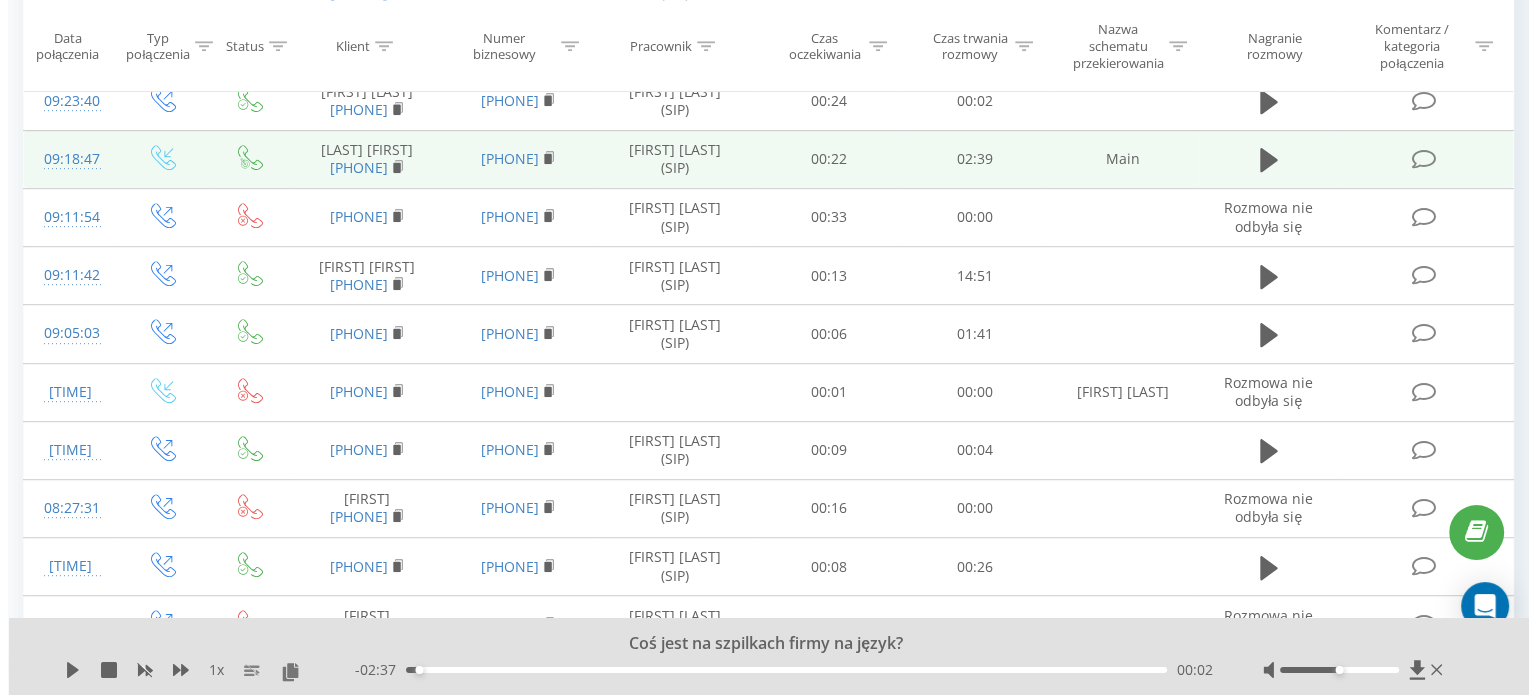 scroll, scrollTop: 1100, scrollLeft: 0, axis: vertical 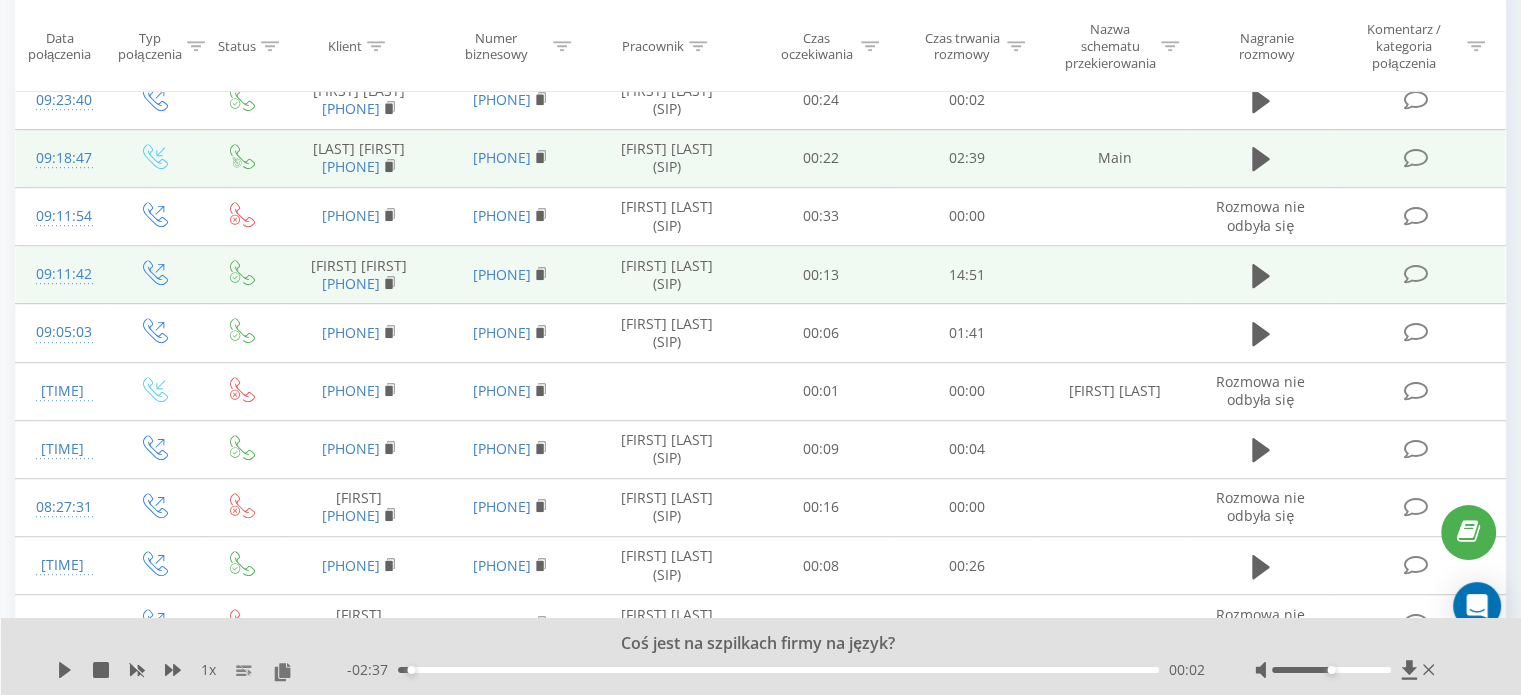 click at bounding box center [1114, 275] 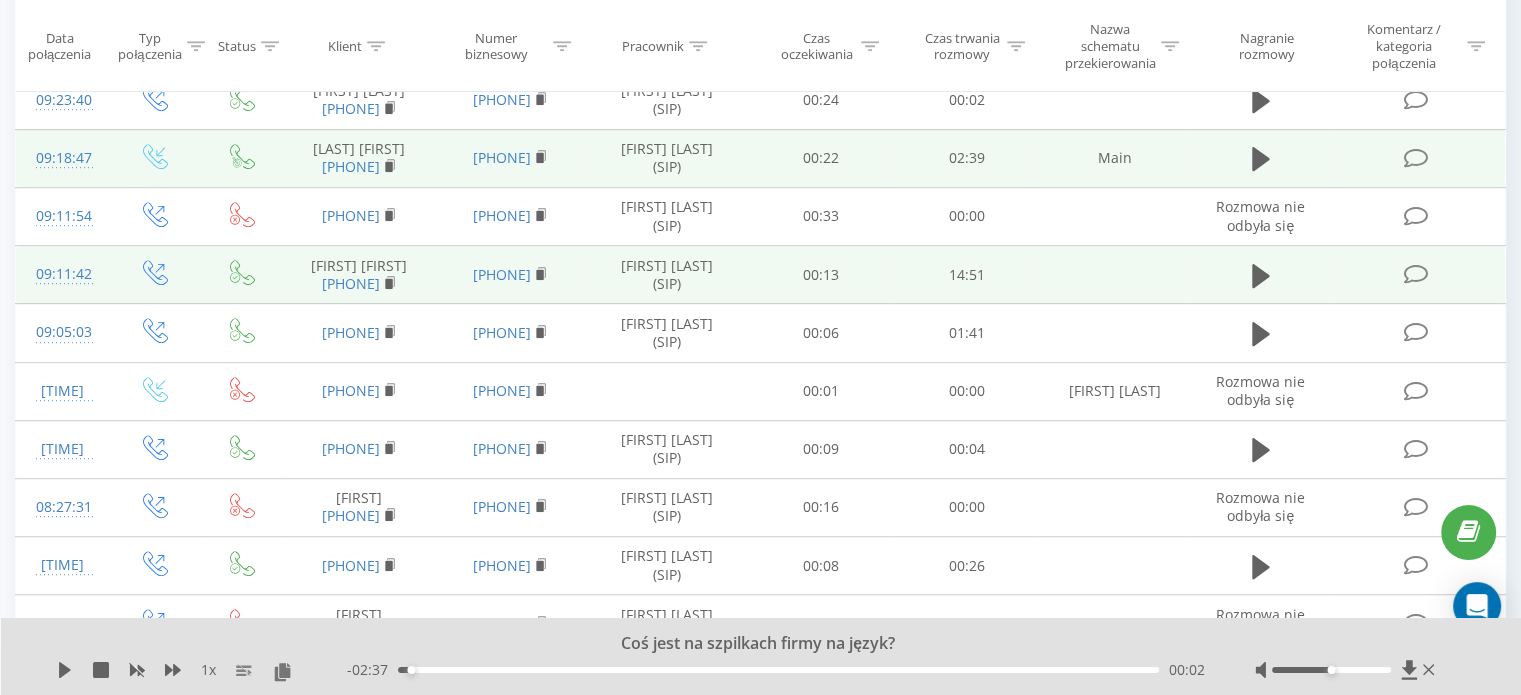 click at bounding box center (1114, 275) 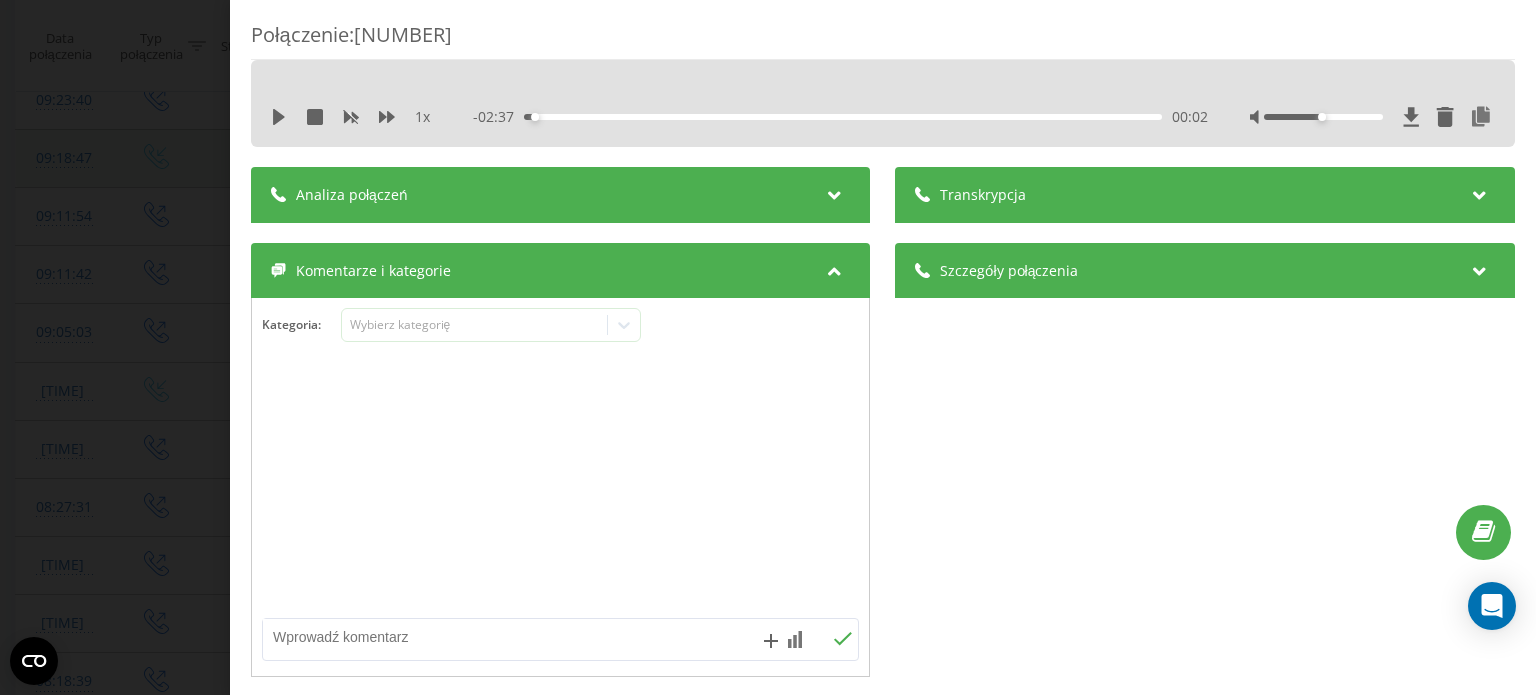 click at bounding box center (1480, 192) 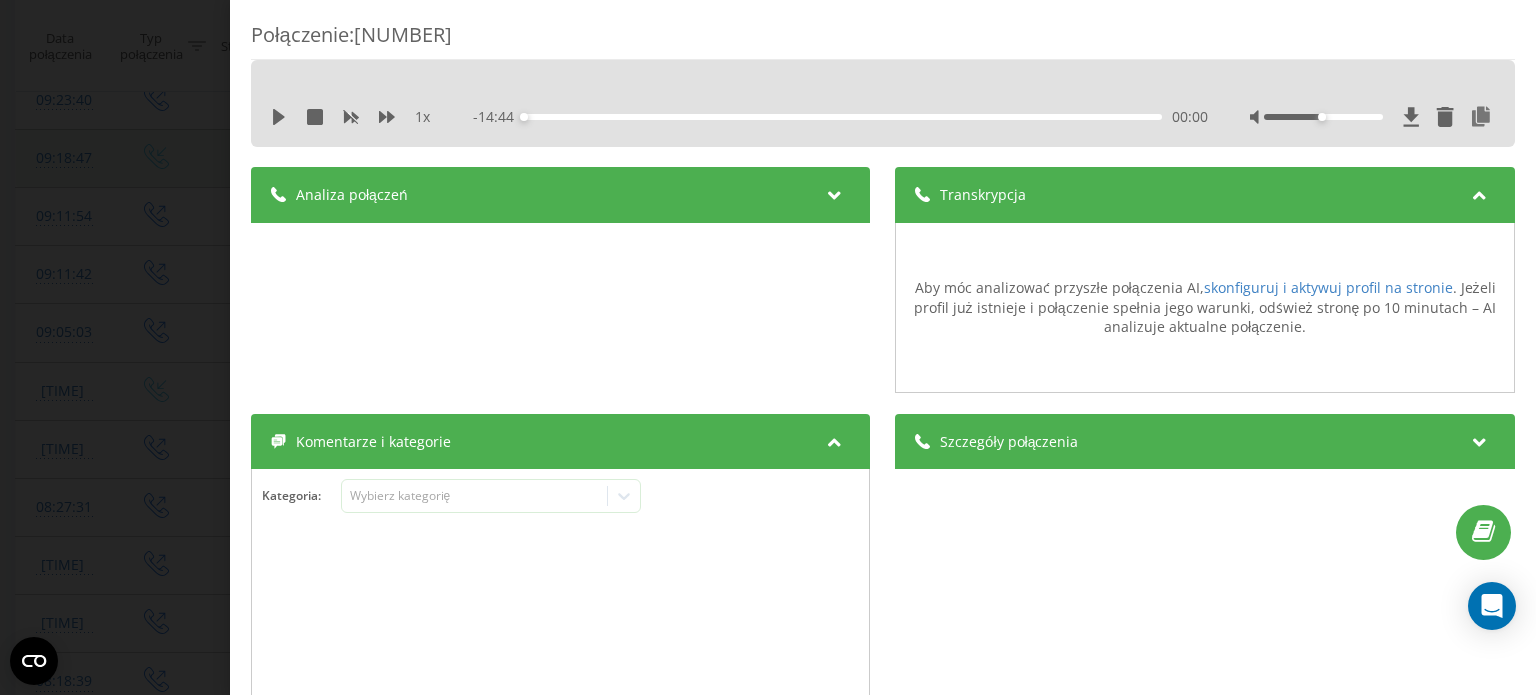 click on "Aby móc analizować przyszłe połączenia AI,  skonfiguruj i aktywuj profil na stronie . Jeżeli profil już istnieje i połączenie spełnia jego warunki, odśwież stronę po 10 minutach – AI analizuje aktualne połączenie." at bounding box center (1205, 307) 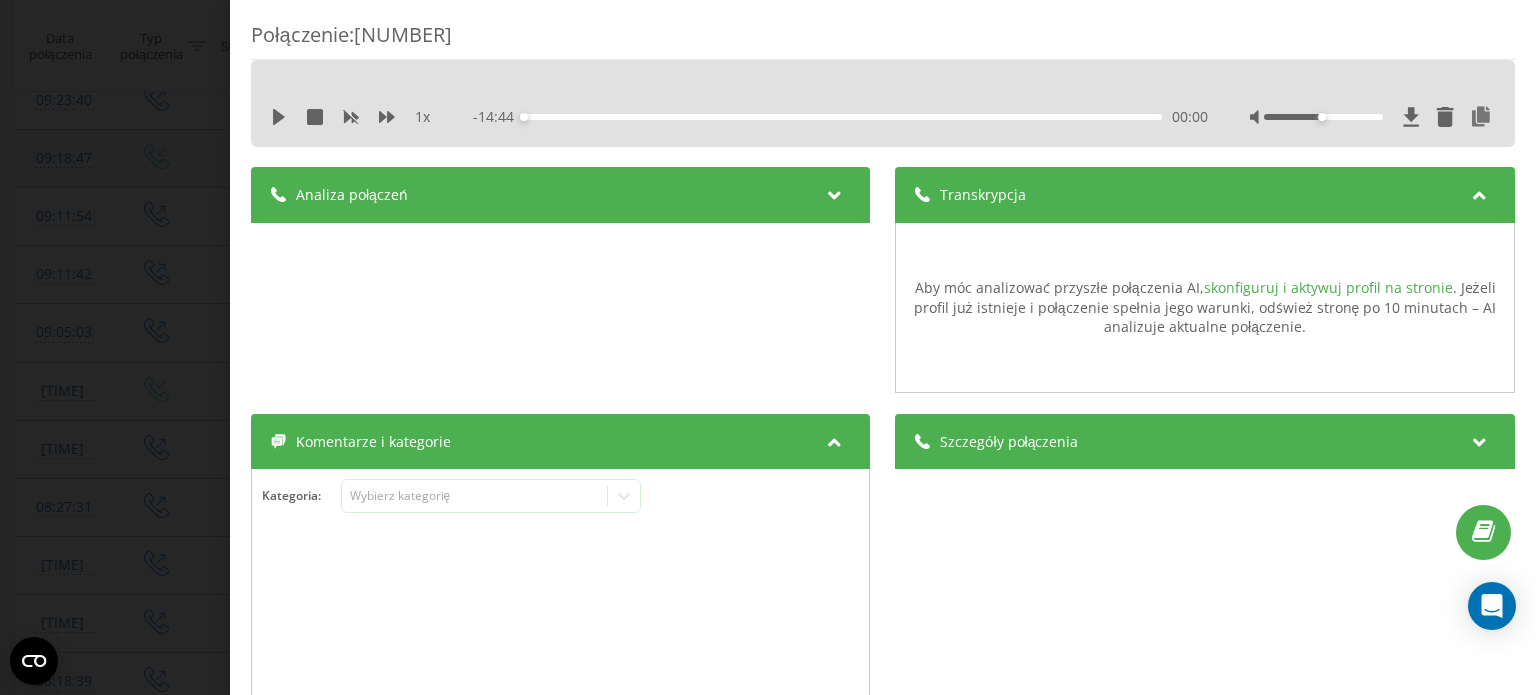 click on "skonfiguruj i aktywuj profil na stronie" at bounding box center (1328, 287) 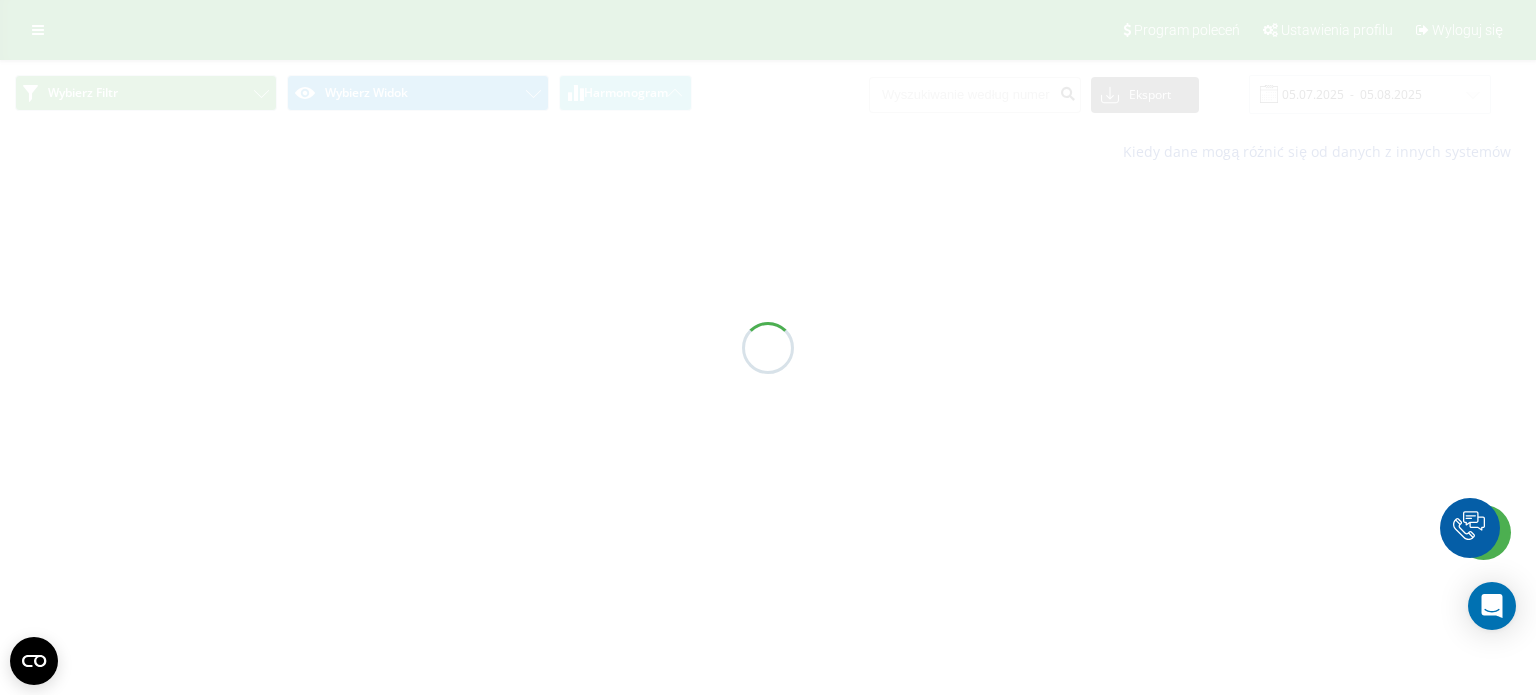 scroll, scrollTop: 0, scrollLeft: 0, axis: both 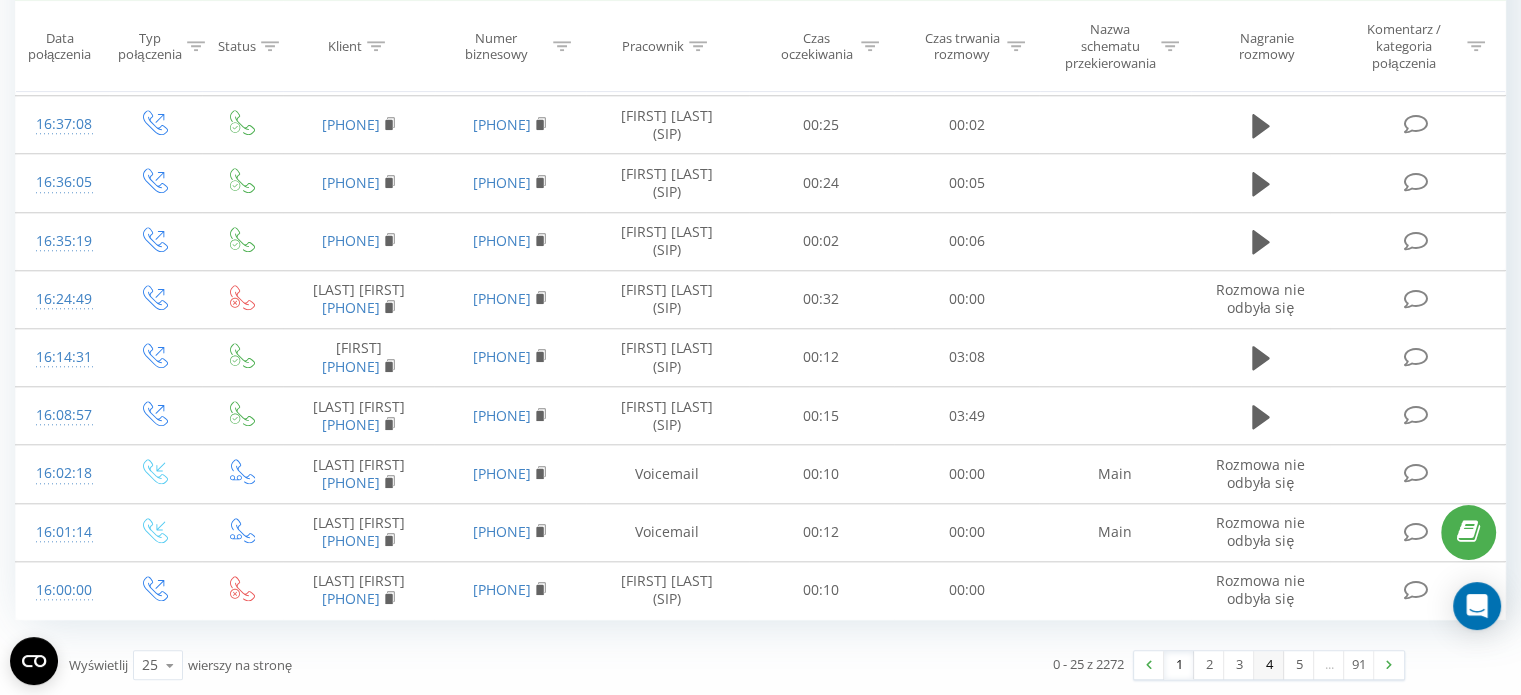 click on "4" at bounding box center (1269, 665) 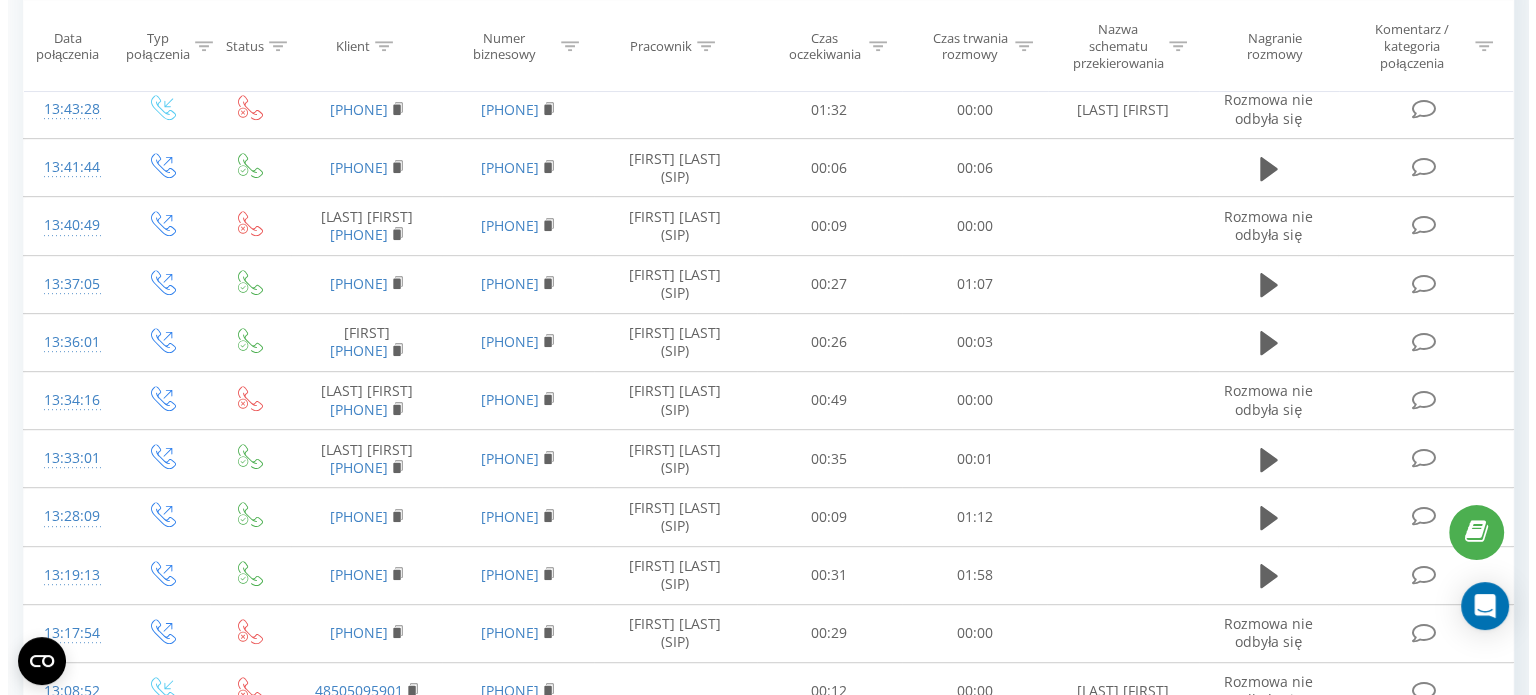 scroll, scrollTop: 1112, scrollLeft: 0, axis: vertical 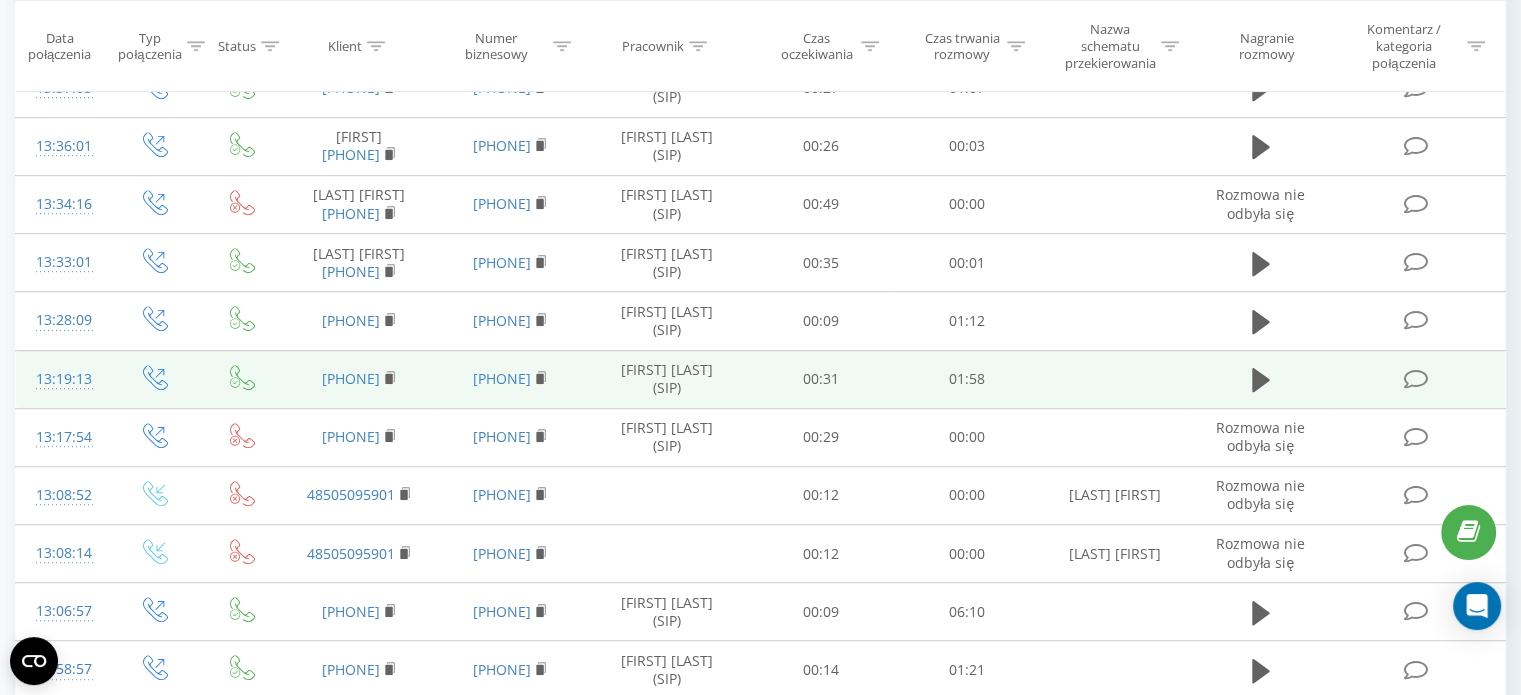 click at bounding box center [1415, 379] 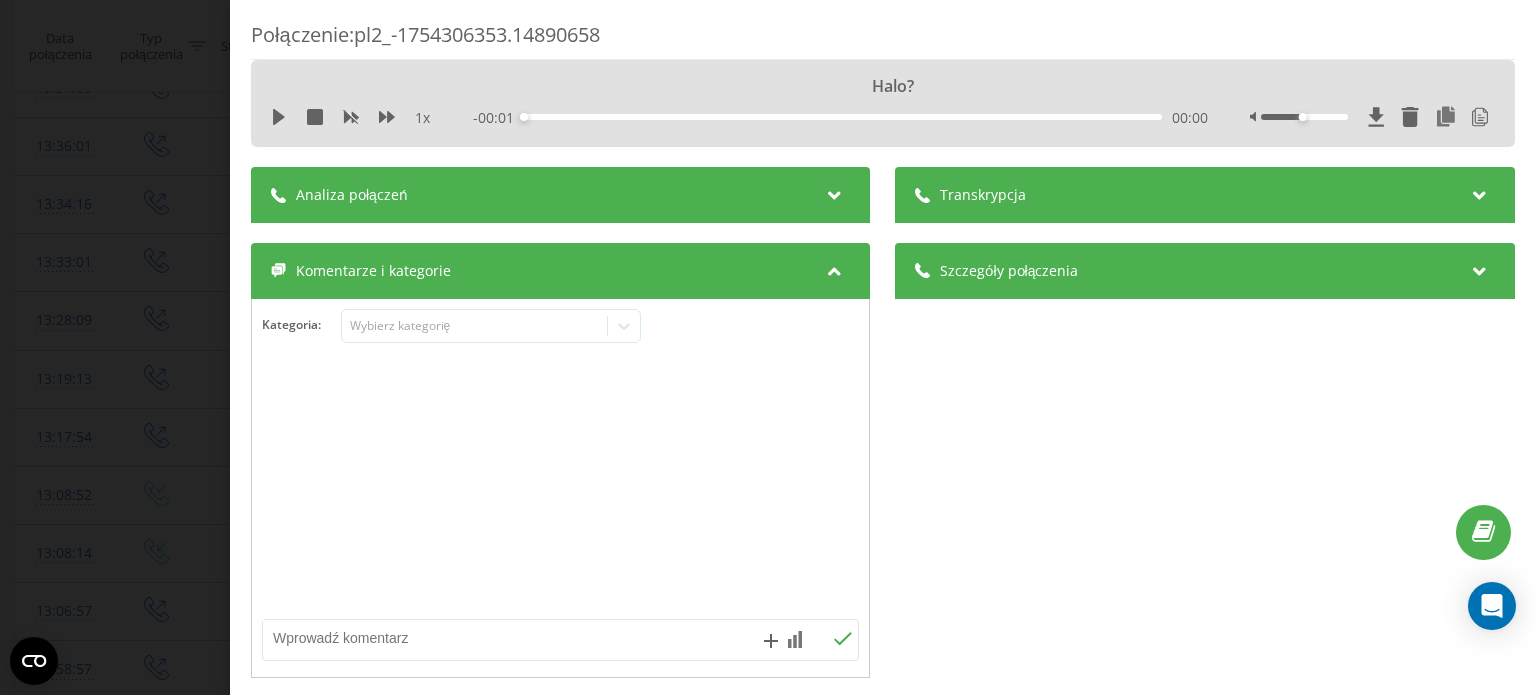 click at bounding box center (1480, 192) 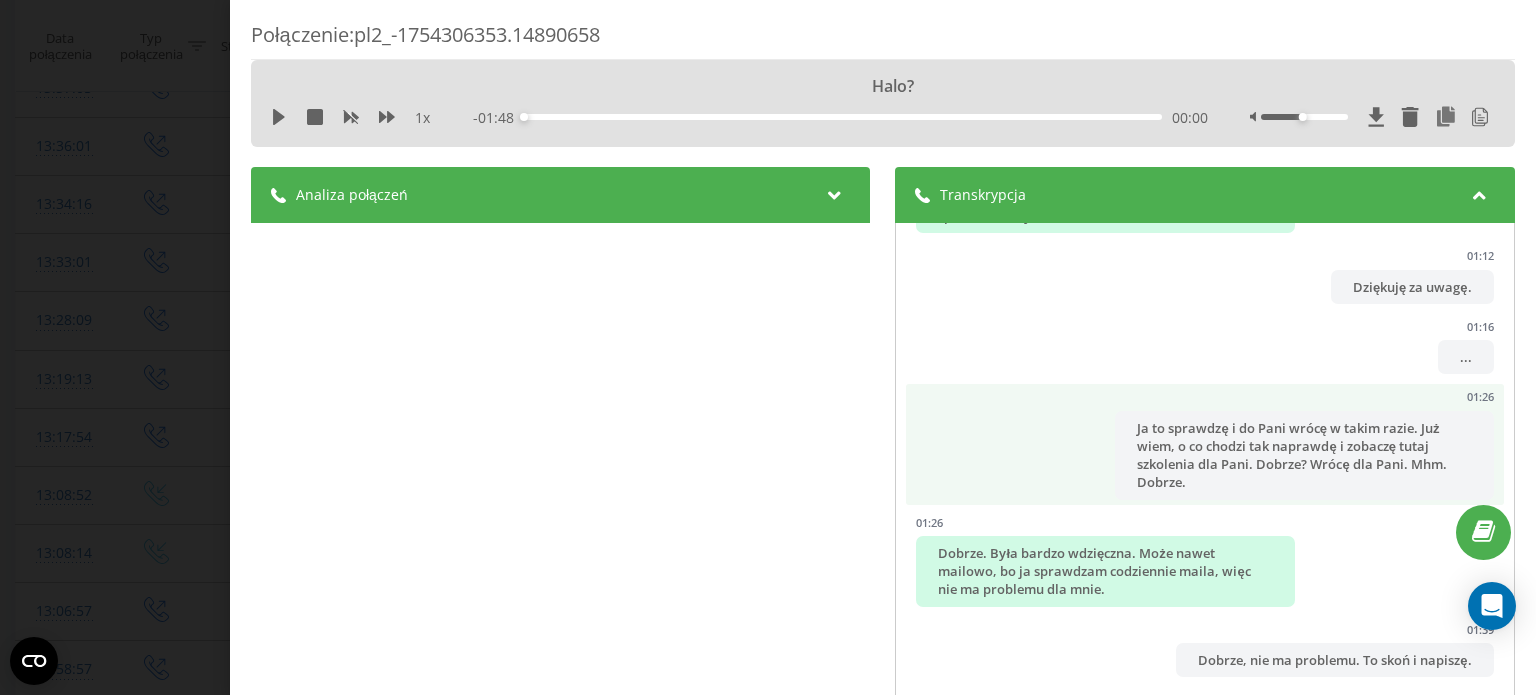 scroll, scrollTop: 1426, scrollLeft: 0, axis: vertical 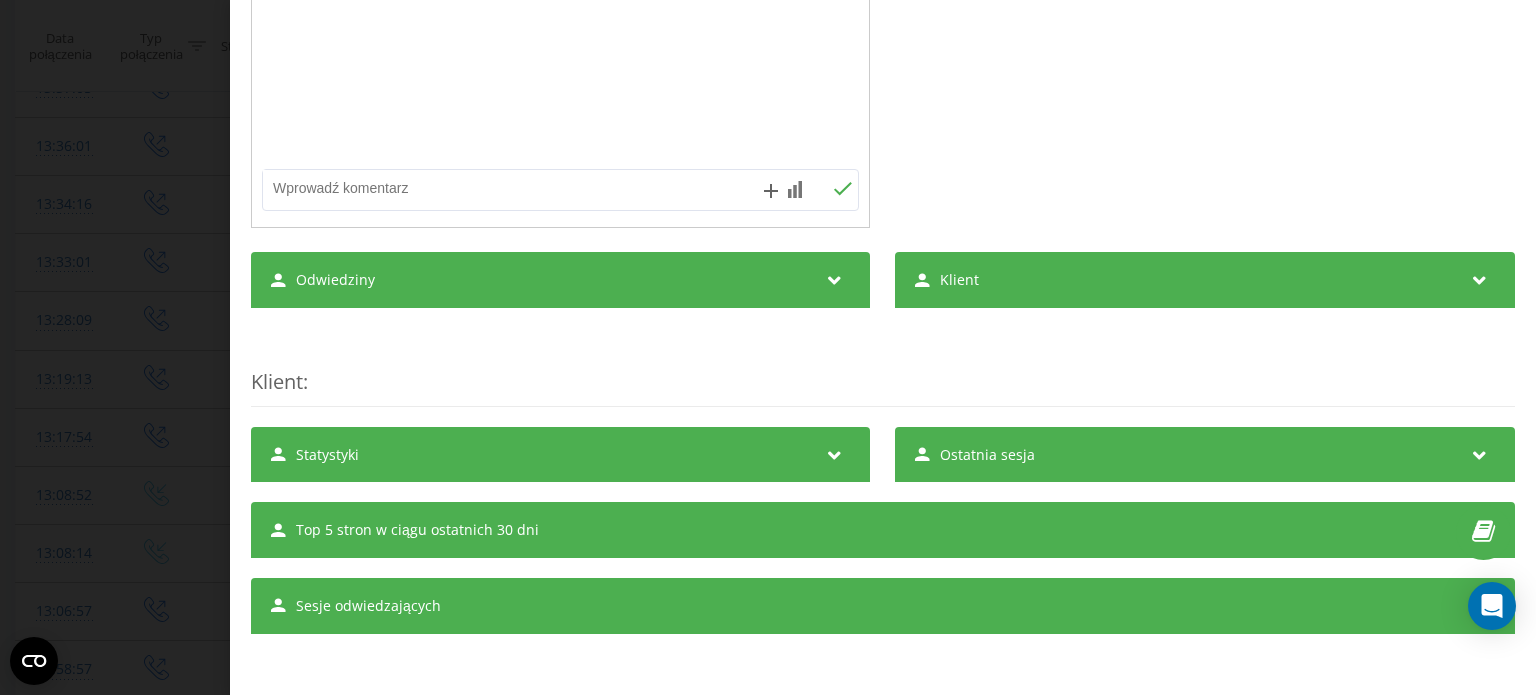 click at bounding box center [835, 452] 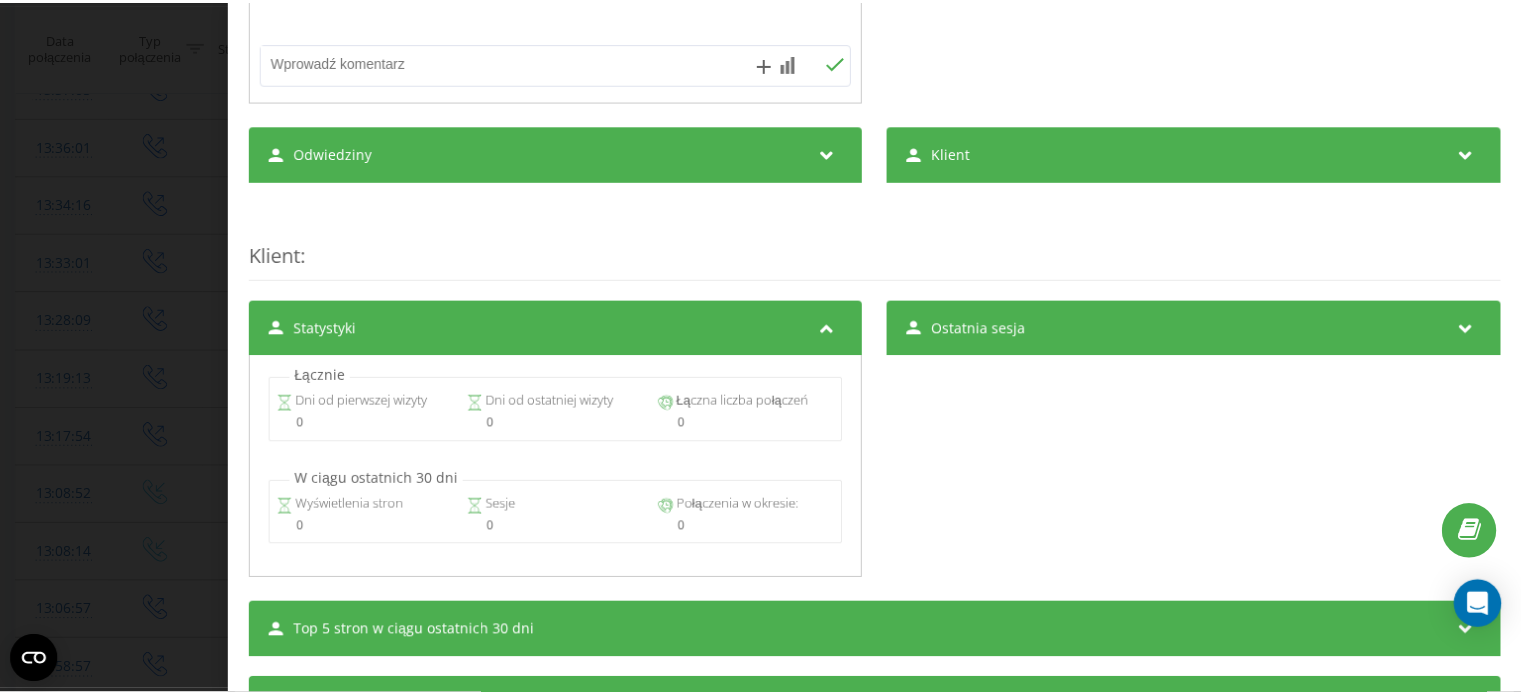 scroll, scrollTop: 1376, scrollLeft: 0, axis: vertical 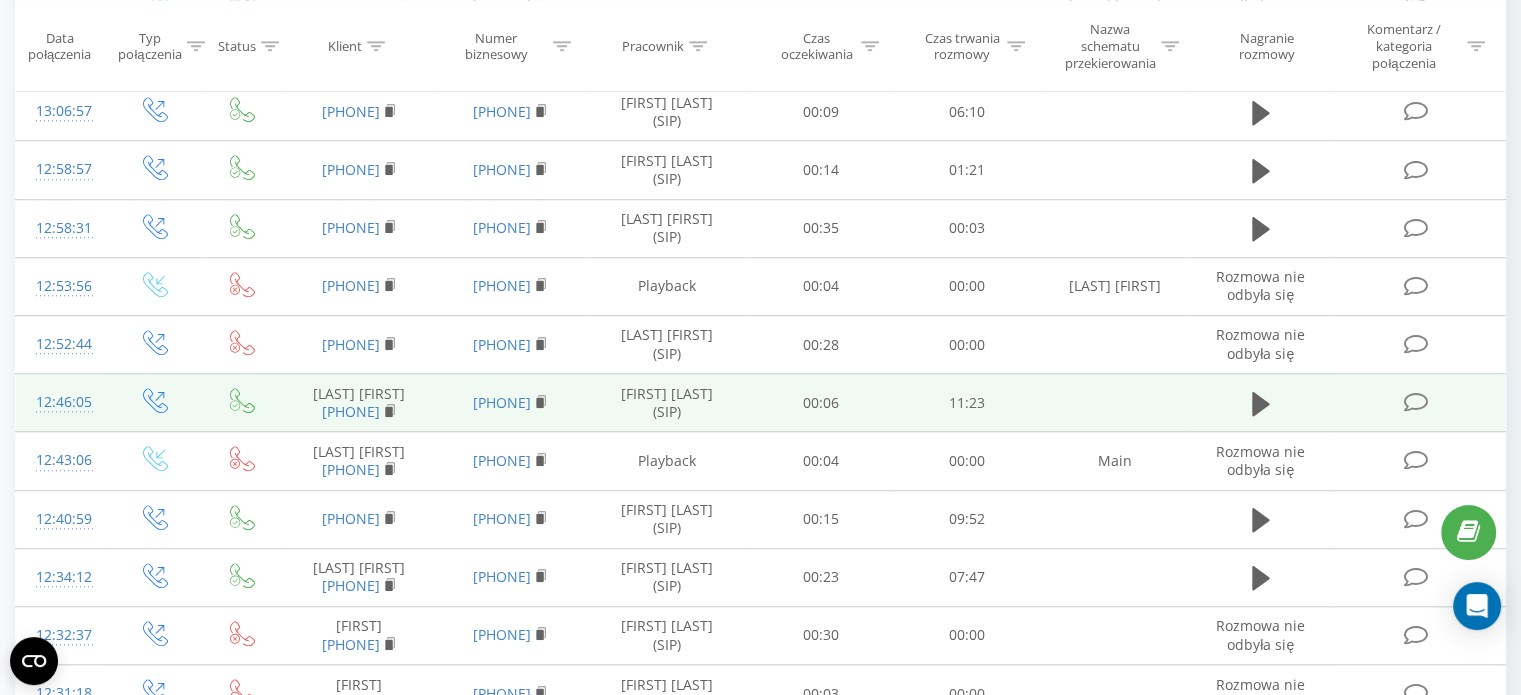 click at bounding box center [1415, 402] 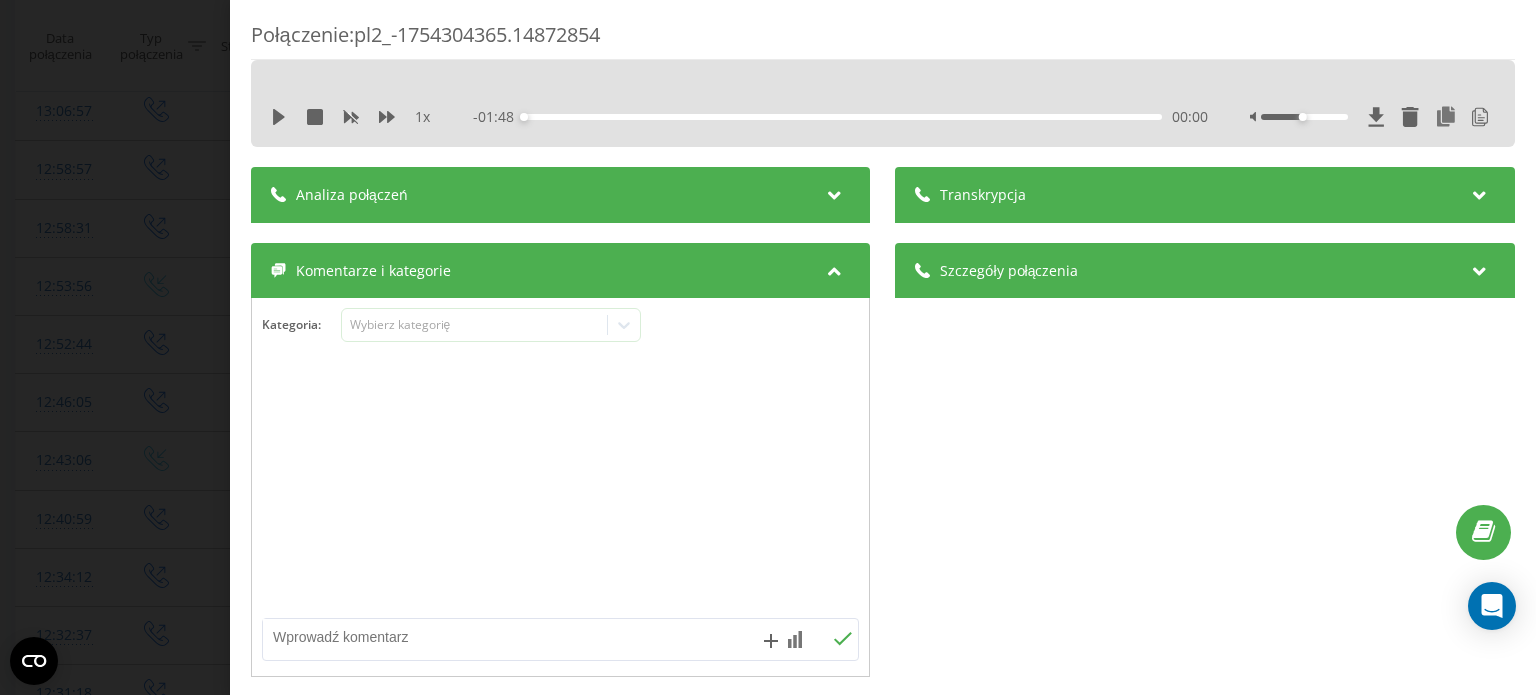 click at bounding box center [1480, 192] 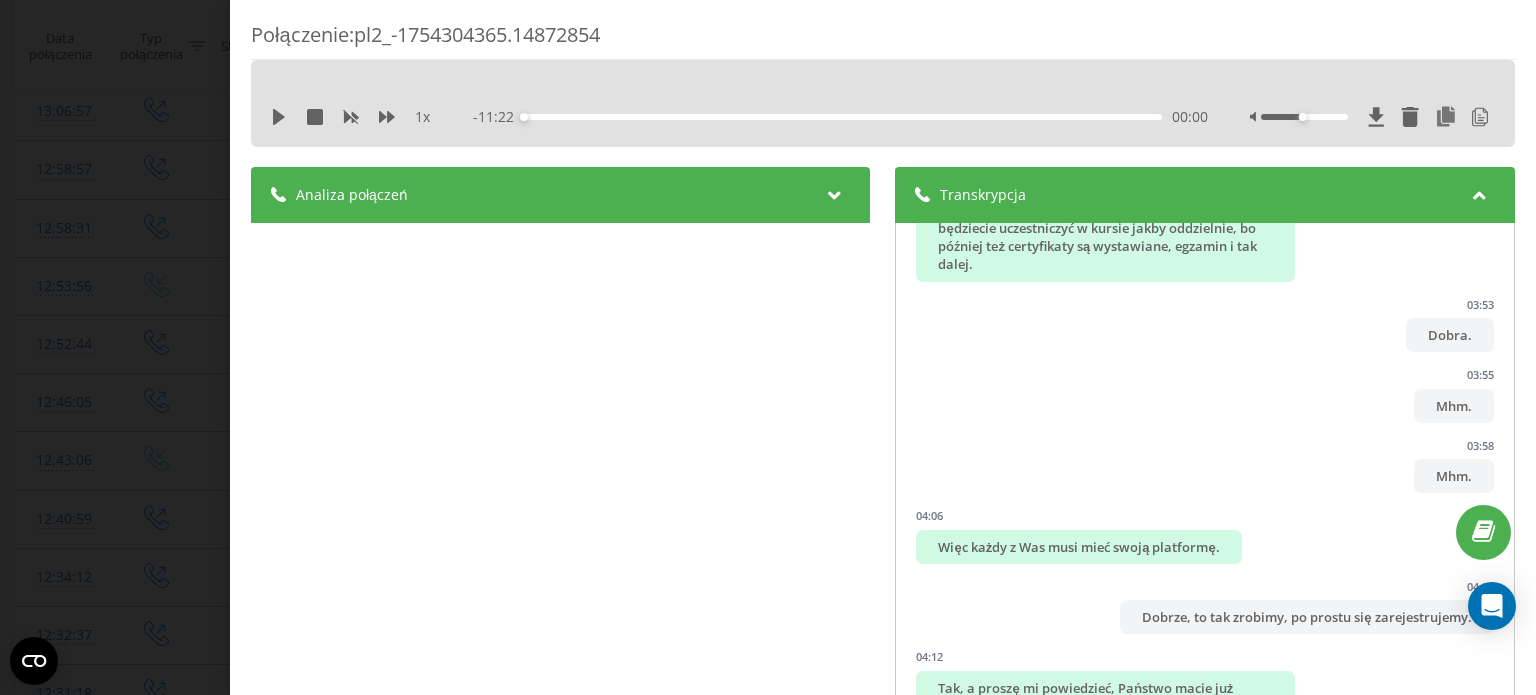 scroll, scrollTop: 6000, scrollLeft: 0, axis: vertical 